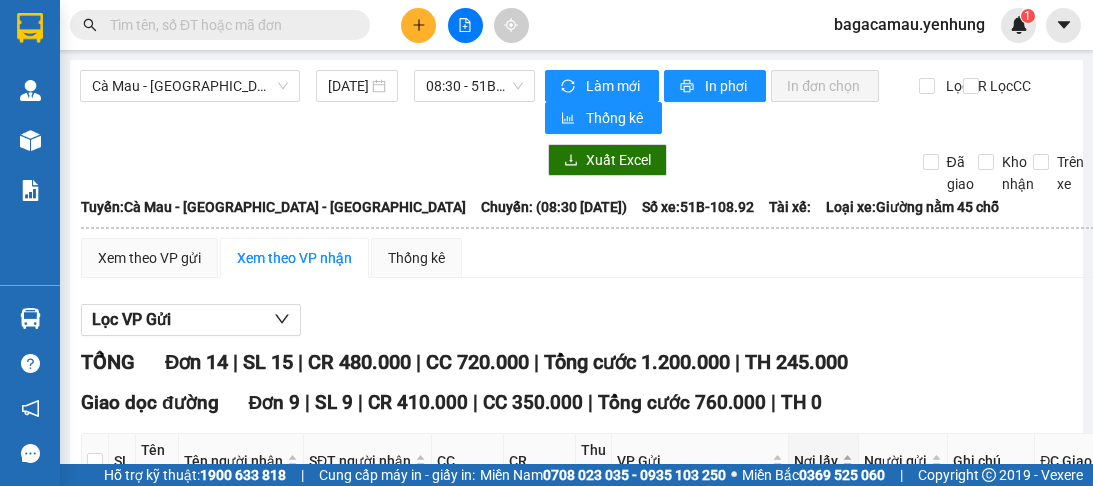 scroll, scrollTop: 0, scrollLeft: 0, axis: both 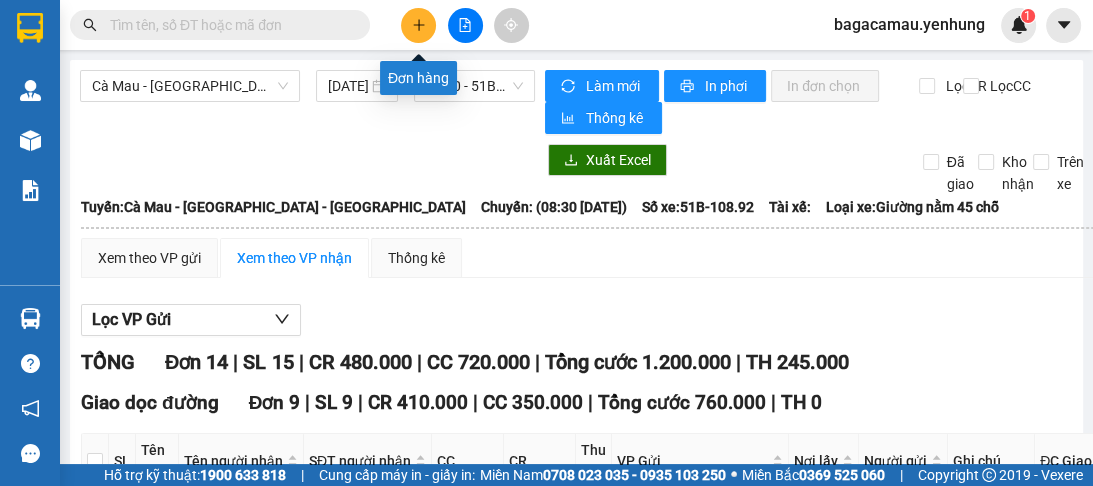 click at bounding box center (418, 25) 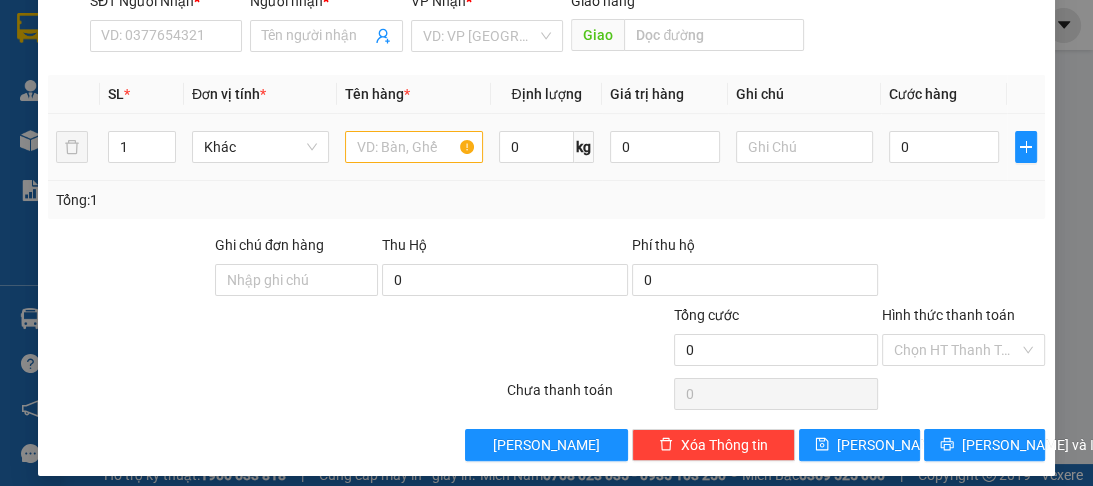 scroll, scrollTop: 252, scrollLeft: 0, axis: vertical 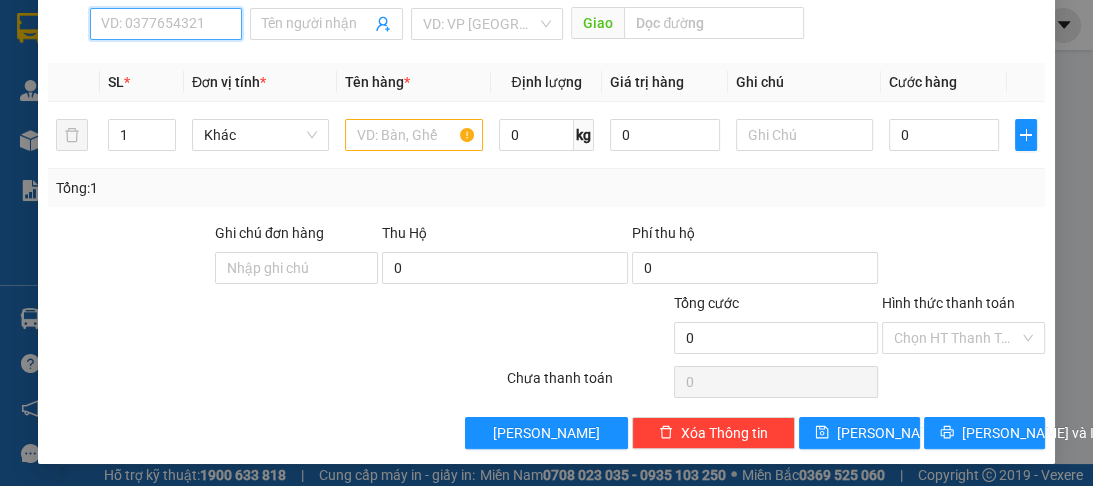 click on "SĐT Người Nhận  *" at bounding box center [166, 24] 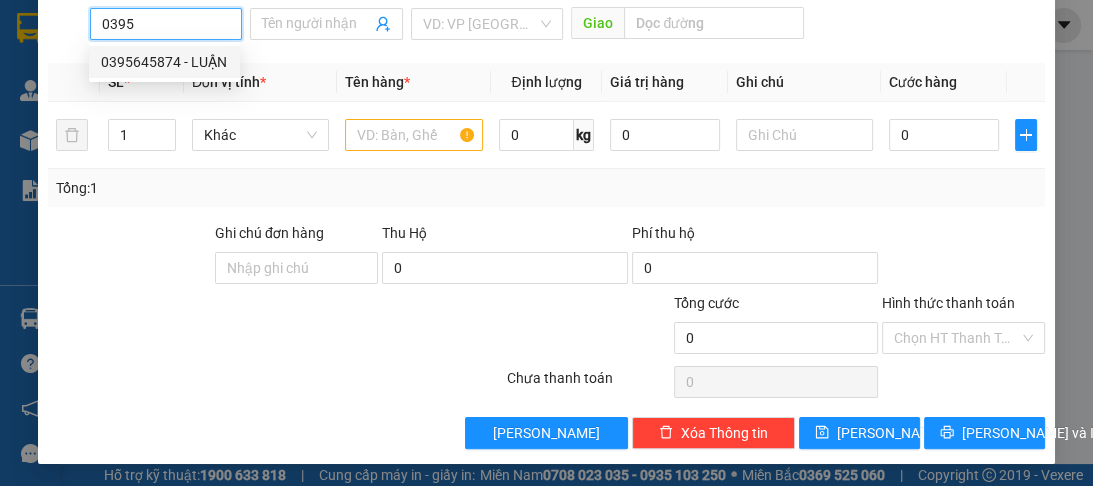 click on "0395645874 - LUẬN" at bounding box center [164, 62] 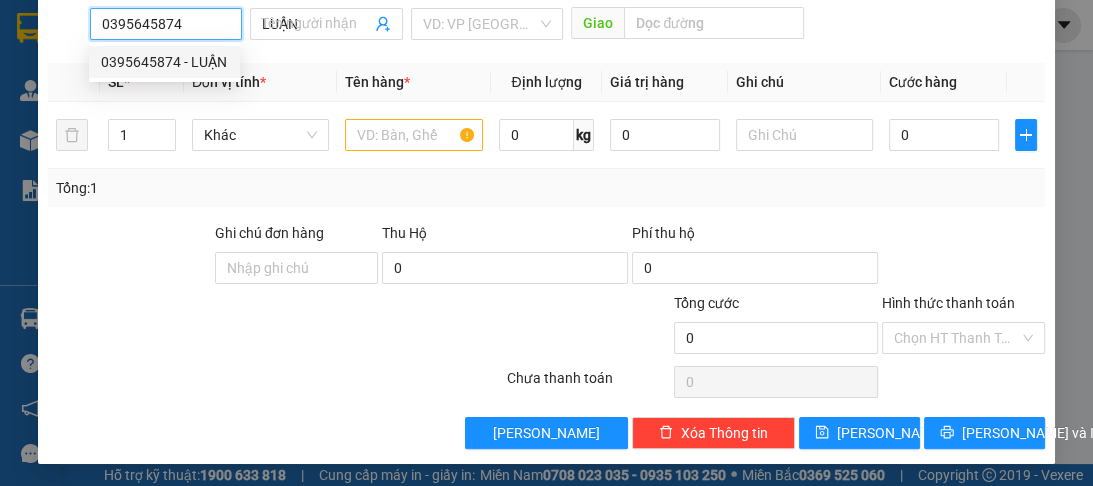 type on "80.000" 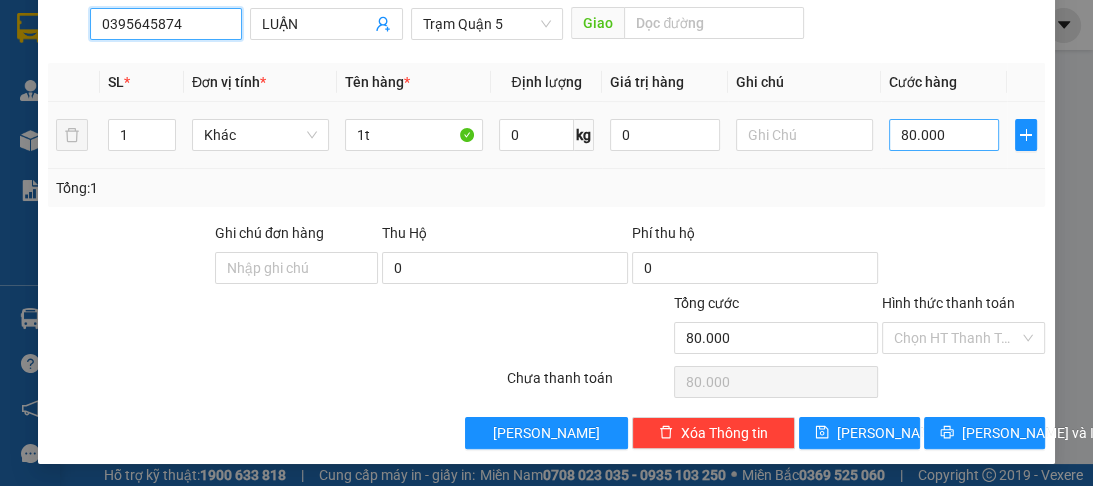 type on "0395645874" 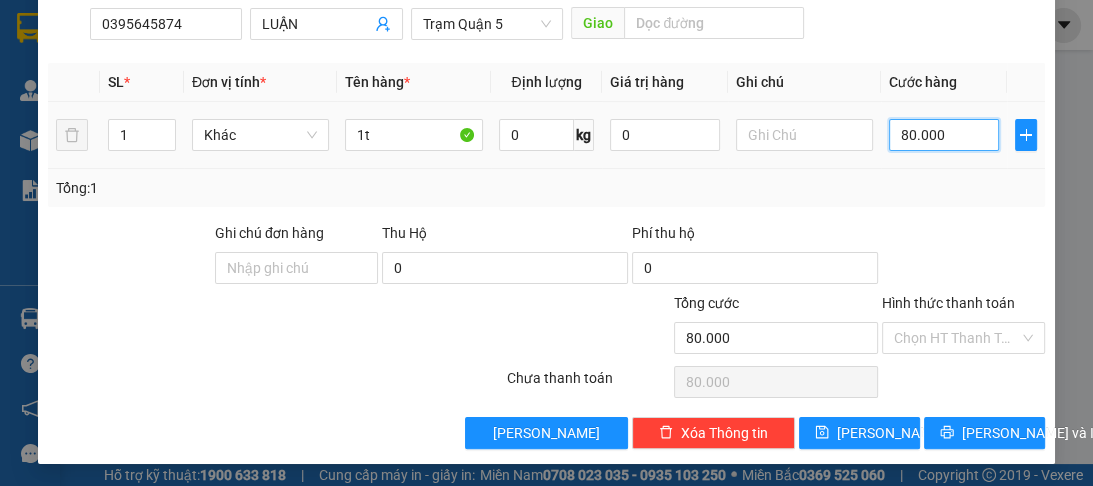 click on "80.000" at bounding box center (944, 135) 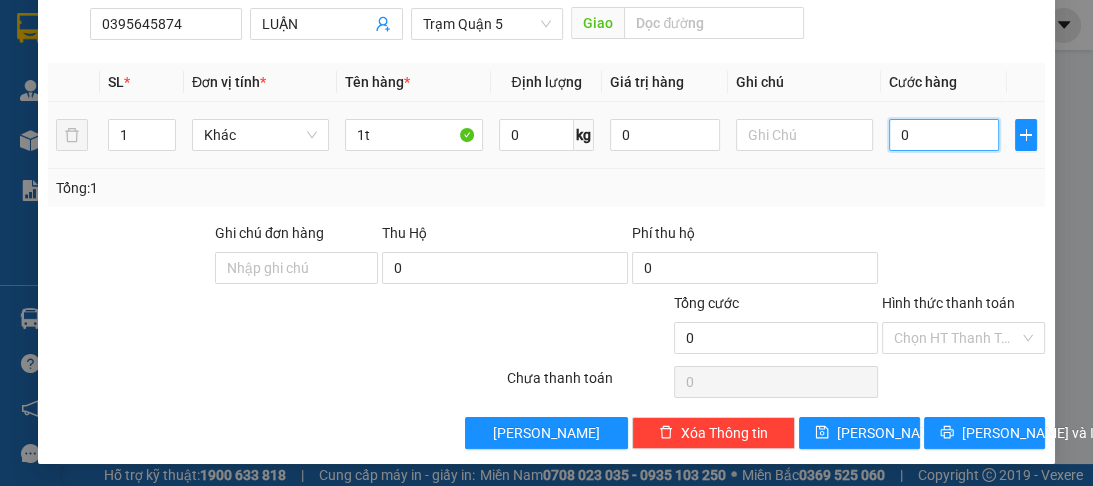 type on "01" 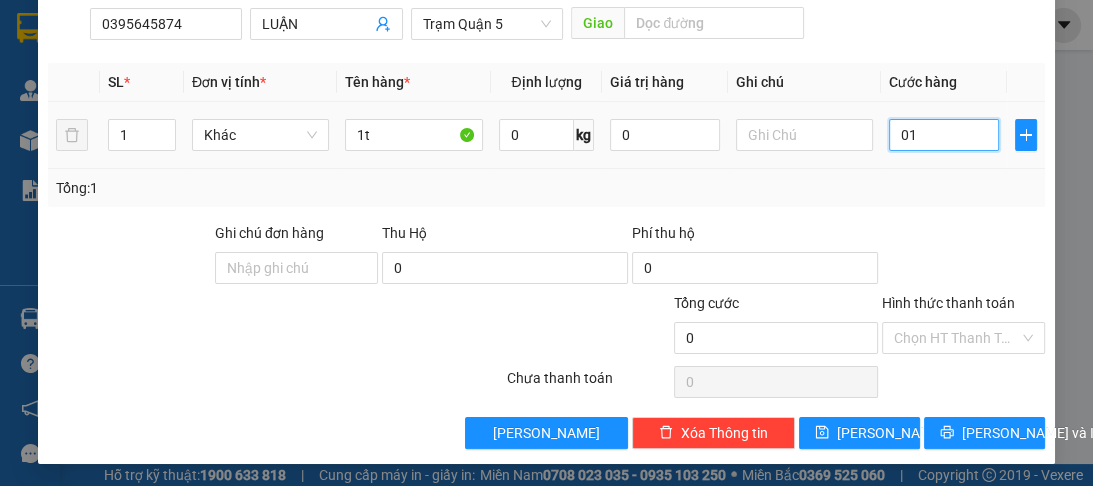 type on "1" 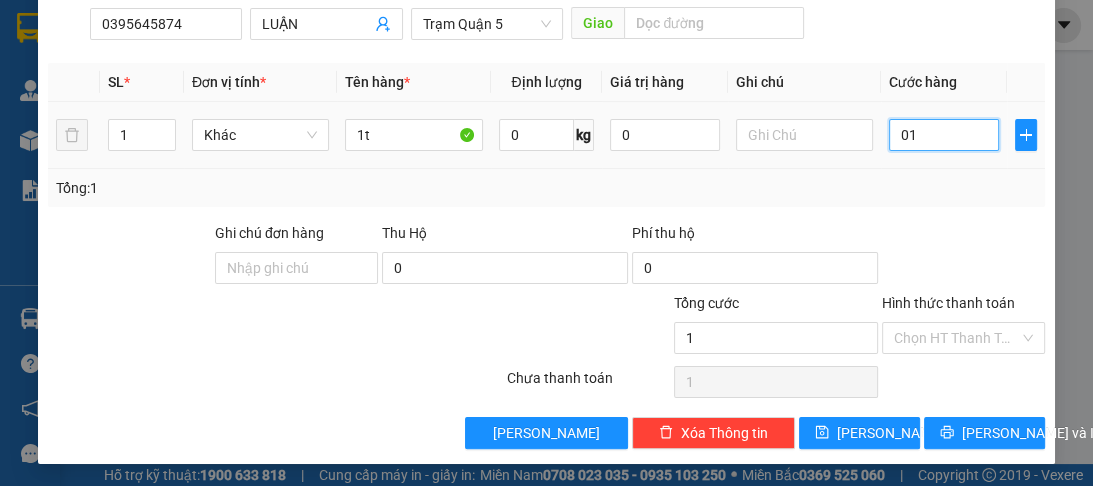 type on "10" 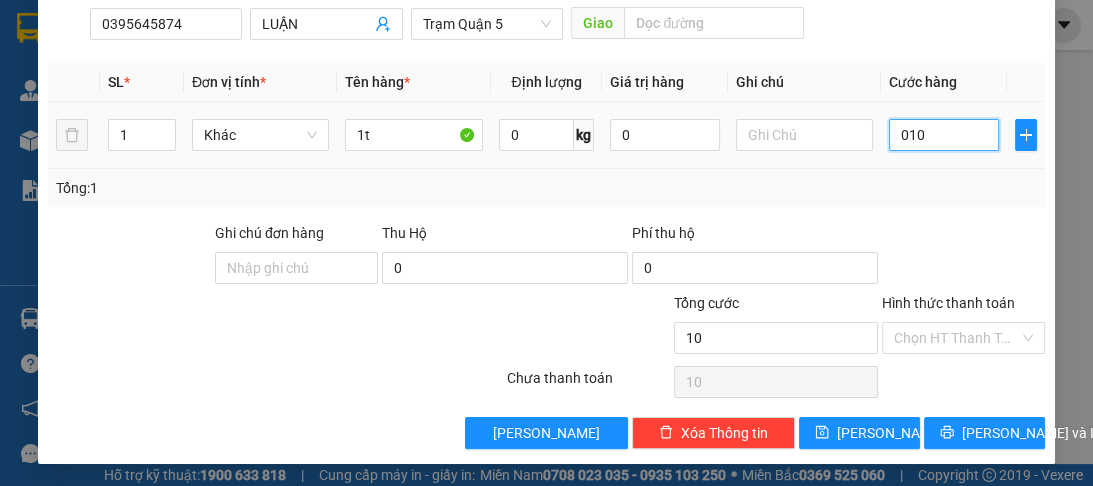 type on "100" 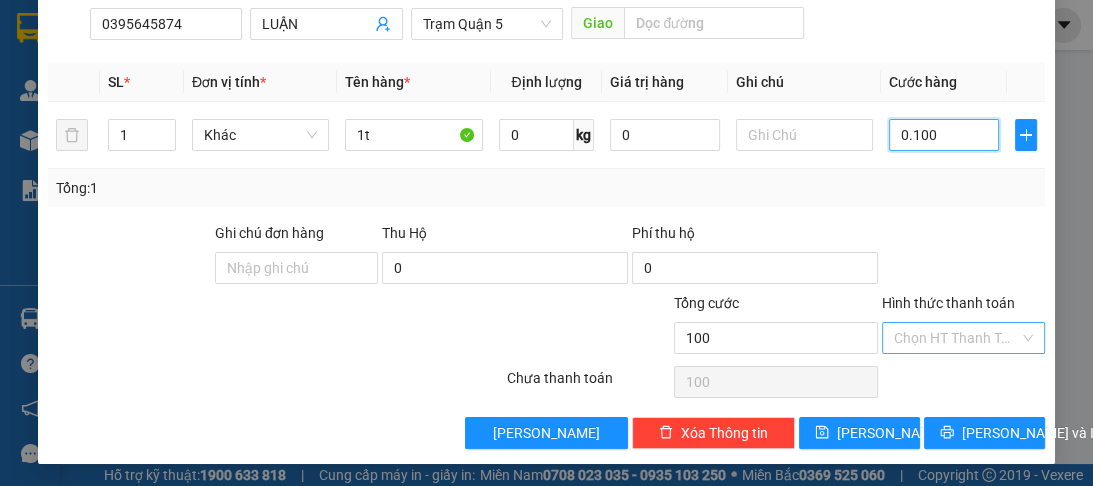 type on "0.100" 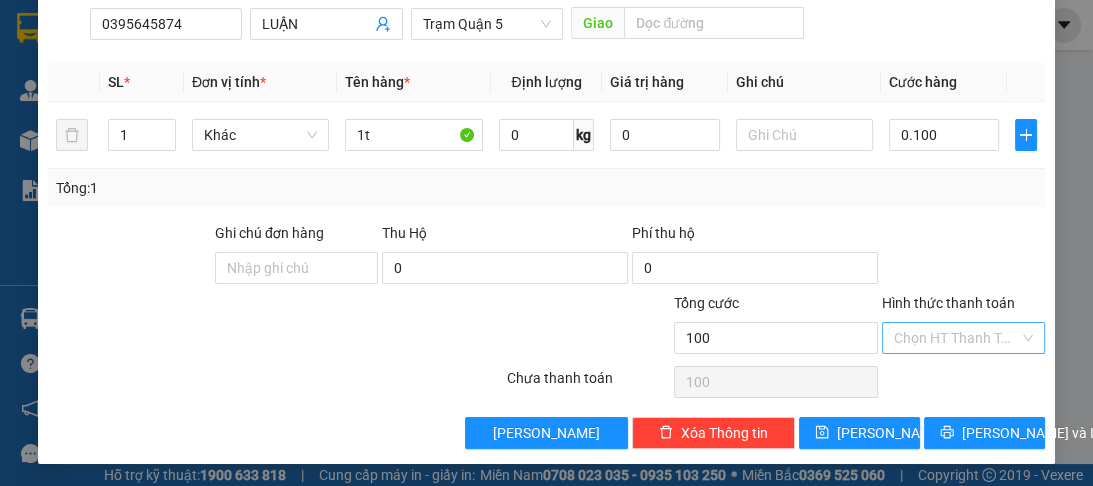 type on "100.000" 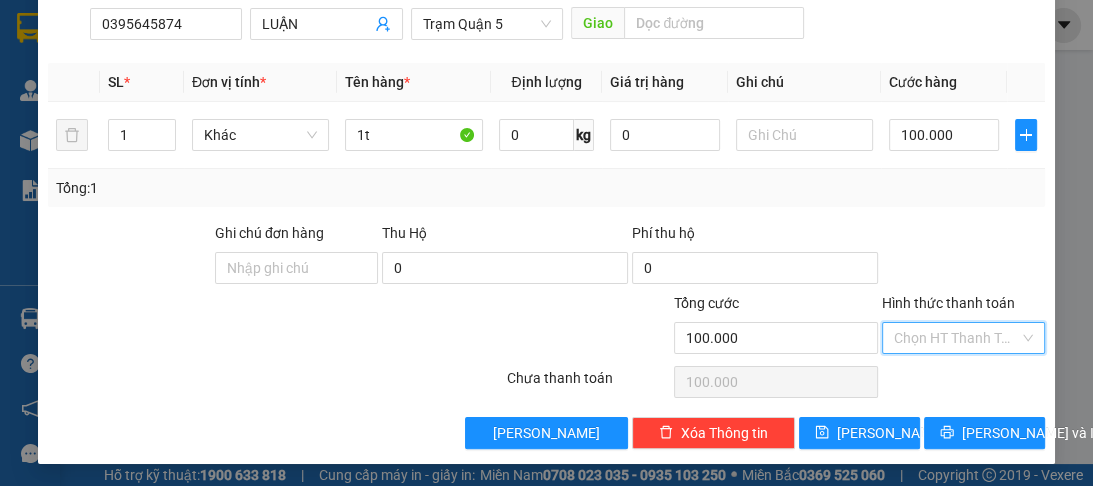 click on "Hình thức thanh toán" at bounding box center [956, 338] 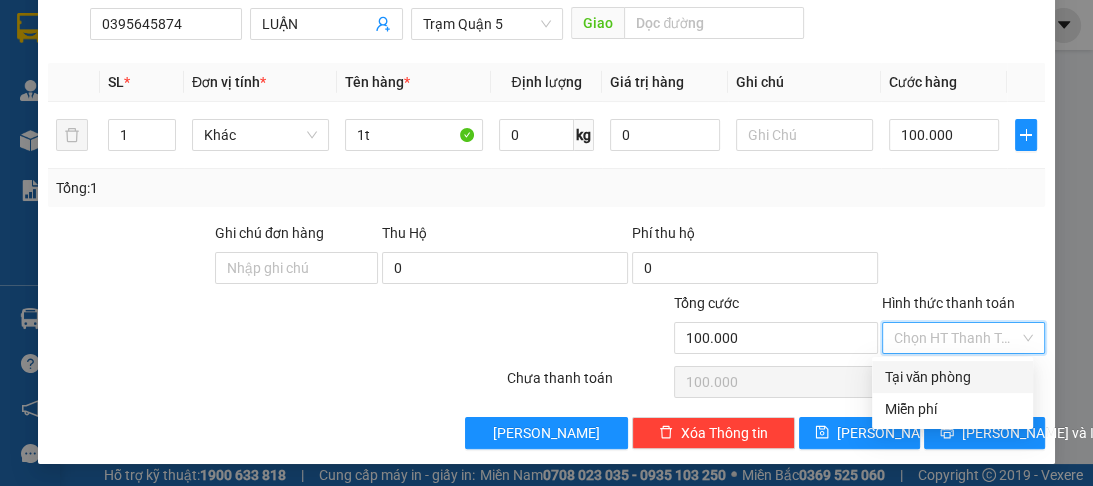 click on "Tại văn phòng" at bounding box center [952, 377] 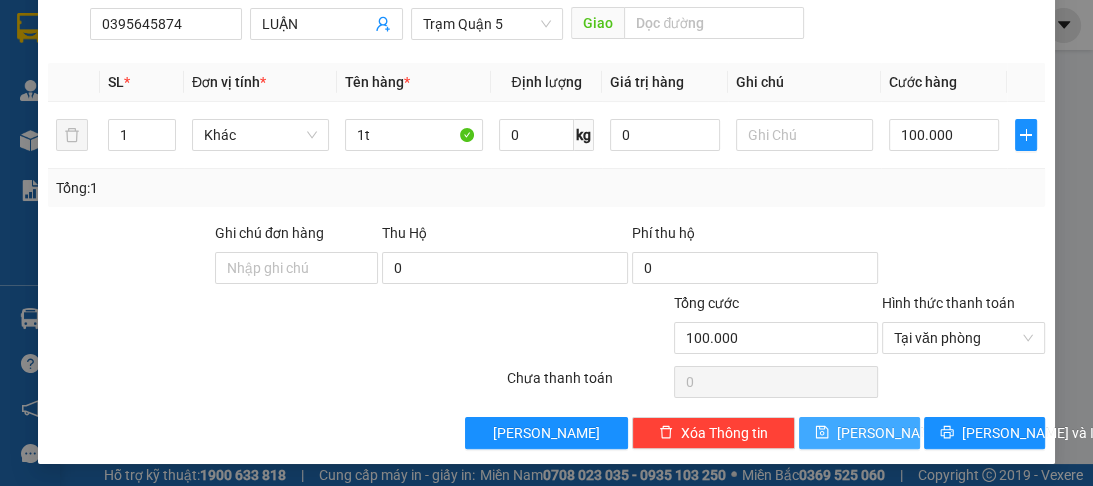 click on "[PERSON_NAME]" at bounding box center (859, 433) 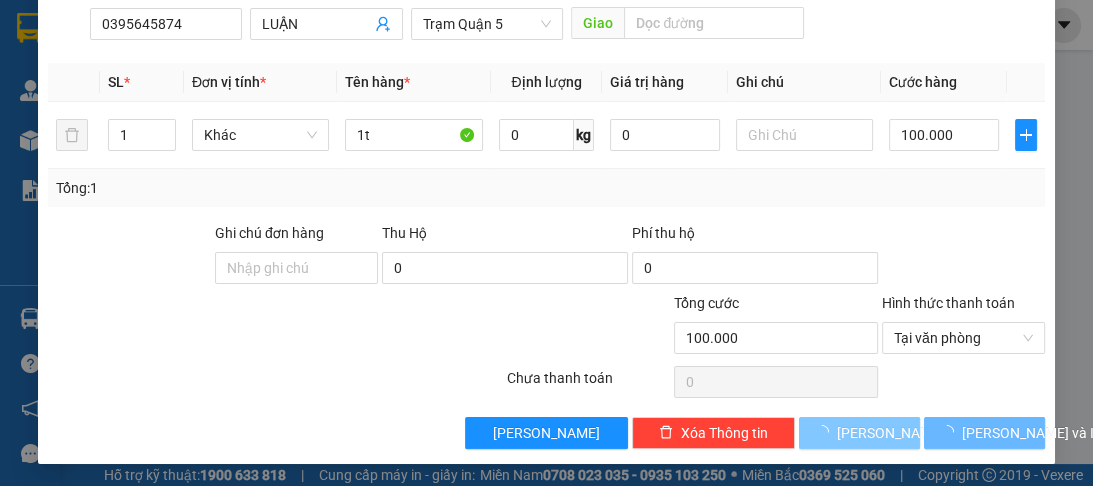 type 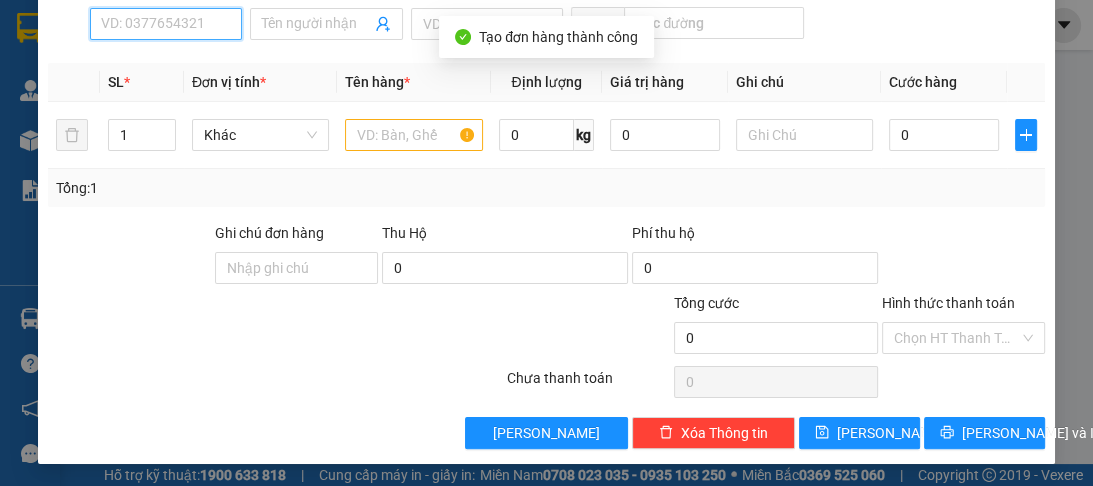click on "SĐT Người Nhận  *" at bounding box center [166, 24] 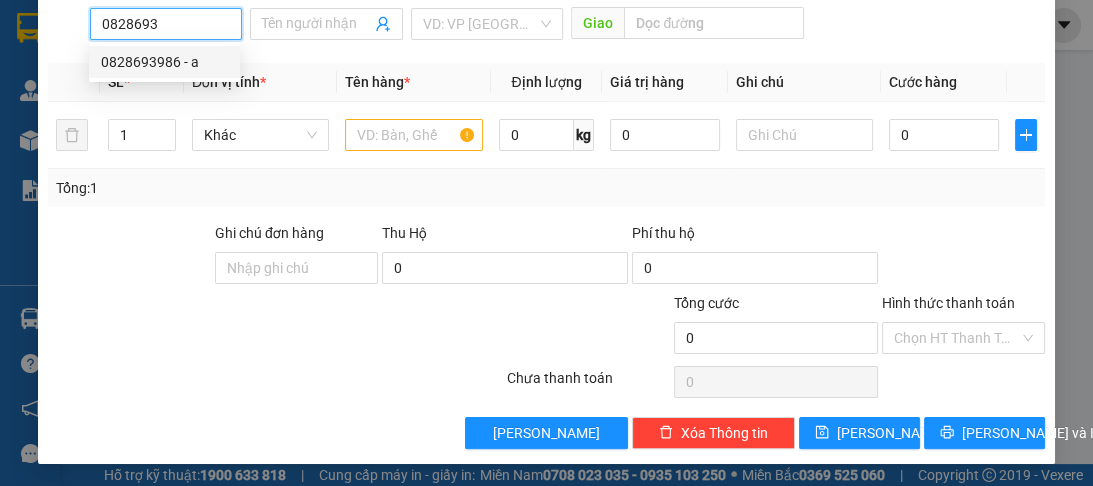 click on "0828693986 - a" at bounding box center [164, 62] 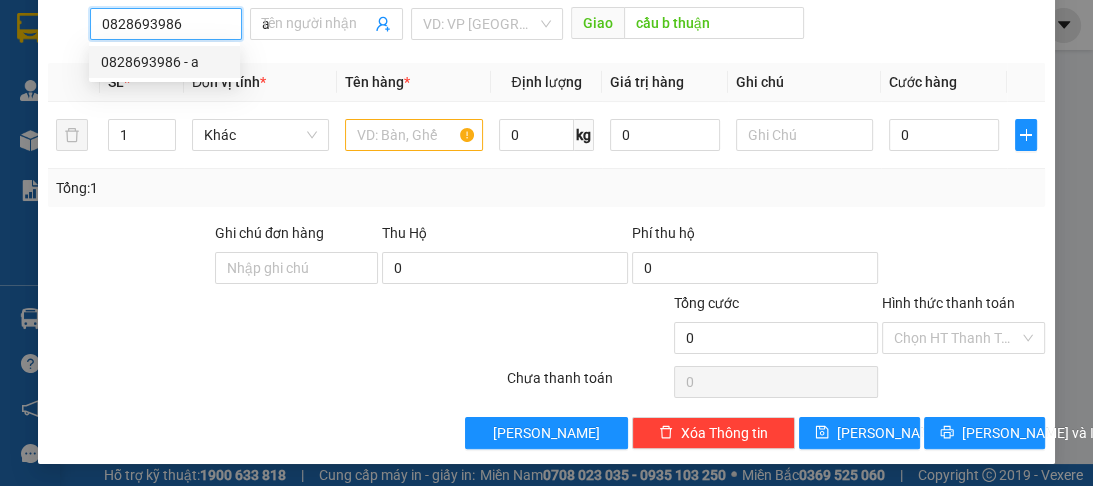 type on "40.000" 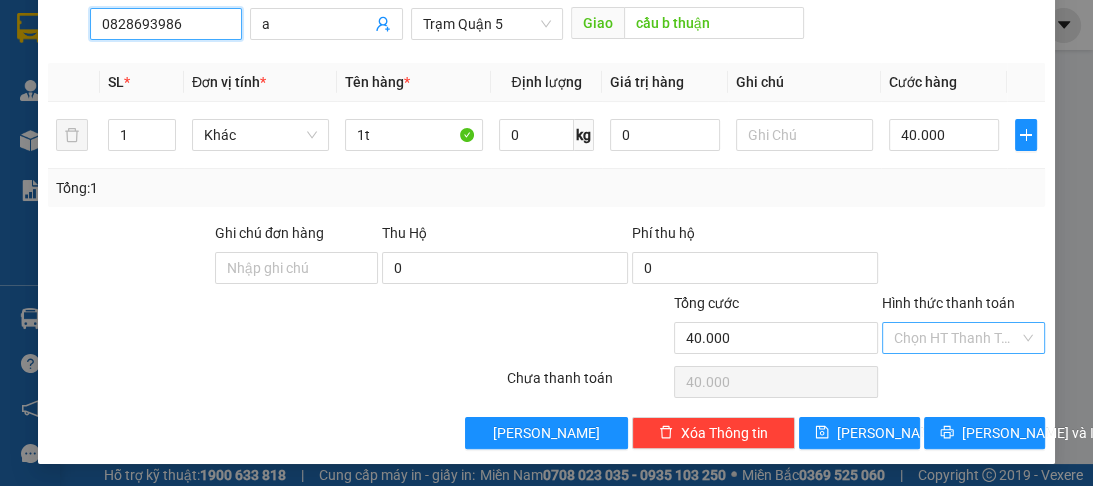 type on "0828693986" 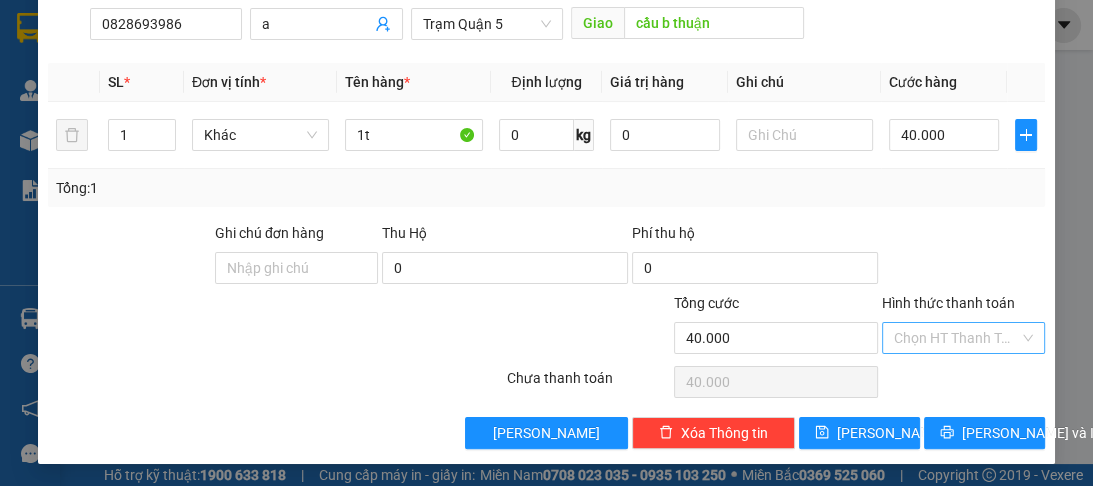 click on "Hình thức thanh toán" at bounding box center [956, 338] 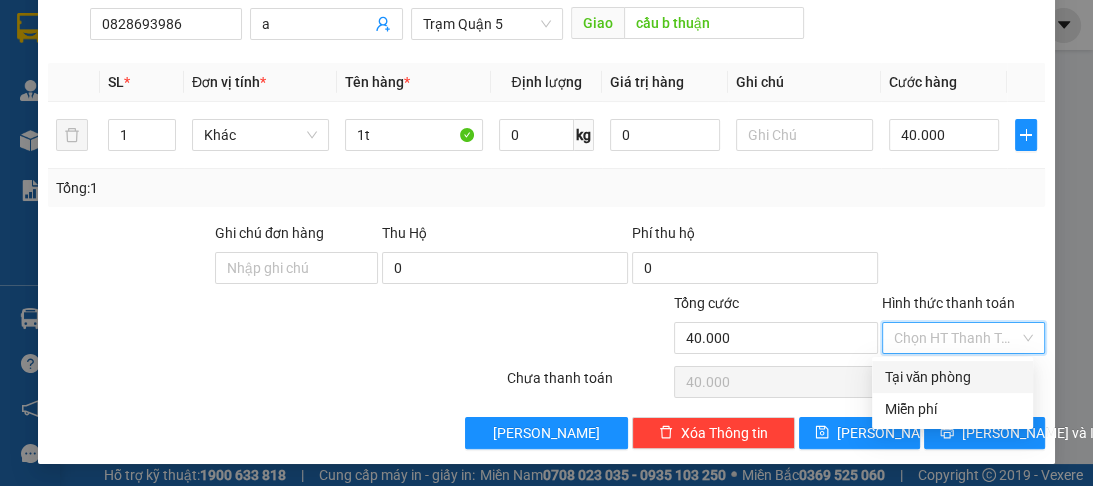 click on "Tại văn phòng" at bounding box center [952, 377] 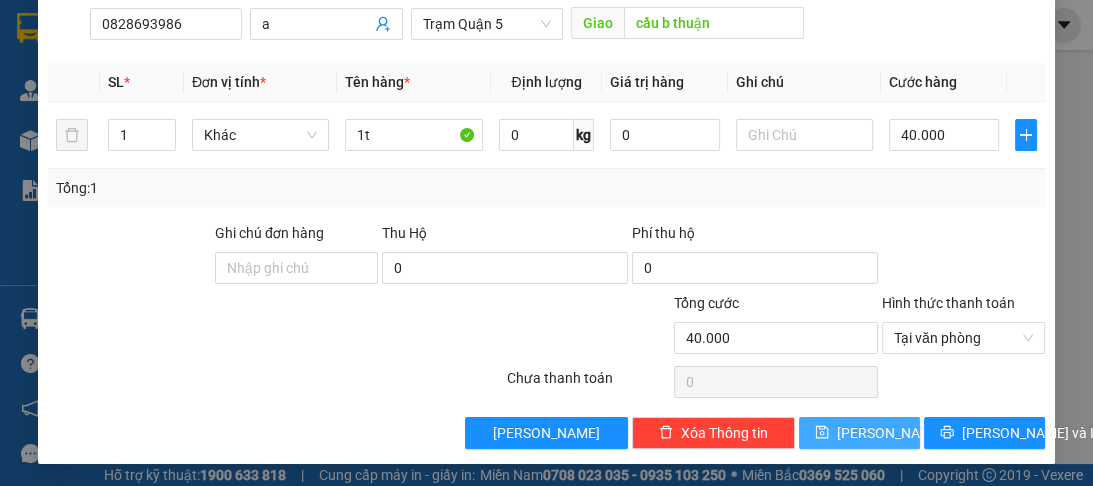 click on "[PERSON_NAME]" at bounding box center [890, 433] 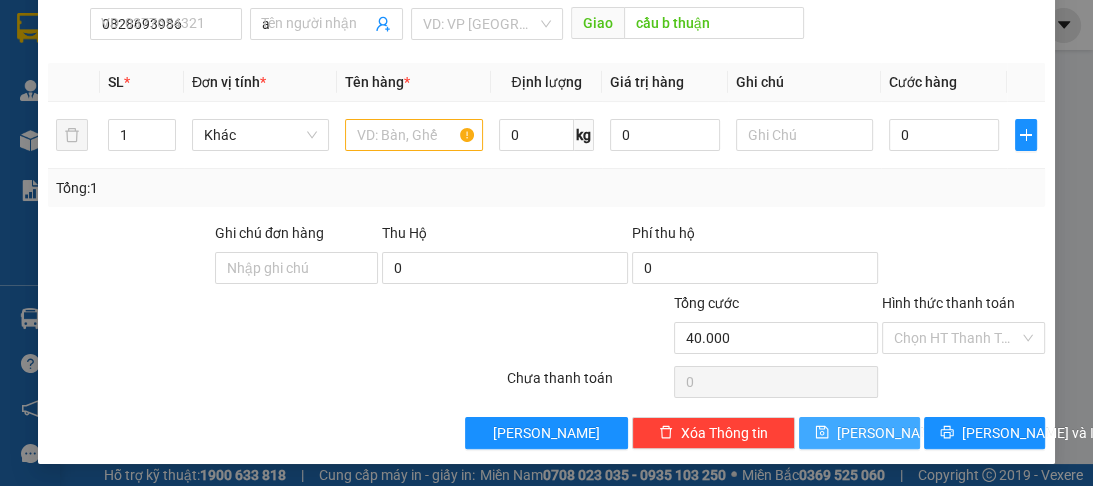 type 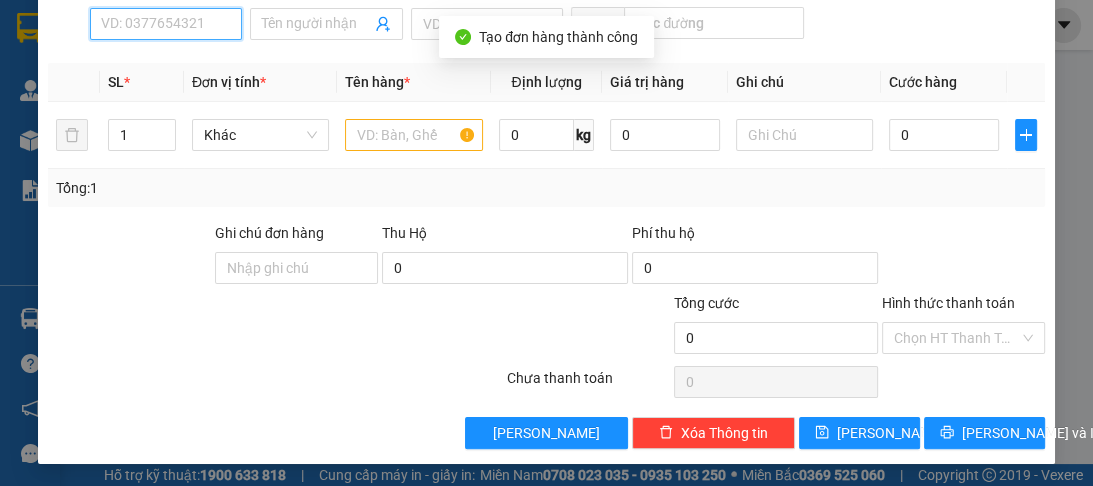click on "SĐT Người Nhận  *" at bounding box center (166, 24) 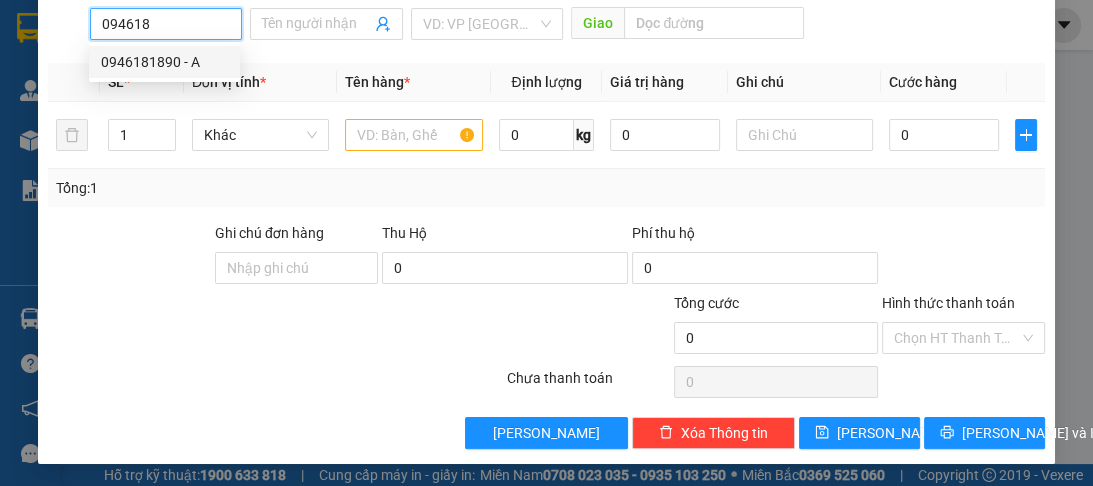 click on "0946181890 - A" at bounding box center (164, 62) 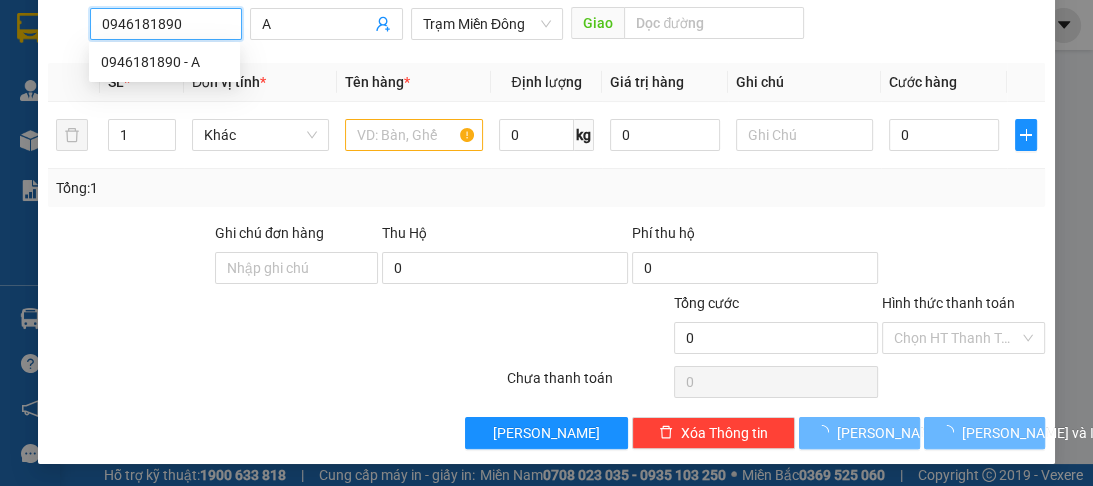 type on "70.000" 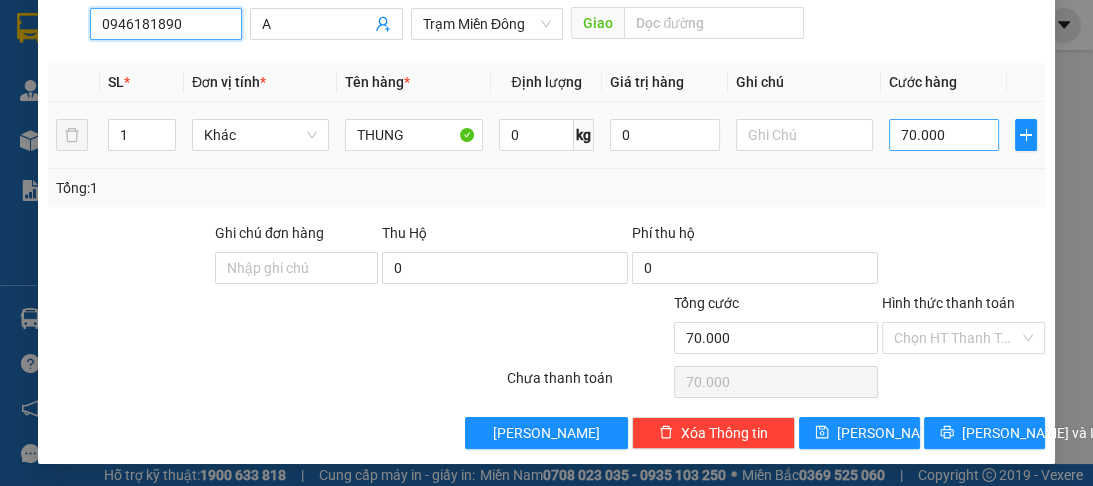 type on "0946181890" 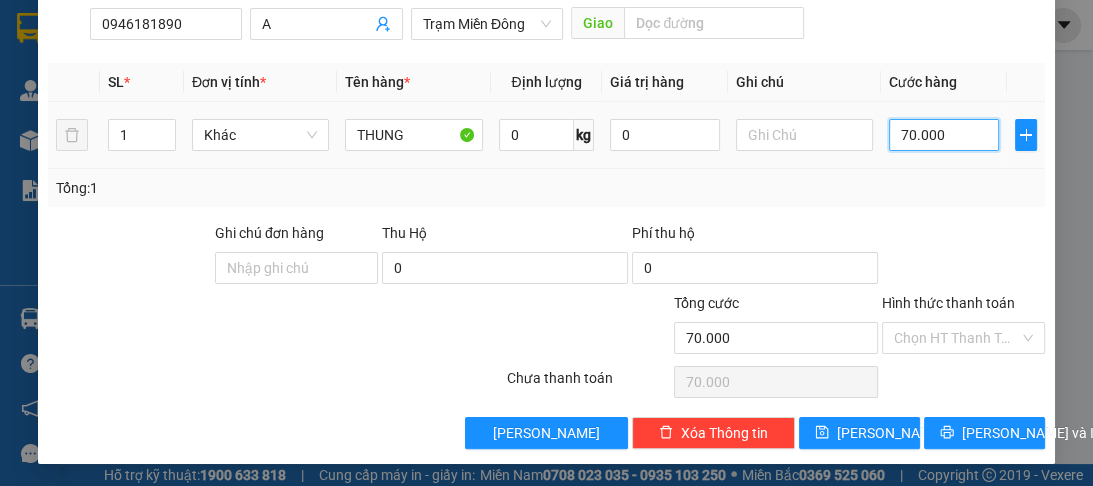 click on "70.000" at bounding box center (944, 135) 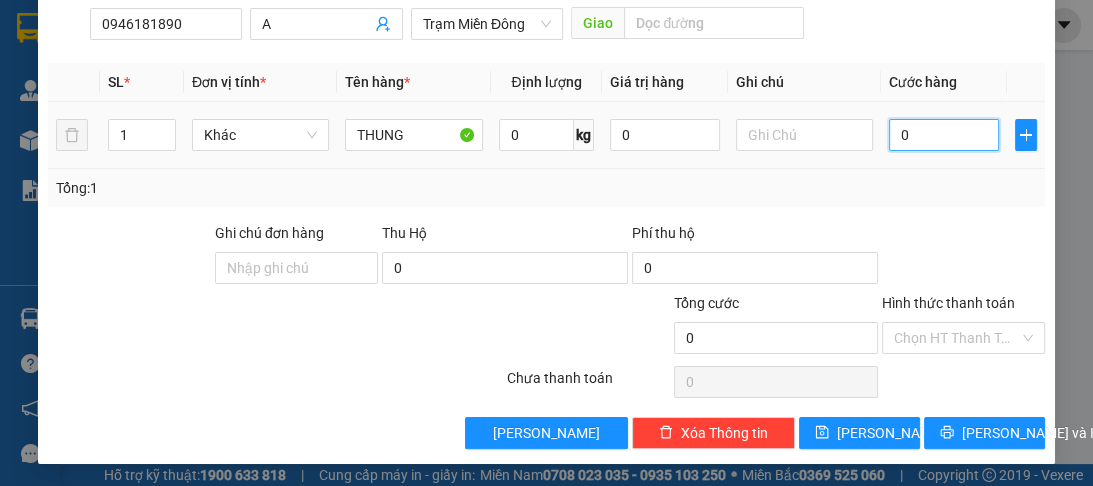 type on "6" 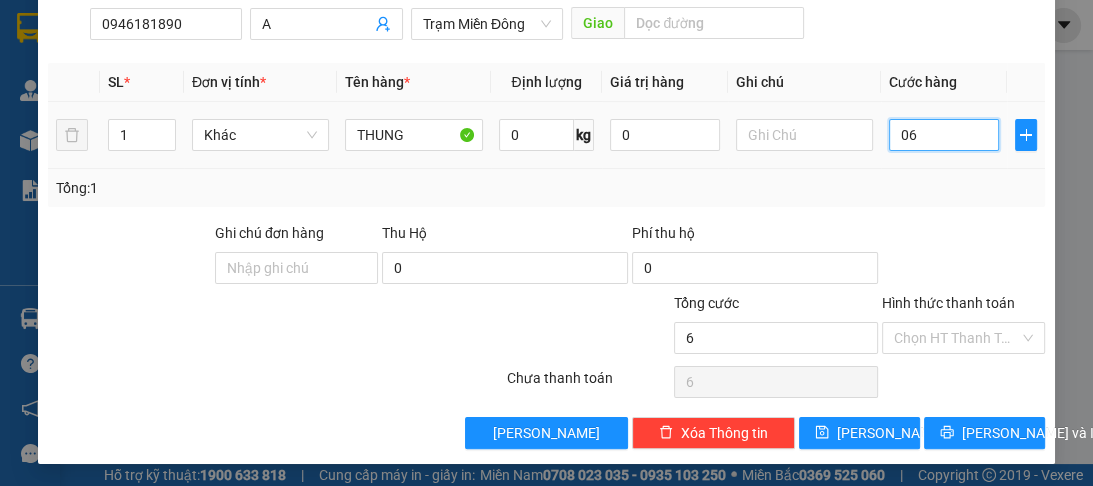 type on "60" 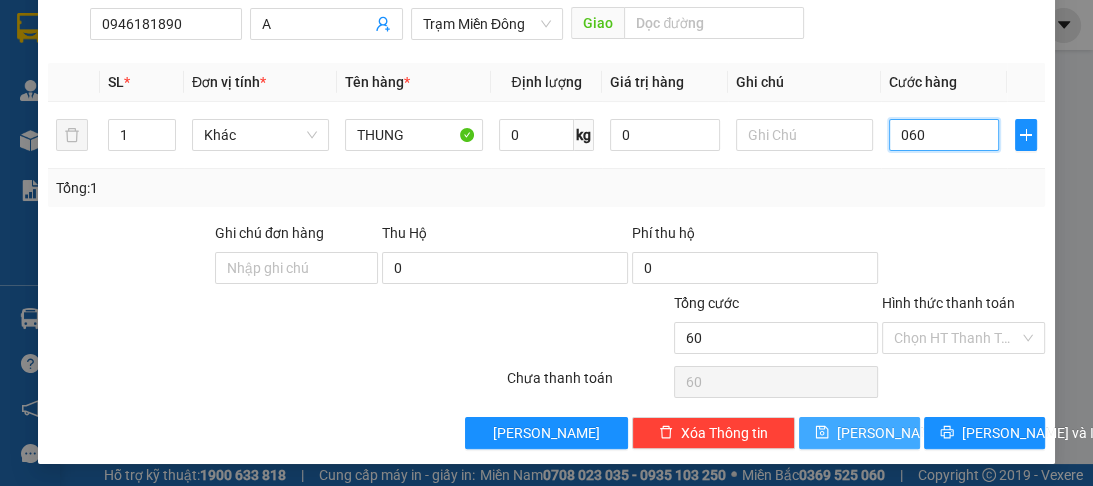 type on "060" 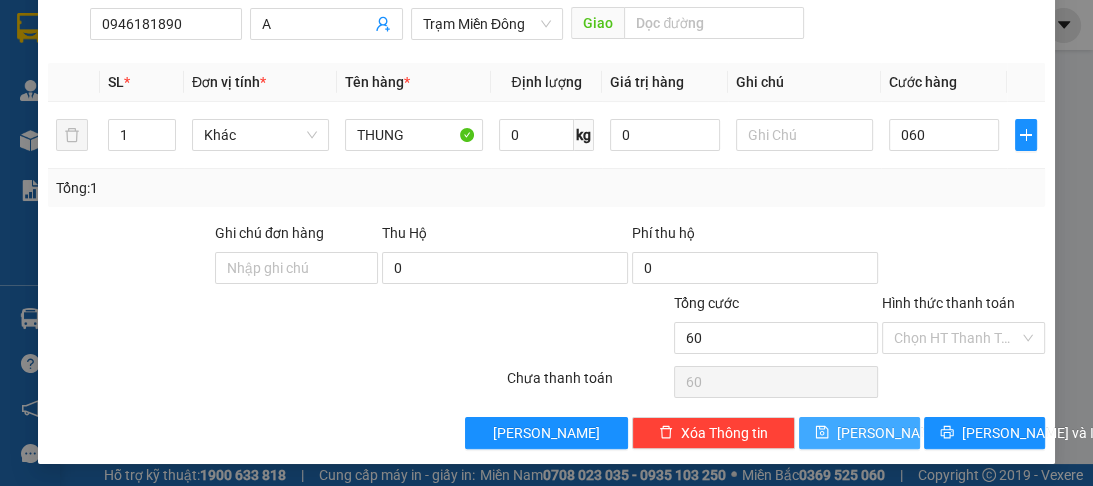 type on "60.000" 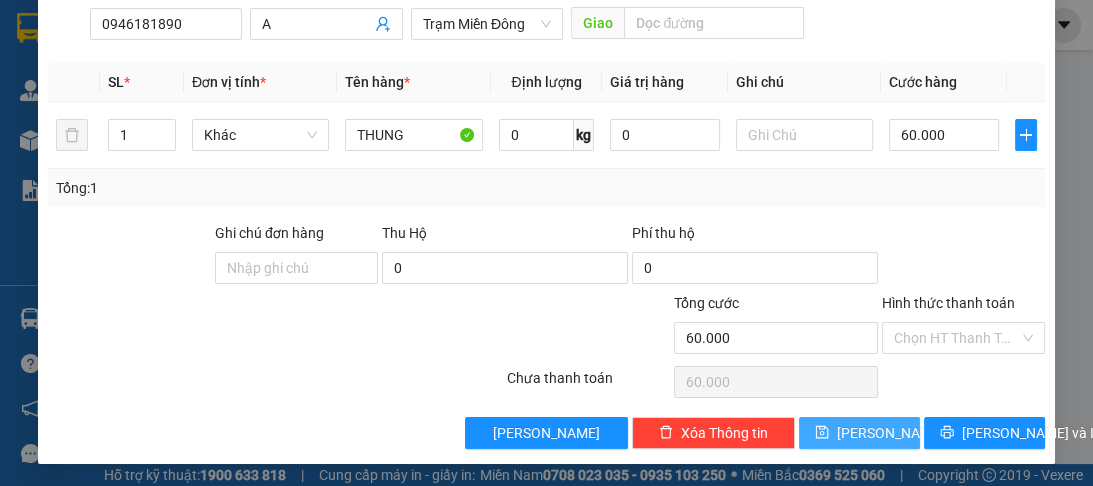 click on "[PERSON_NAME]" at bounding box center (859, 433) 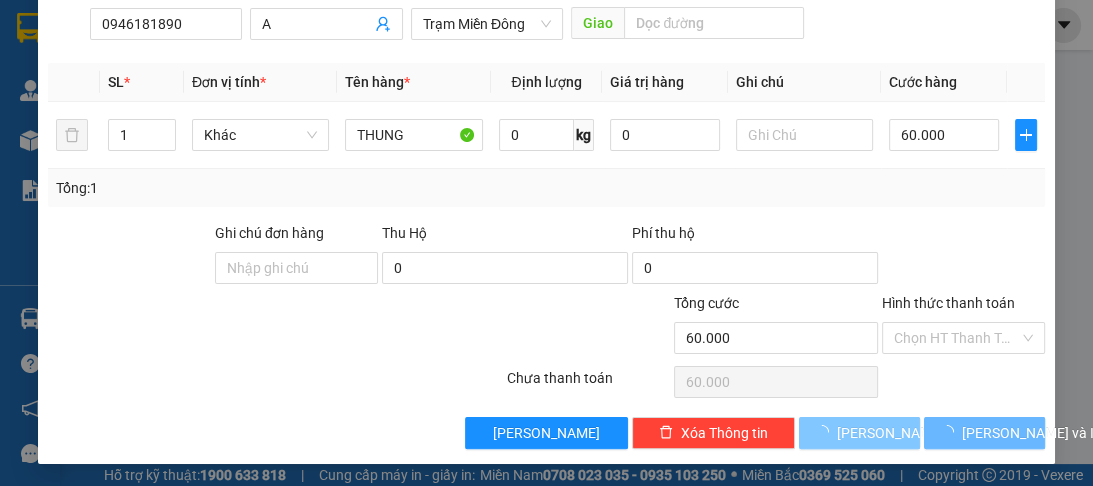 type 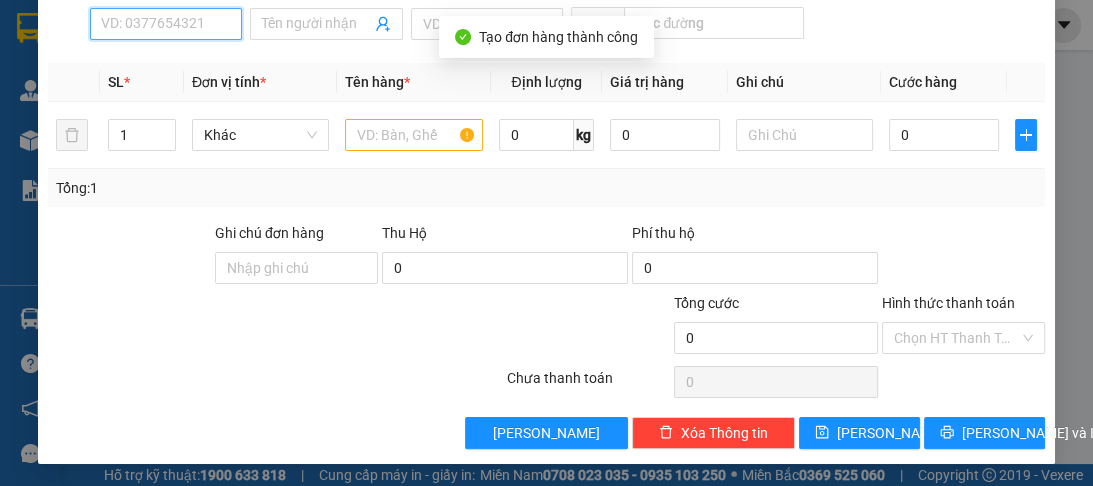 click on "SĐT Người Nhận  *" at bounding box center [166, 24] 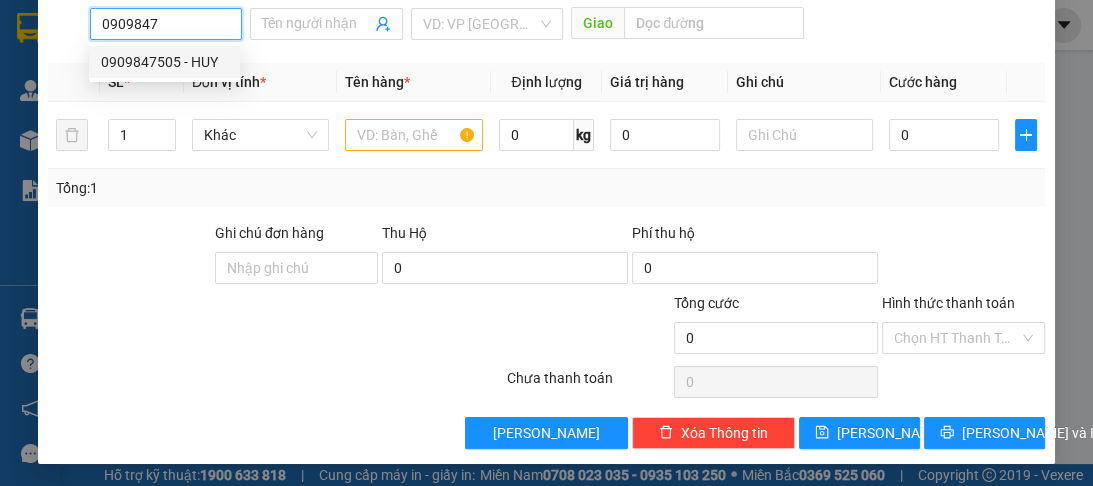 click on "0909847505 - HUY" at bounding box center (164, 62) 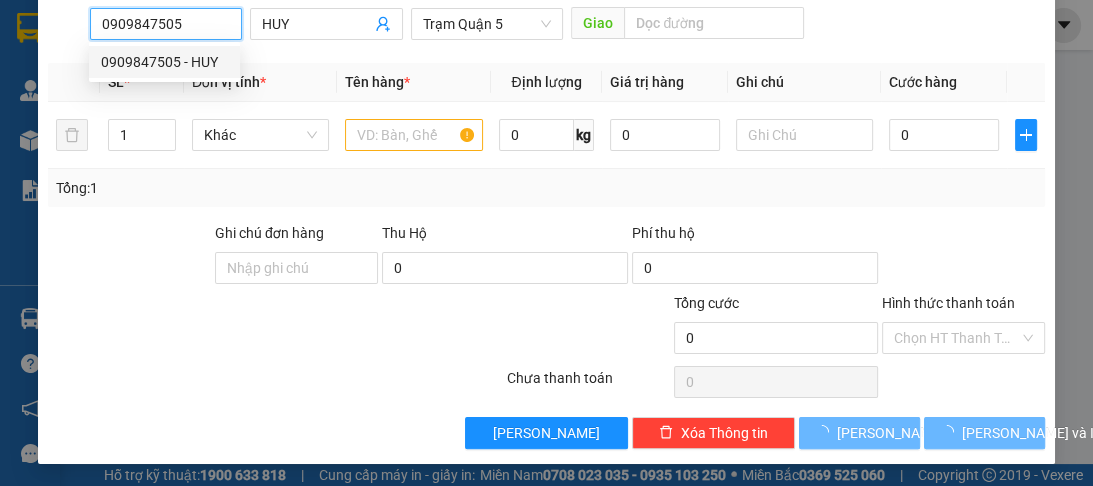 type on "30.000" 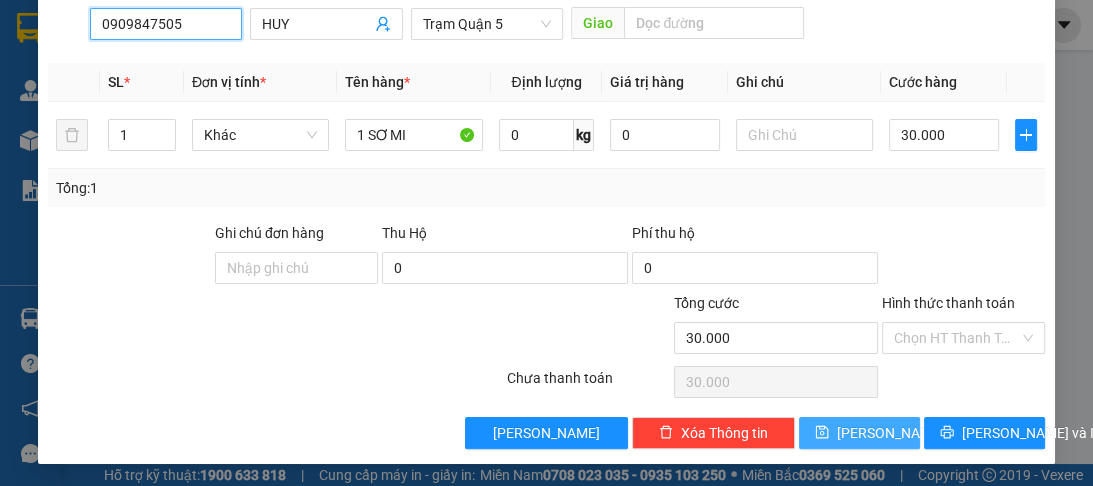 type on "0909847505" 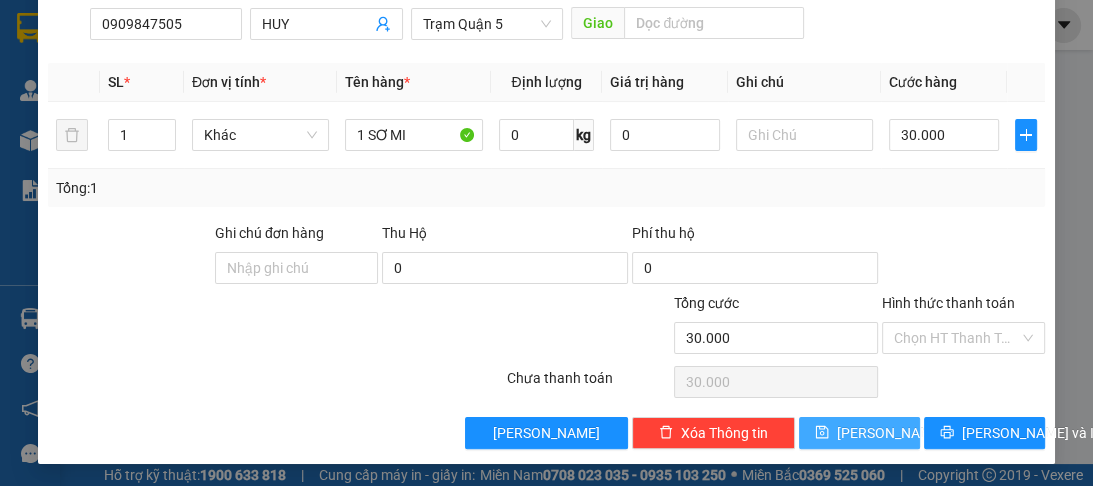click on "[PERSON_NAME]" at bounding box center [890, 433] 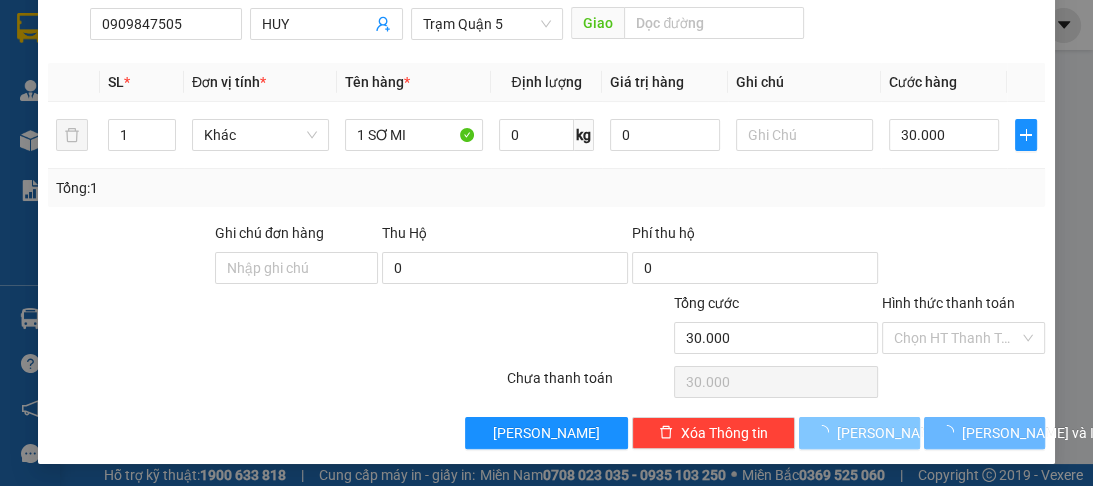 type 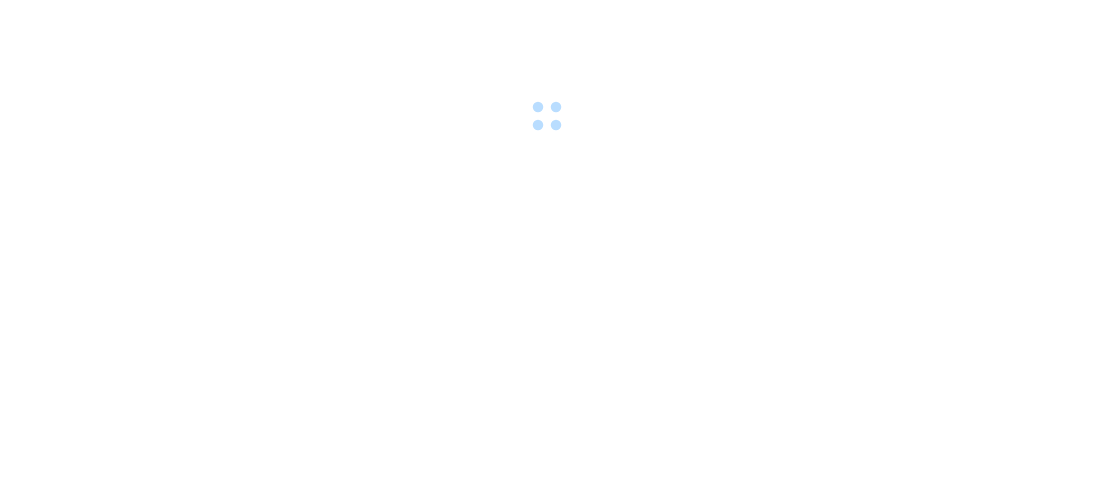 scroll, scrollTop: 0, scrollLeft: 0, axis: both 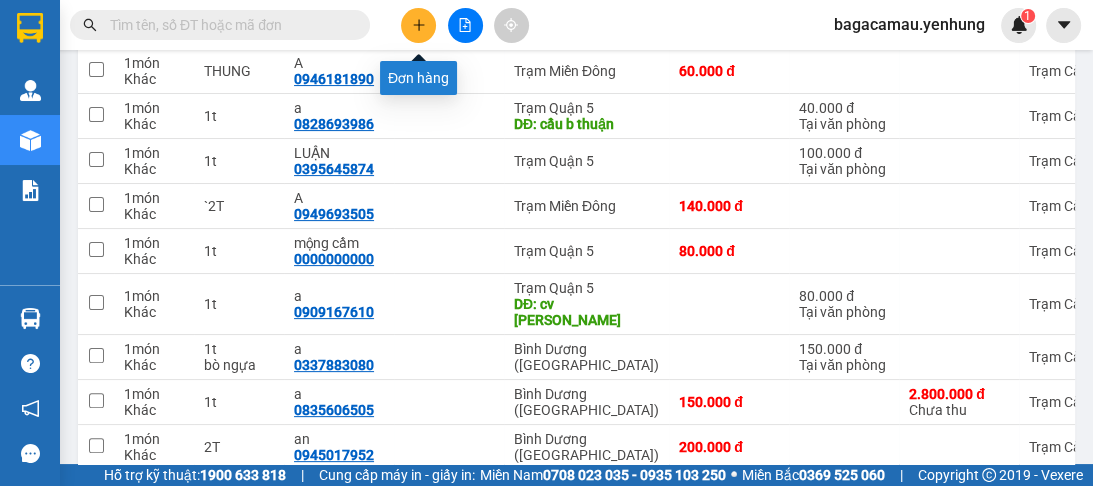 click at bounding box center (418, 25) 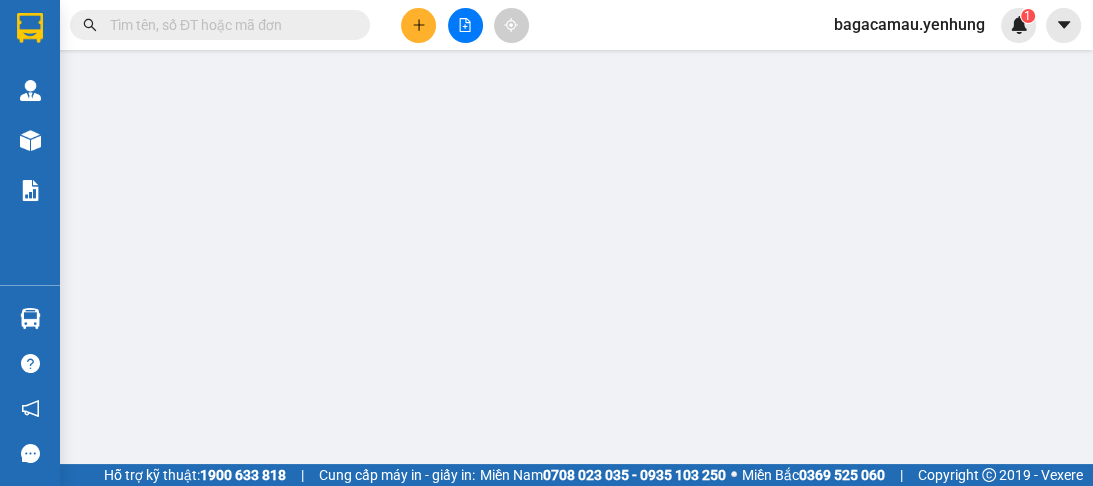 scroll, scrollTop: 0, scrollLeft: 0, axis: both 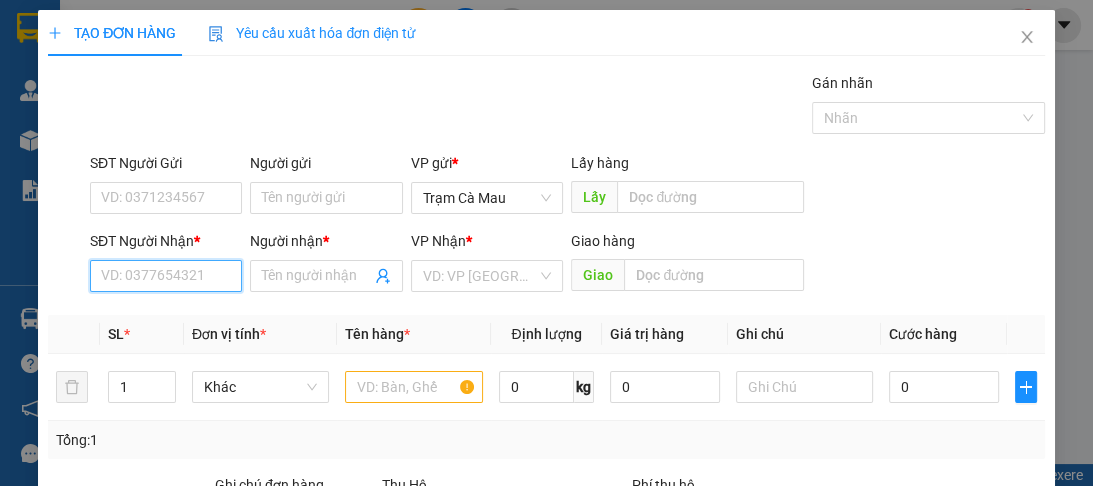 click on "SĐT Người Nhận  *" at bounding box center [166, 276] 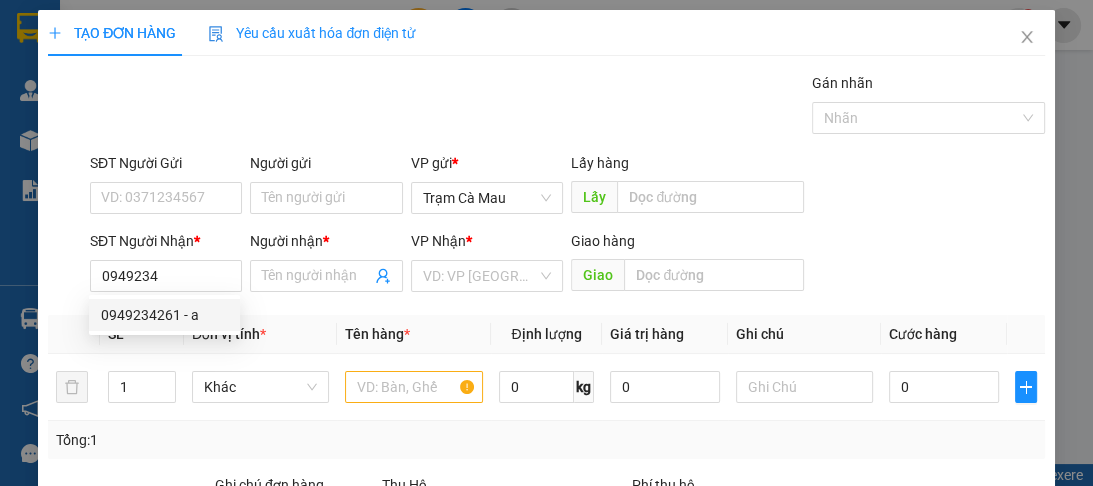 click on "0949234261 0949234261 - a" at bounding box center [164, 315] 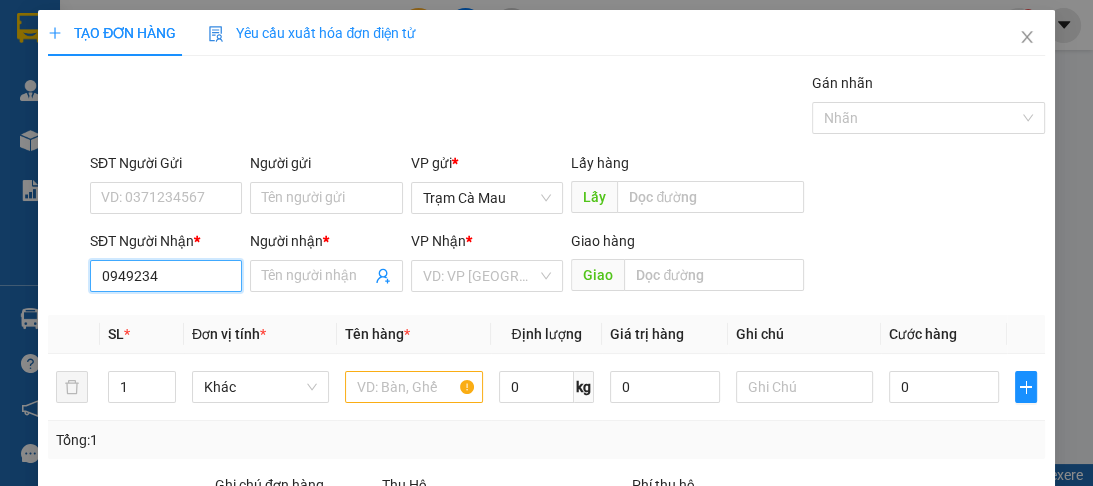 click on "0949234" at bounding box center [166, 276] 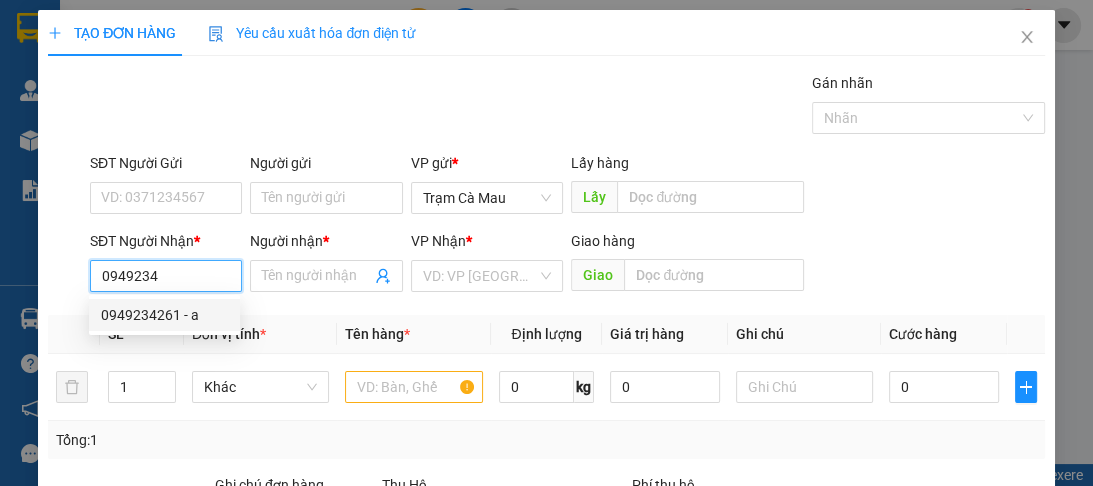click on "0949234261 - a" at bounding box center (164, 315) 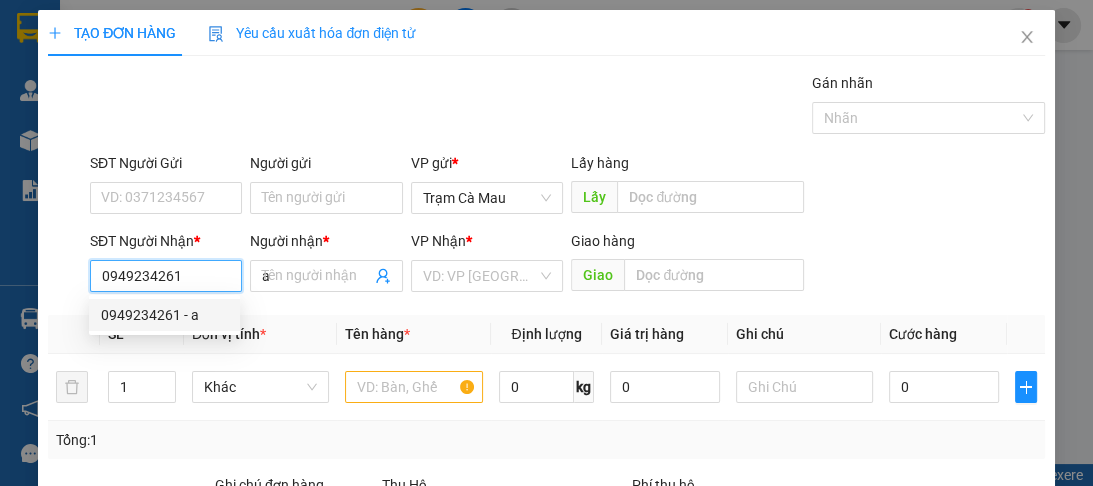type on "80.000" 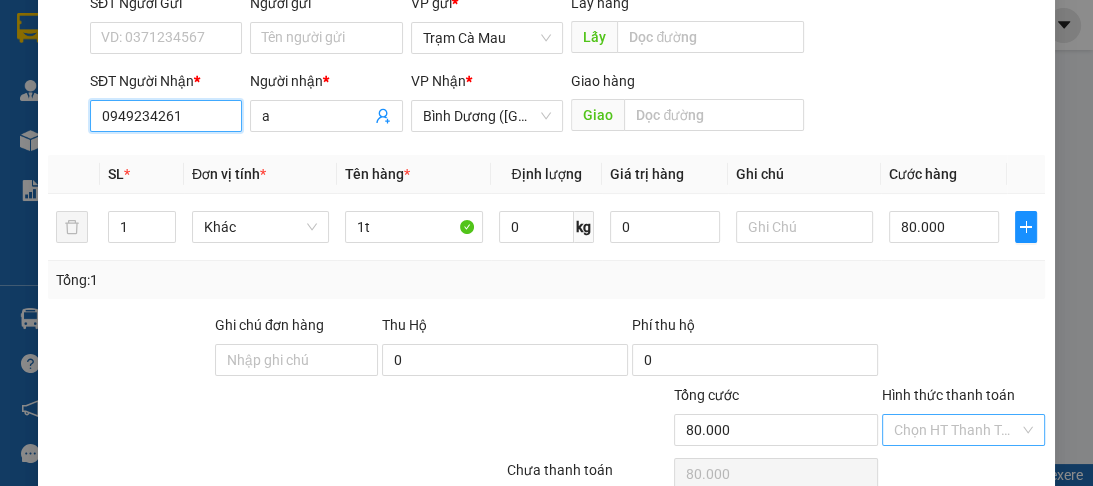 scroll, scrollTop: 240, scrollLeft: 0, axis: vertical 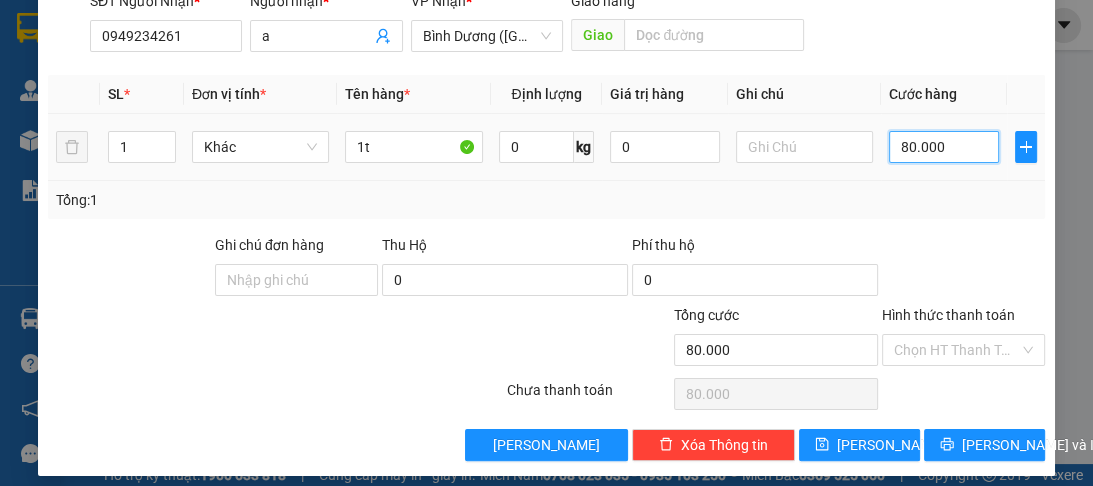 click on "80.000" at bounding box center [944, 147] 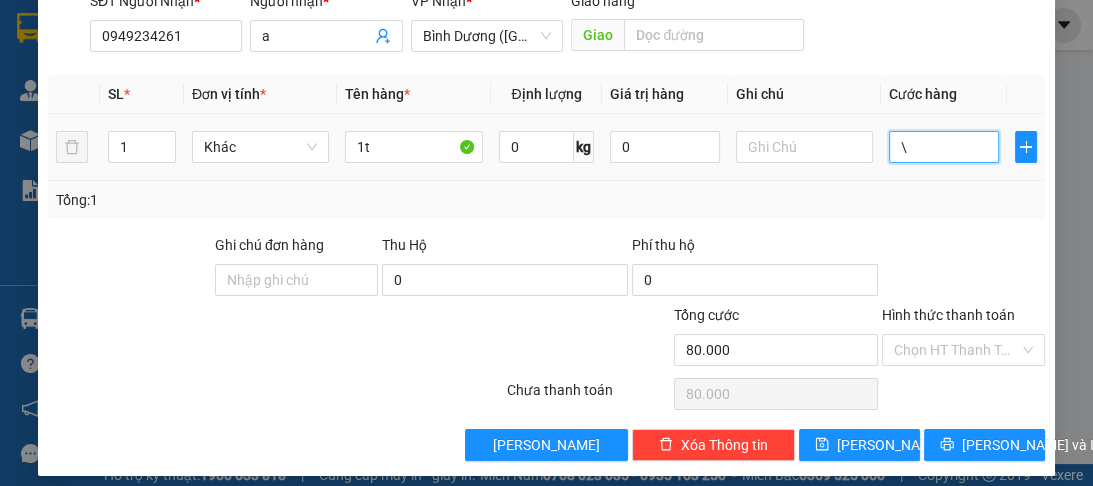 type on "0" 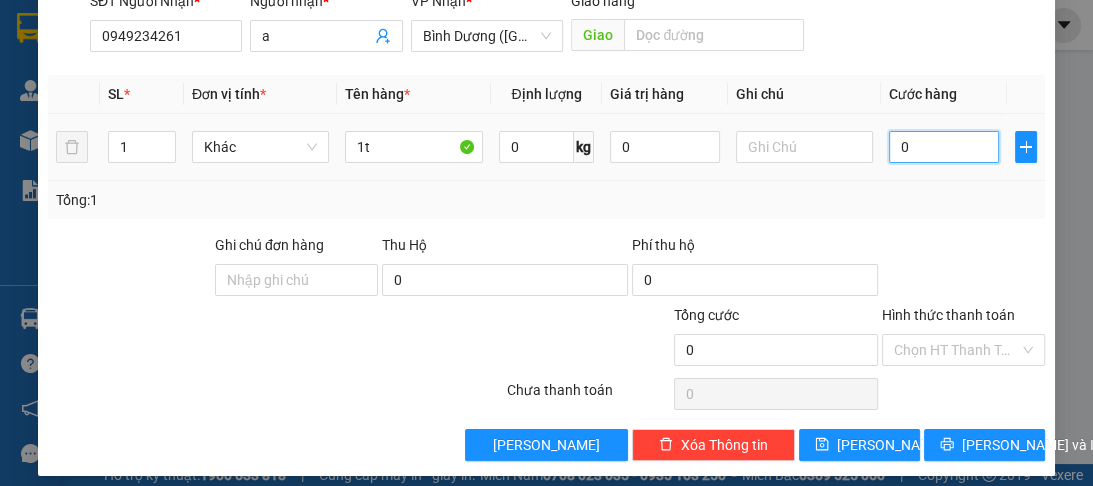 type on "01" 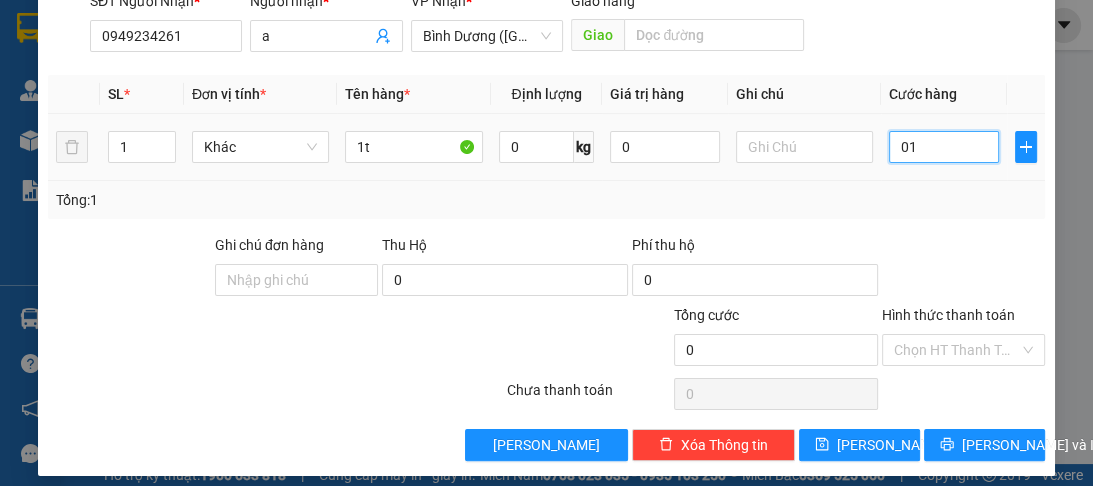 type on "1" 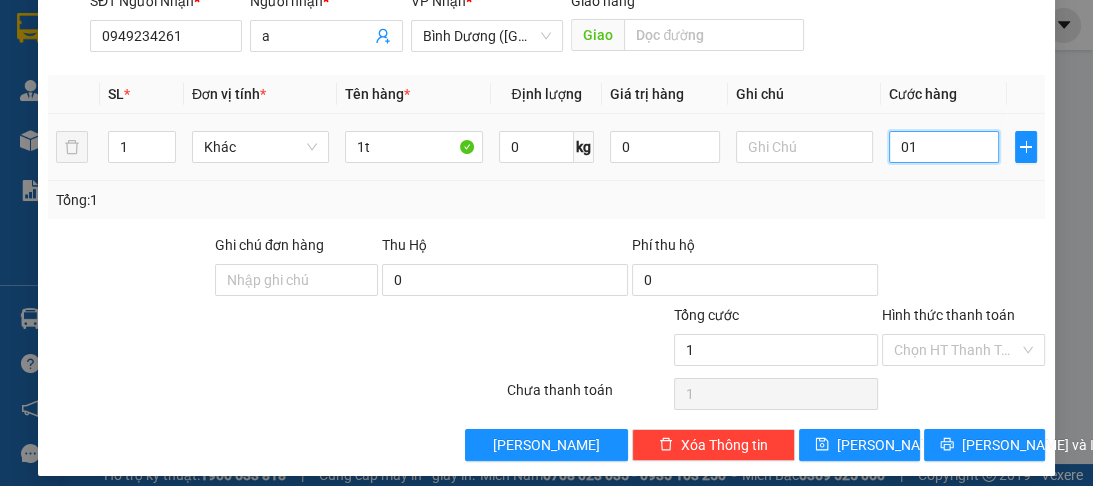 type on "10" 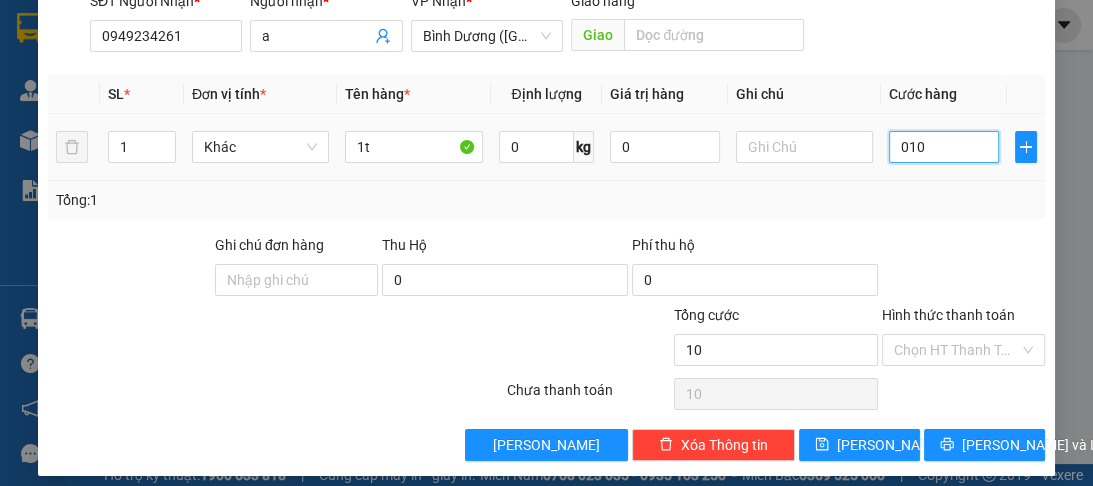 type on "100" 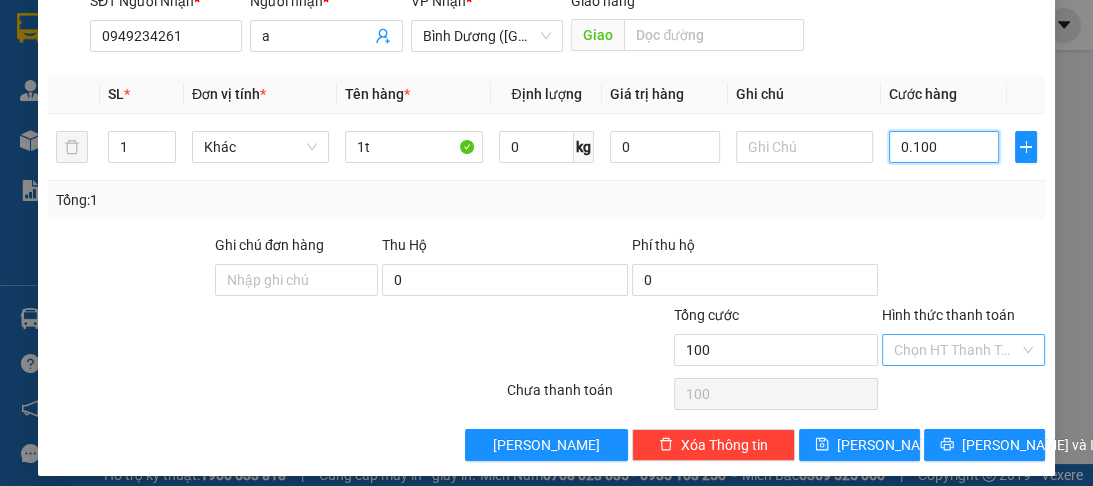 type on "0.100" 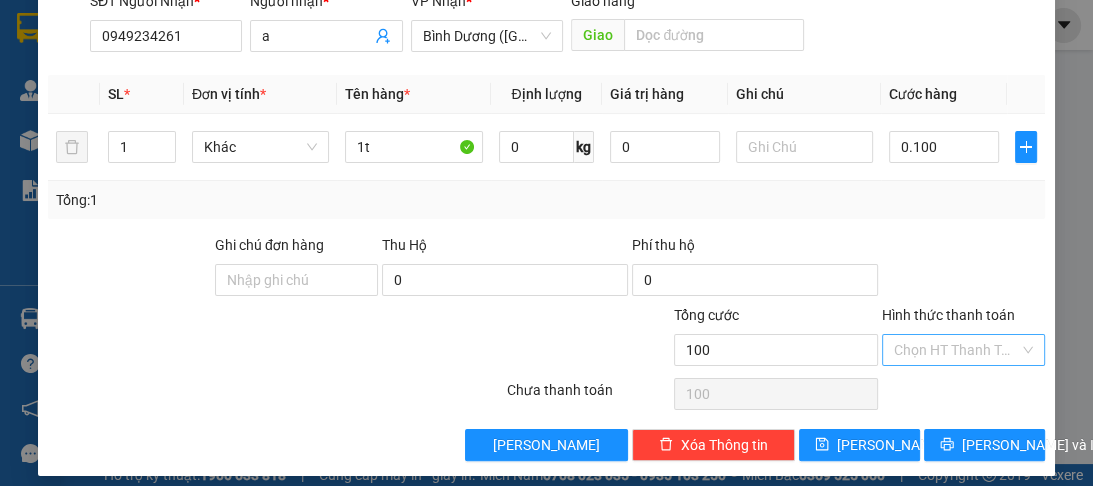 type on "100.000" 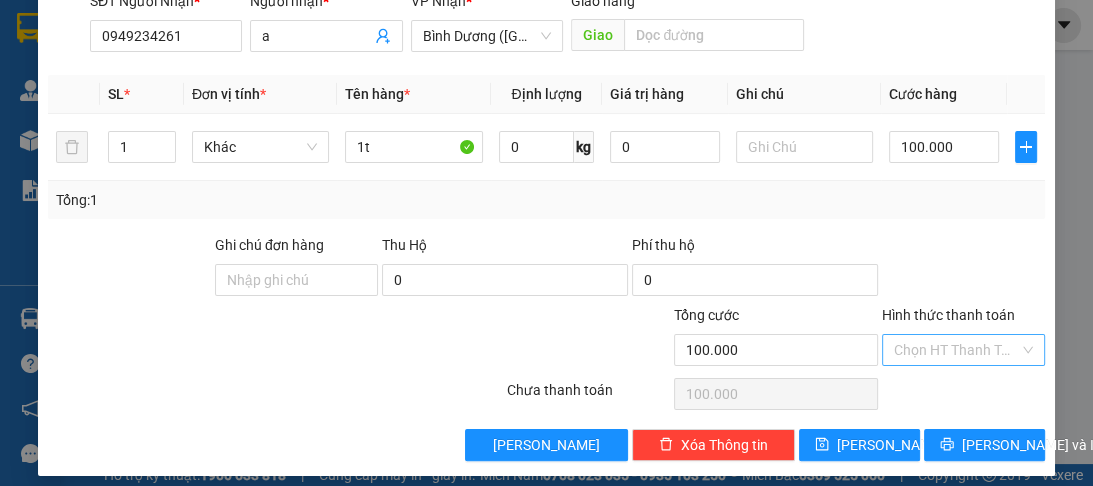 click on "Hình thức thanh toán" at bounding box center [956, 350] 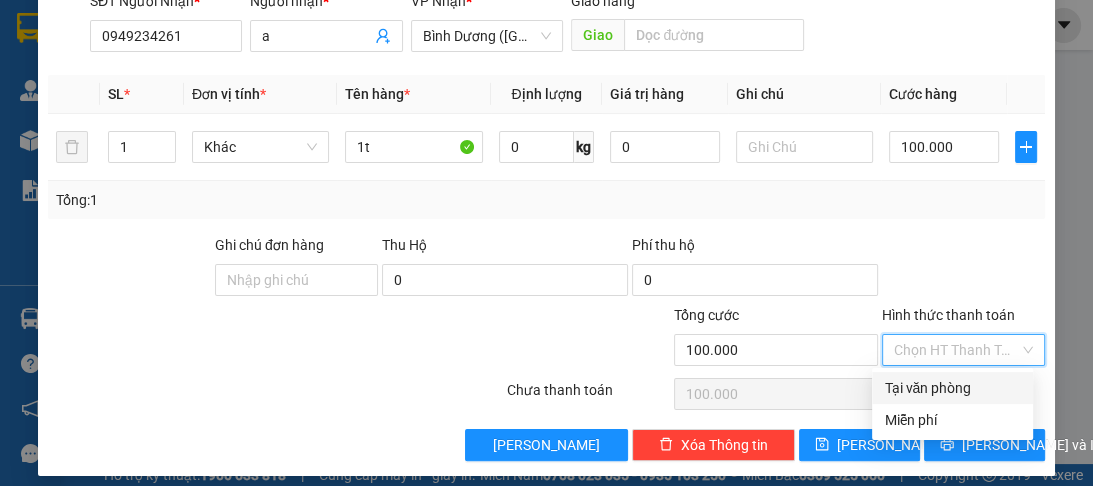 click on "Tại văn phòng" at bounding box center (952, 388) 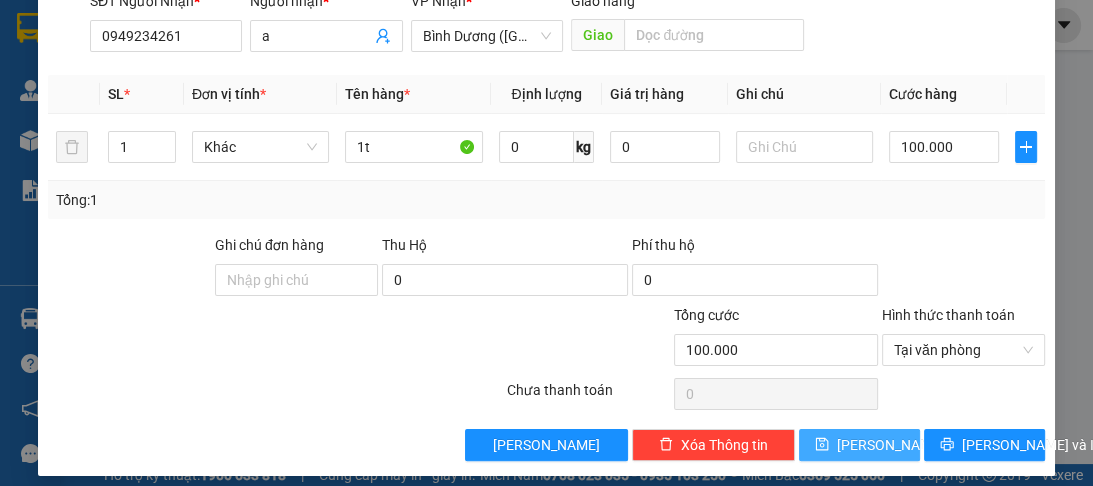 click on "[PERSON_NAME]" at bounding box center [859, 445] 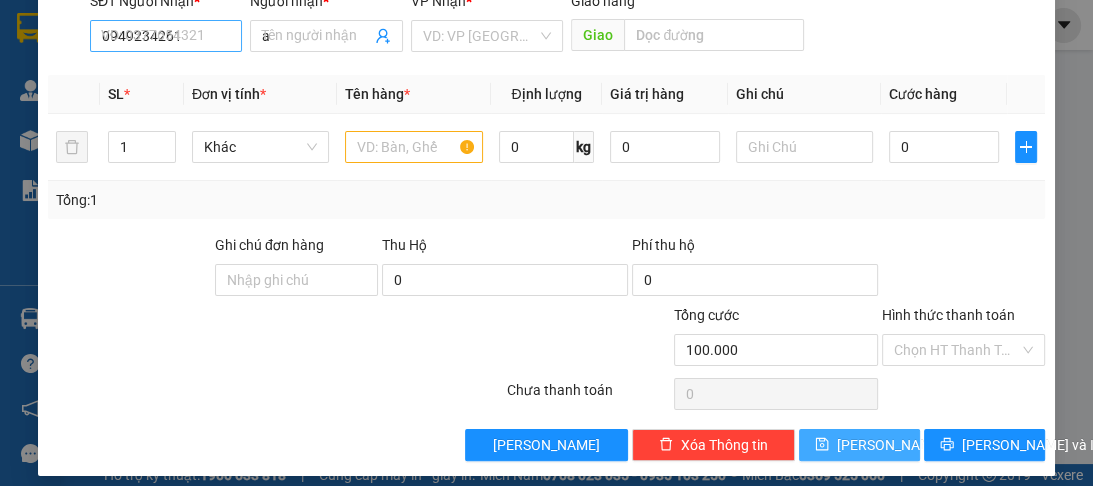 type 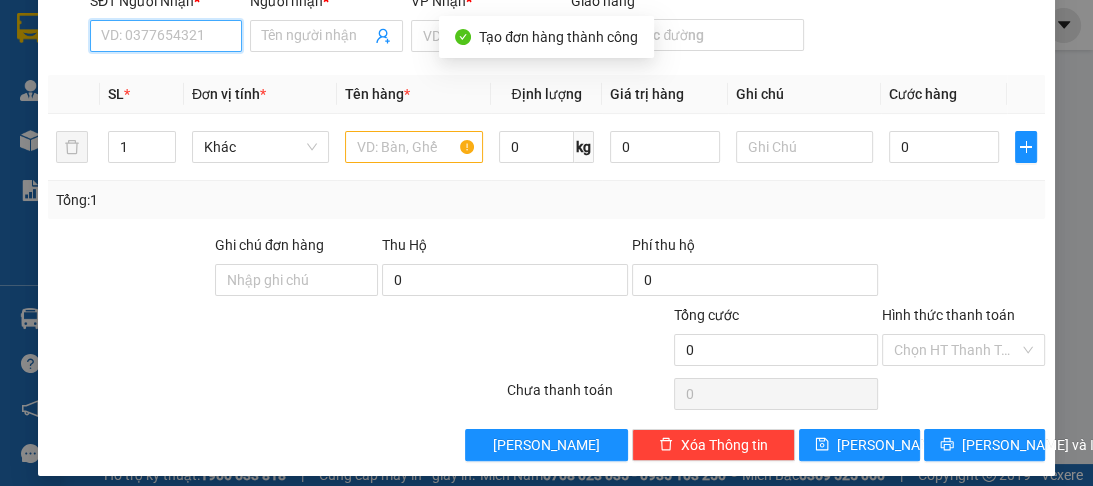 click on "SĐT Người Nhận  *" at bounding box center [166, 36] 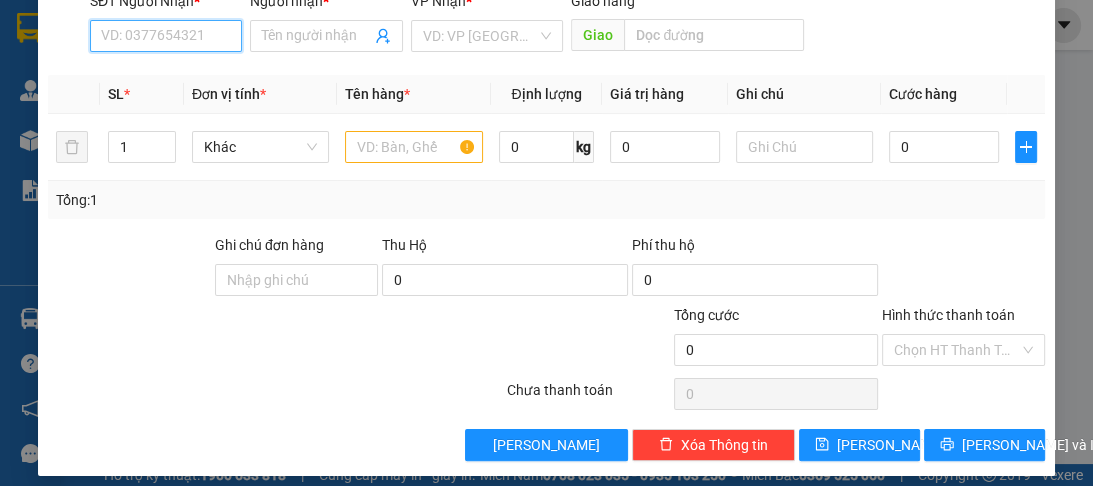 click on "SĐT Người Nhận  *" at bounding box center [166, 36] 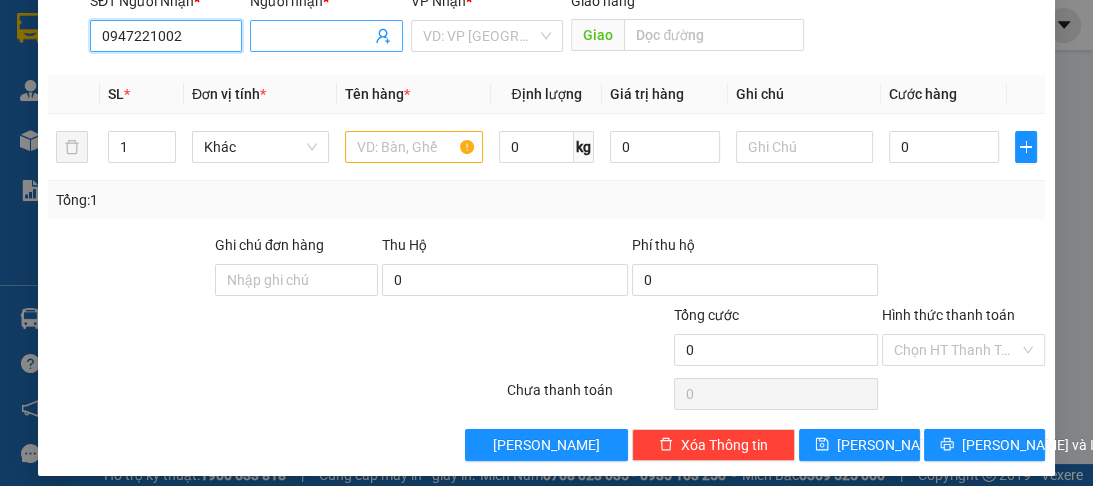 type on "0947221002" 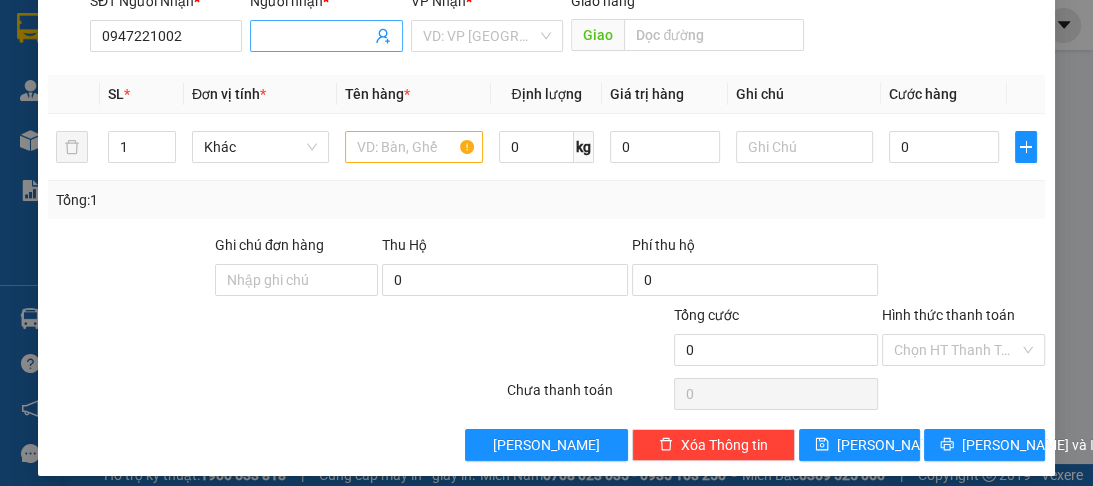 click on "Người nhận  *" at bounding box center [316, 36] 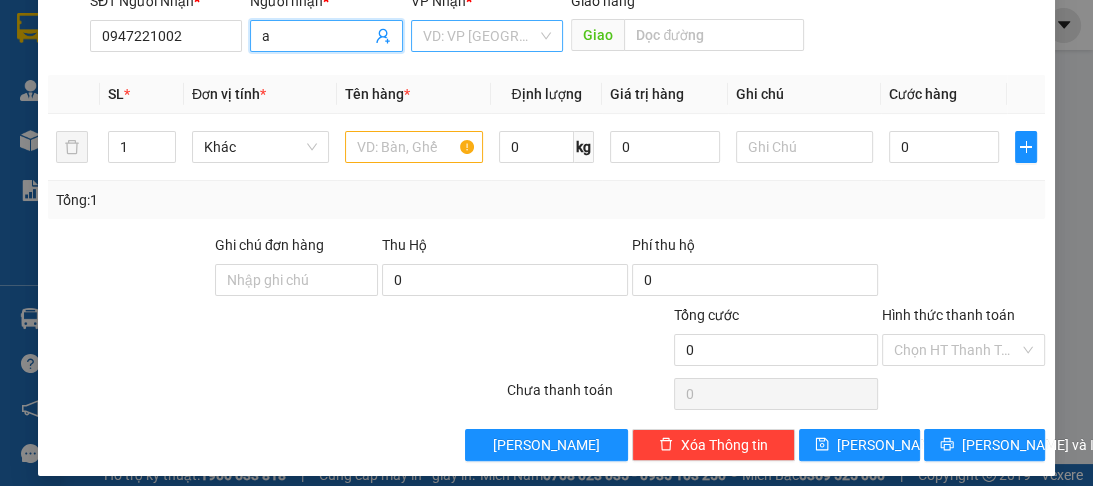 type on "a" 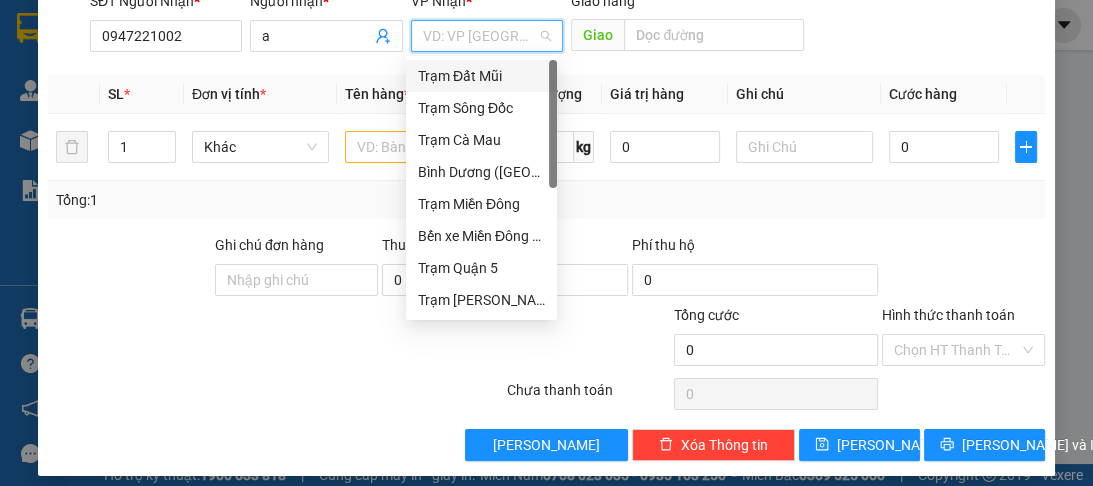 click at bounding box center (480, 36) 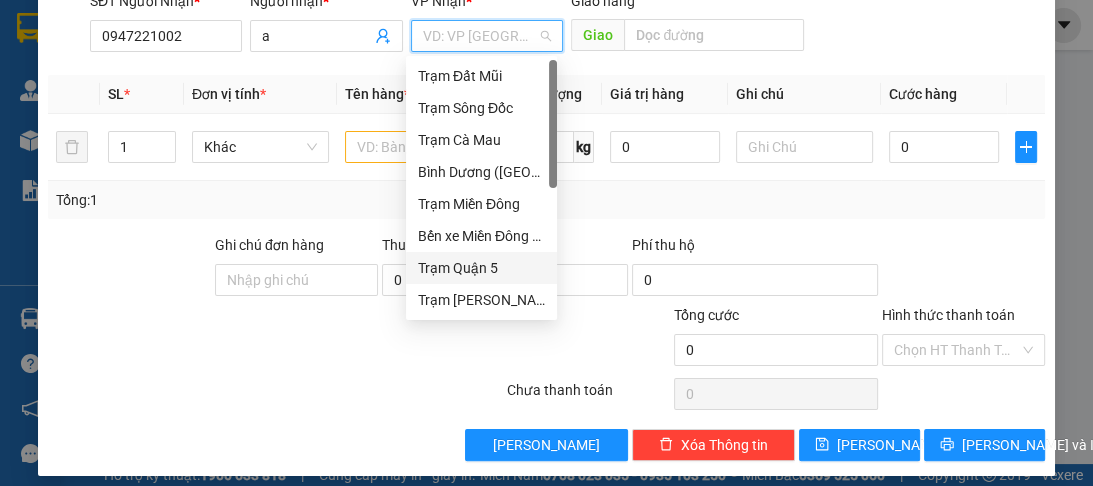 click on "Trạm Quận 5" at bounding box center [481, 268] 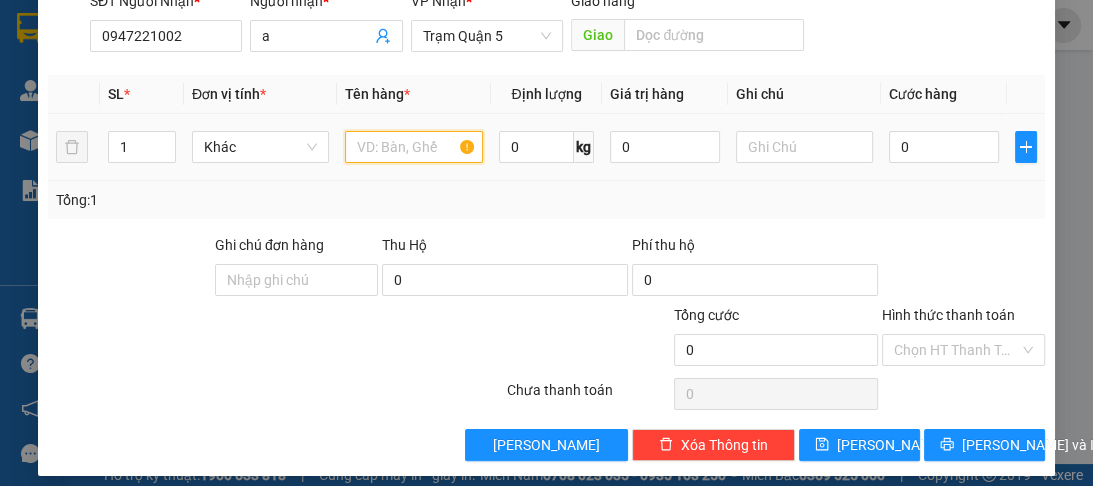 click at bounding box center [413, 147] 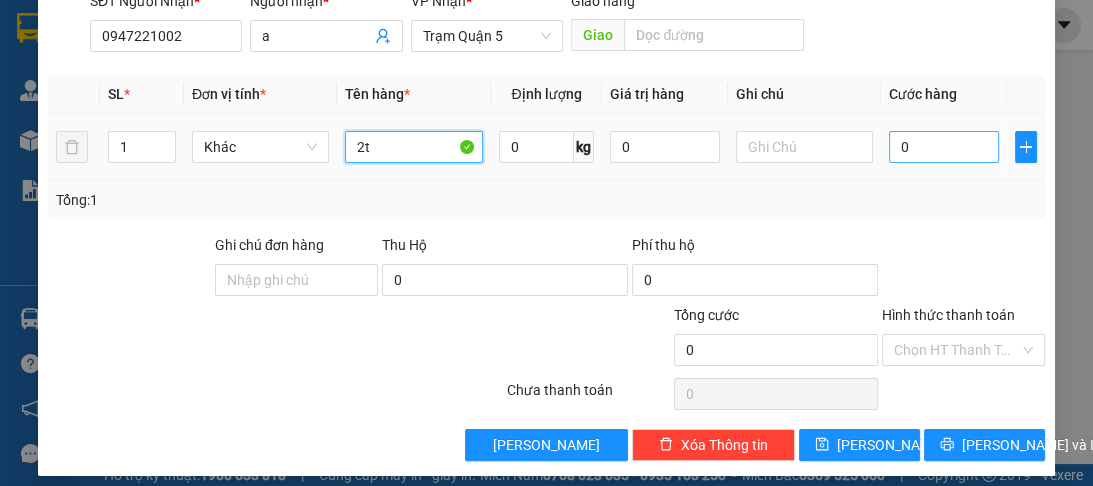 type on "2t" 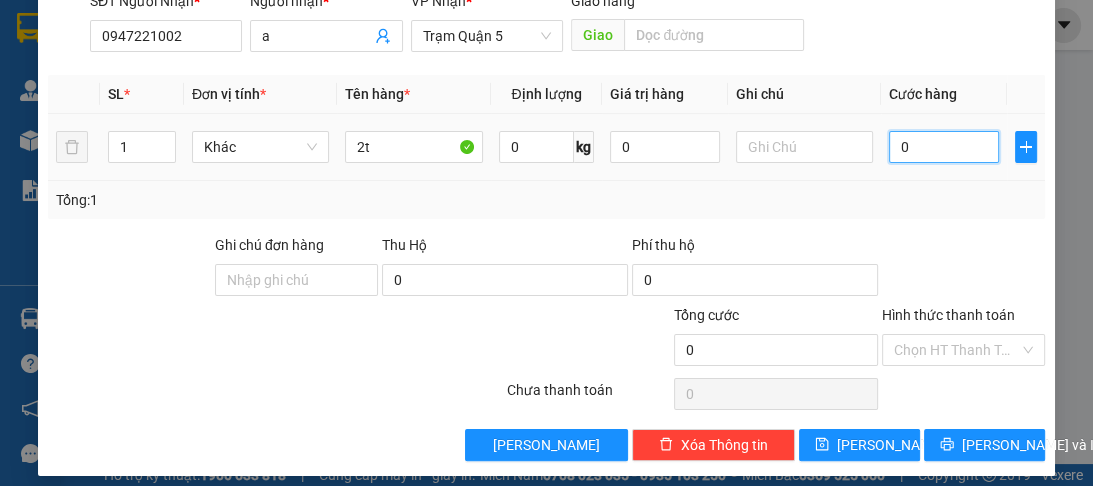 click on "0" at bounding box center [944, 147] 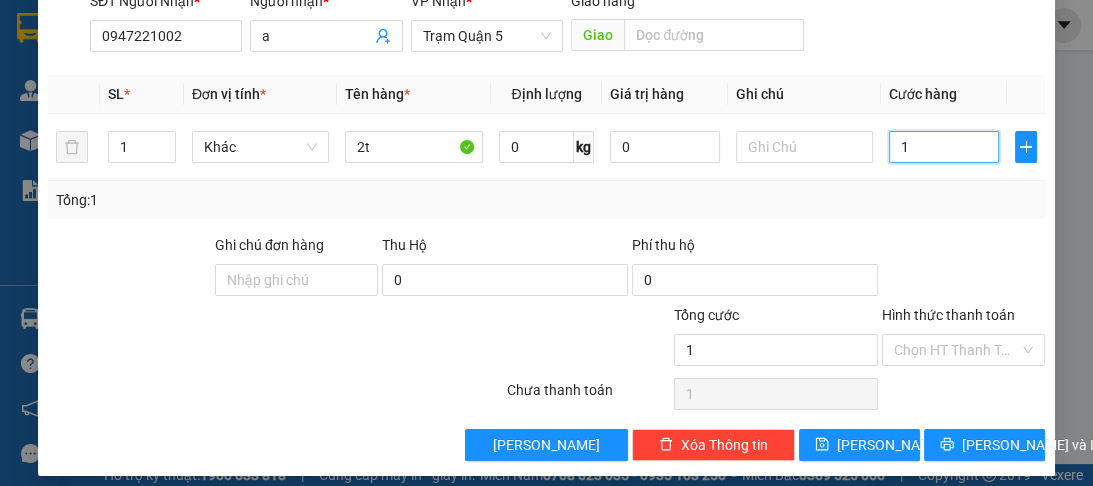 type on "14" 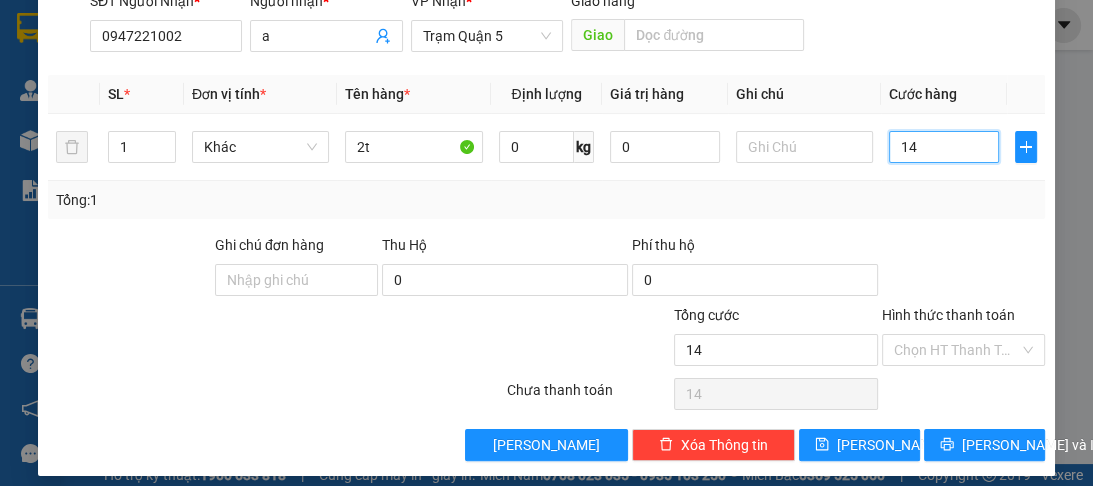 type on "140" 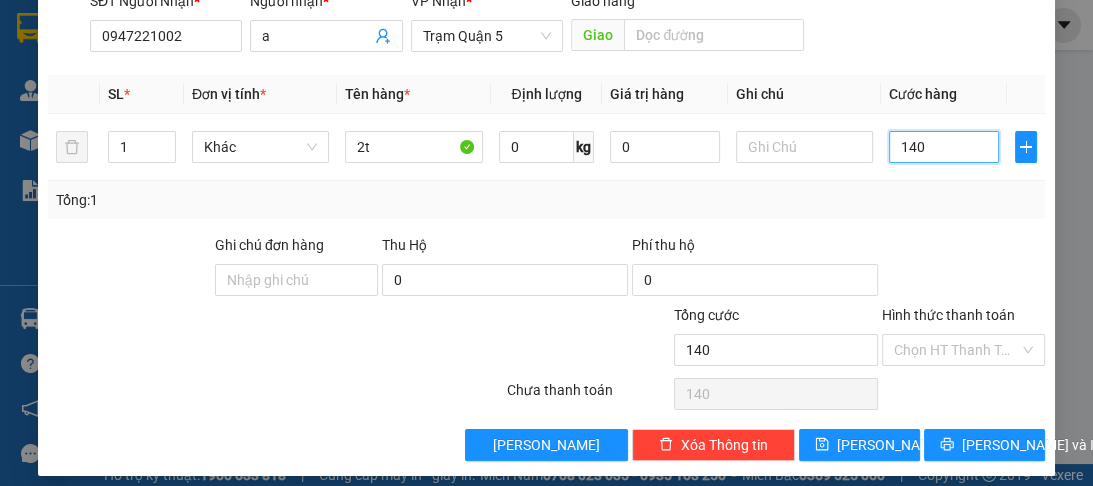 scroll, scrollTop: 252, scrollLeft: 0, axis: vertical 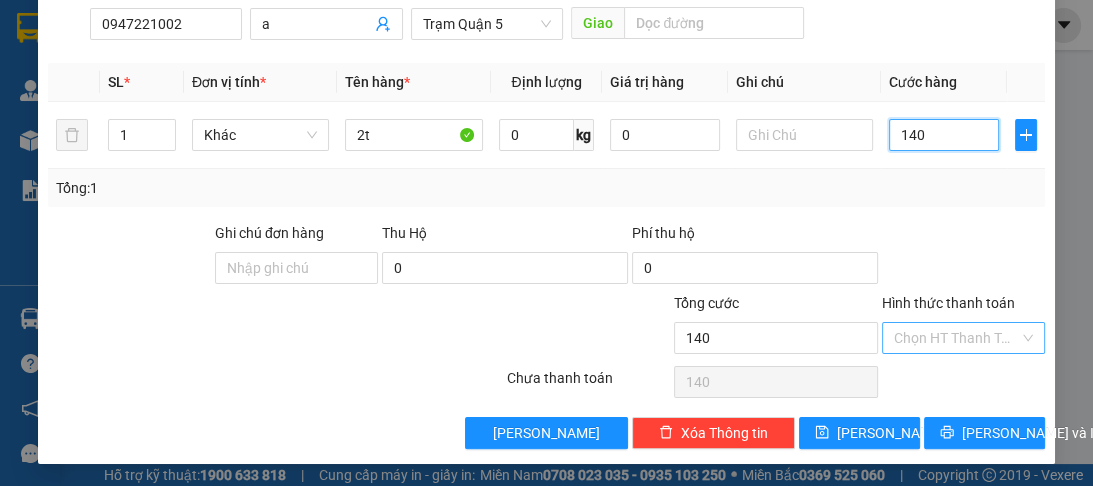 type on "140" 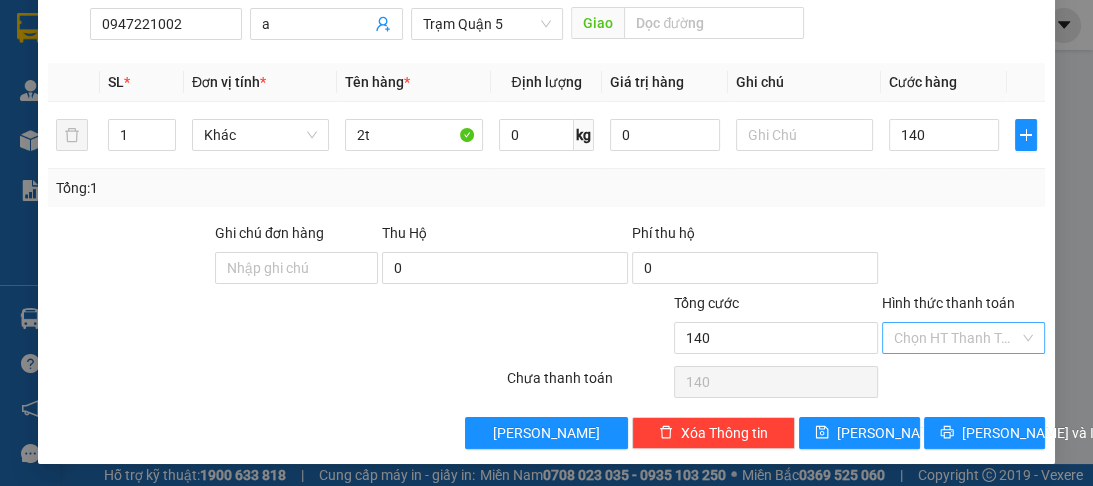 type on "140.000" 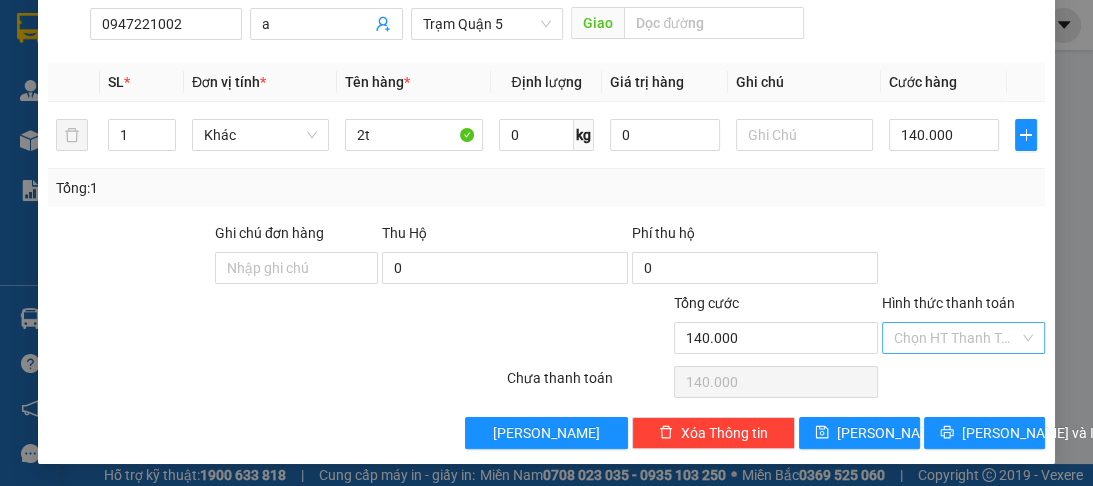 click on "Hình thức thanh toán" at bounding box center [956, 338] 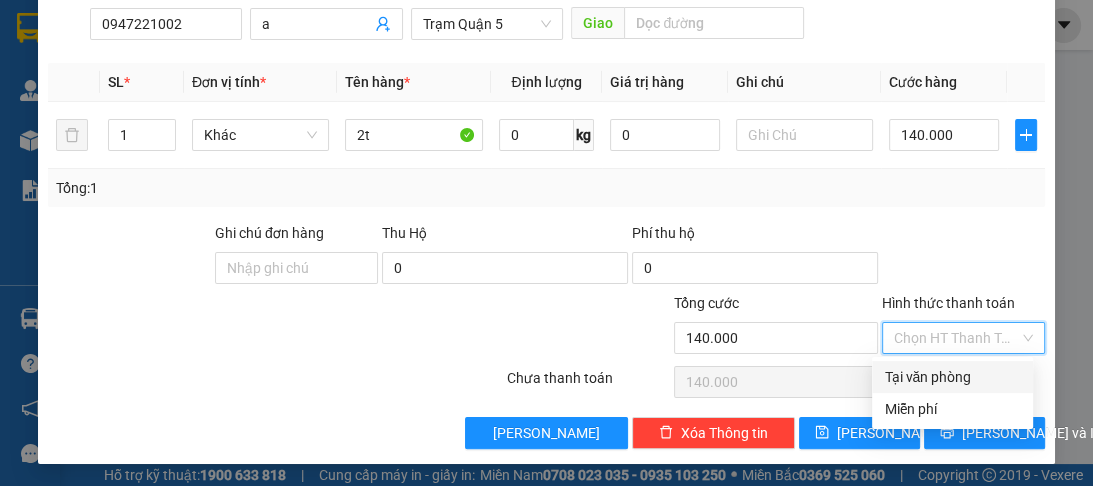 click on "Tại văn phòng" at bounding box center (952, 377) 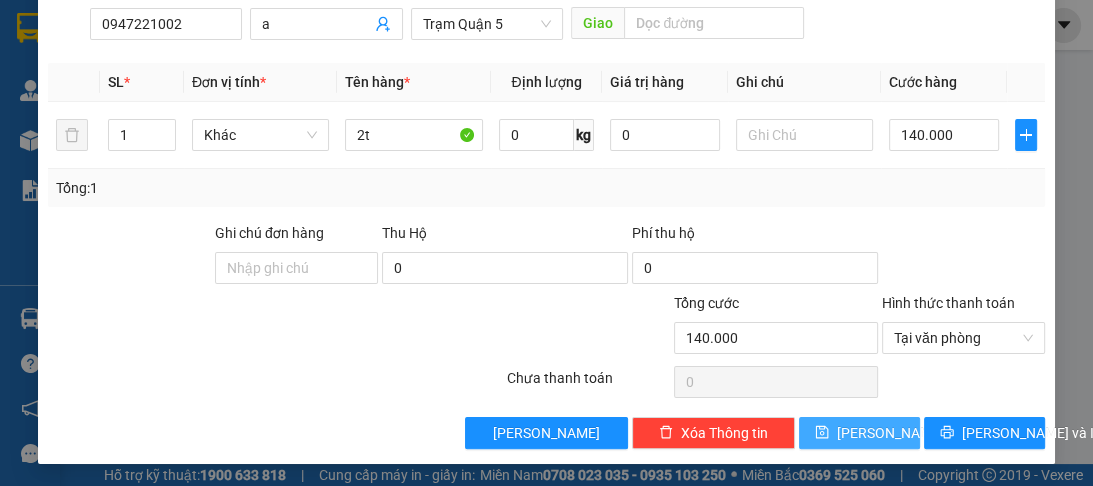 click on "[PERSON_NAME]" at bounding box center (859, 433) 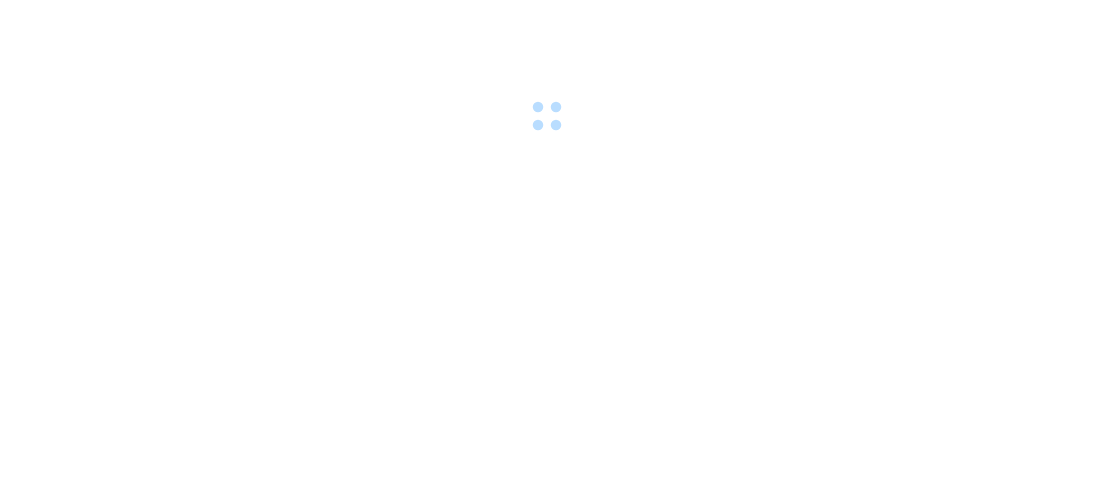 scroll, scrollTop: 0, scrollLeft: 0, axis: both 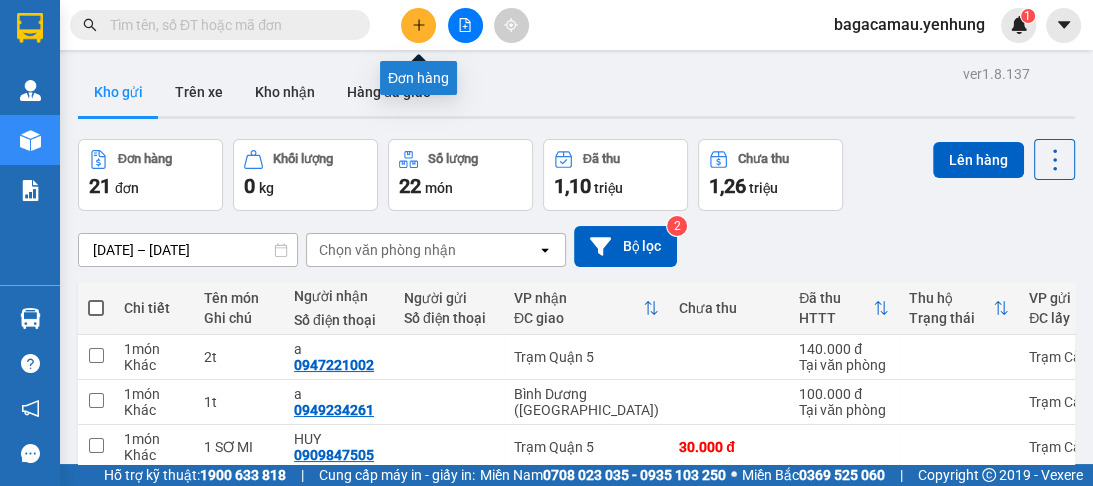 click at bounding box center (418, 25) 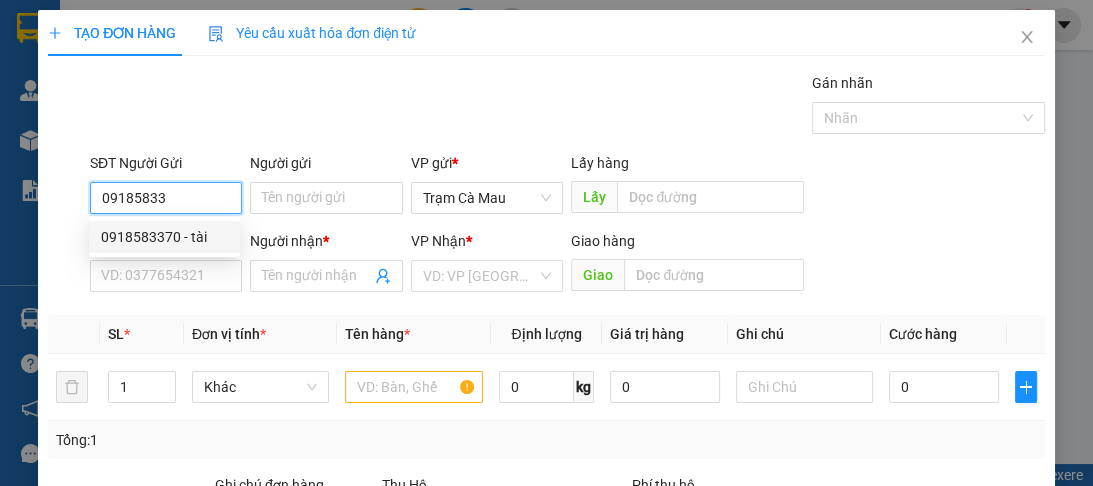 click on "0918583370 - tài" at bounding box center [164, 237] 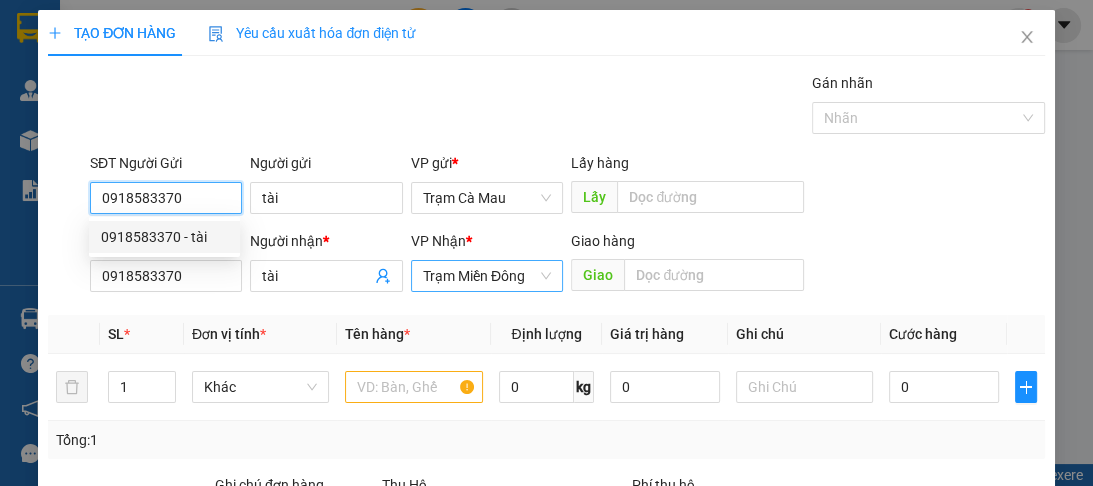 type on "70.000" 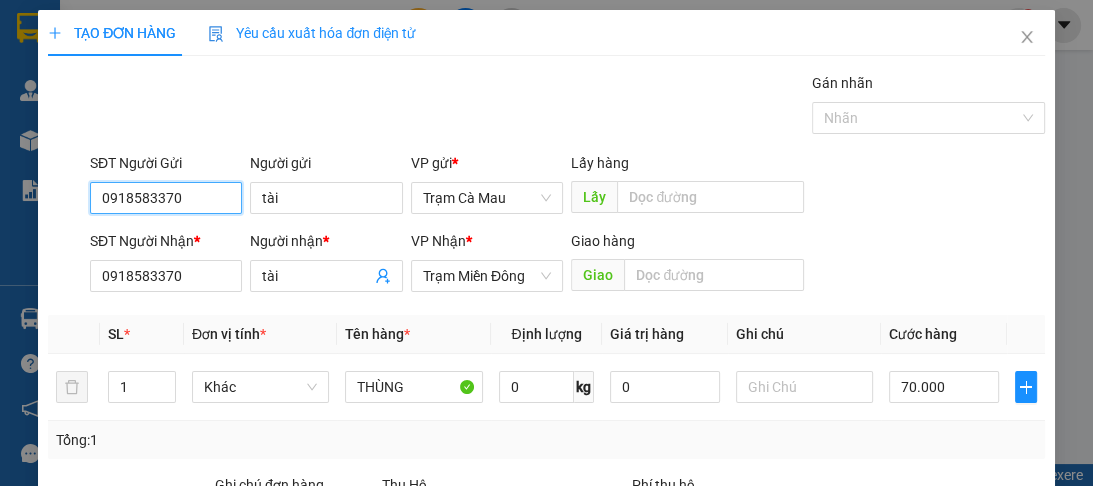 scroll, scrollTop: 160, scrollLeft: 0, axis: vertical 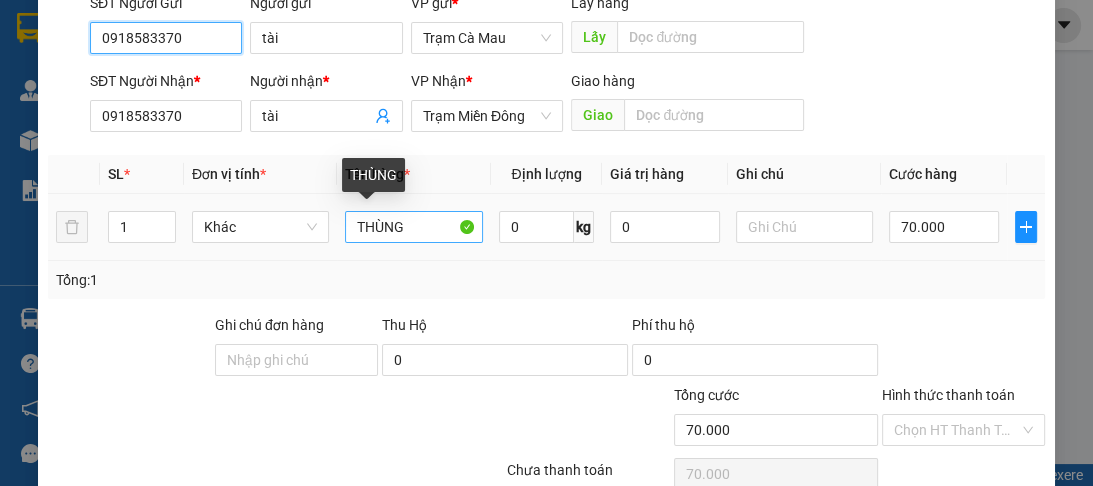 type on "0918583370" 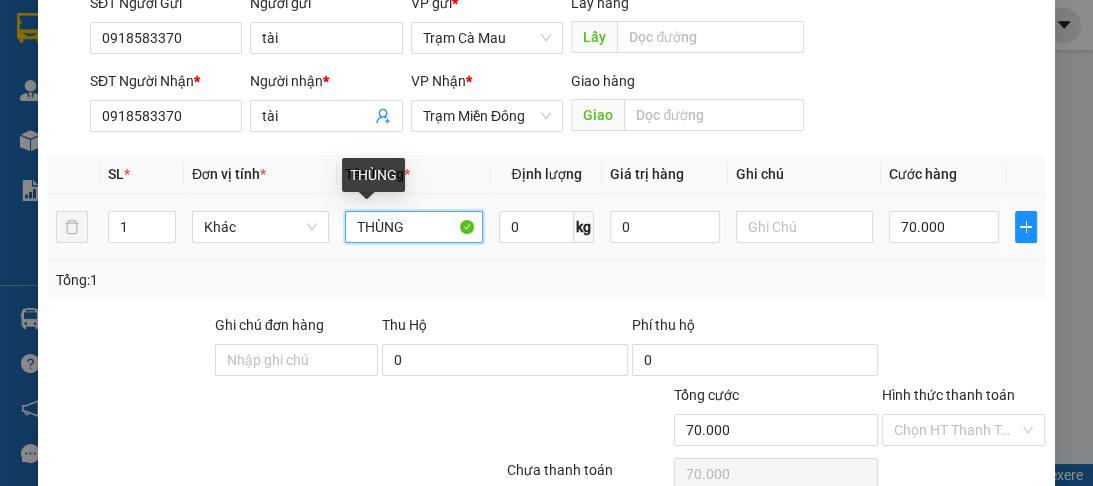 click on "THÙNG" at bounding box center [413, 227] 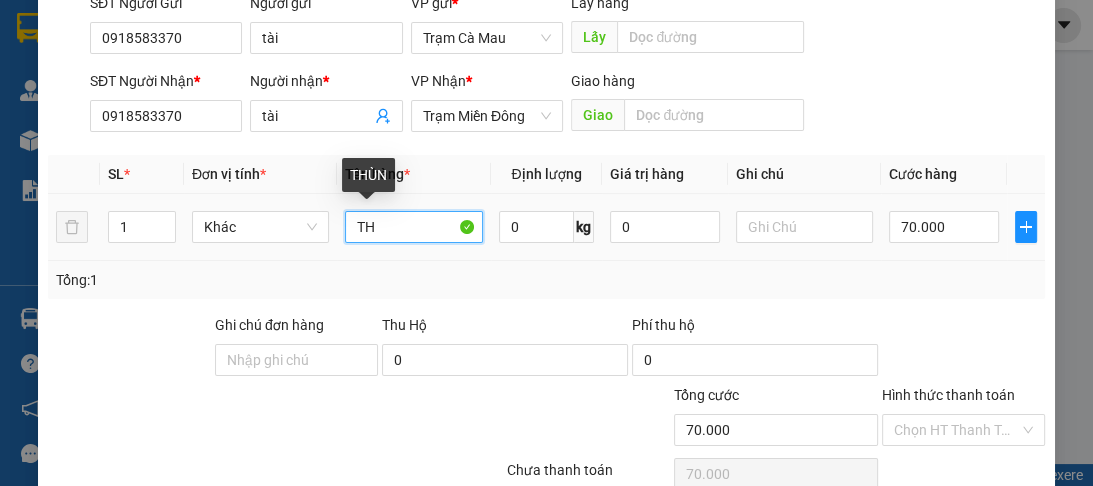 type on "T" 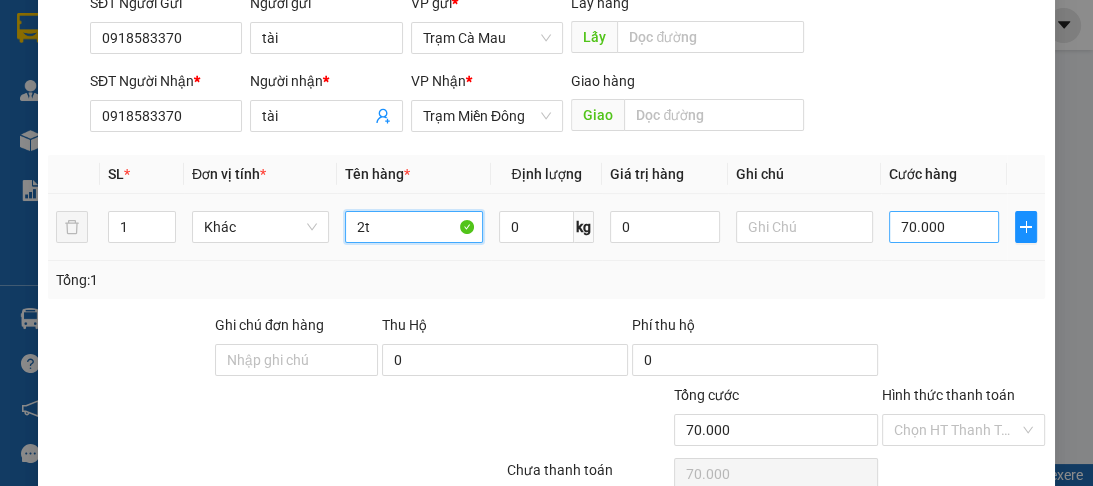 type on "2t" 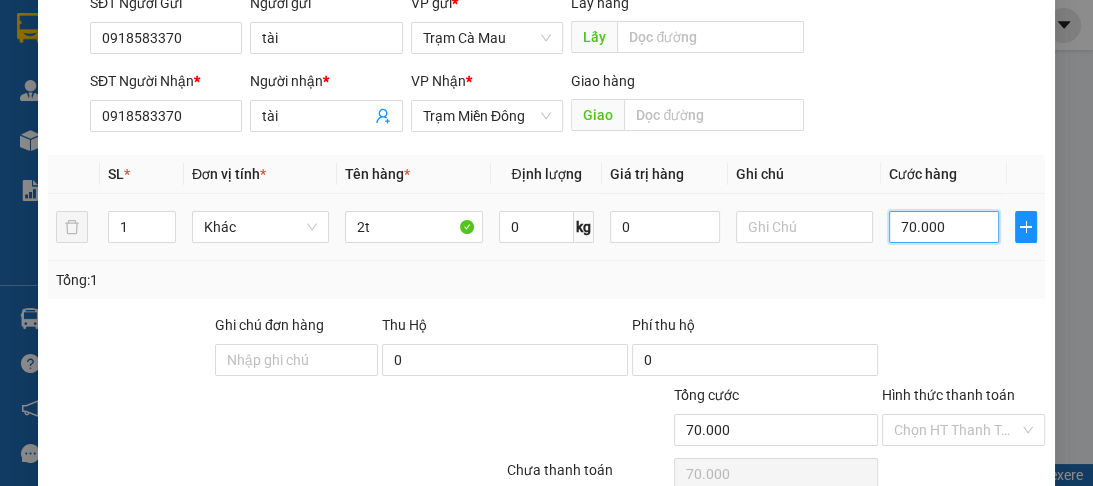 click on "70.000" at bounding box center (944, 227) 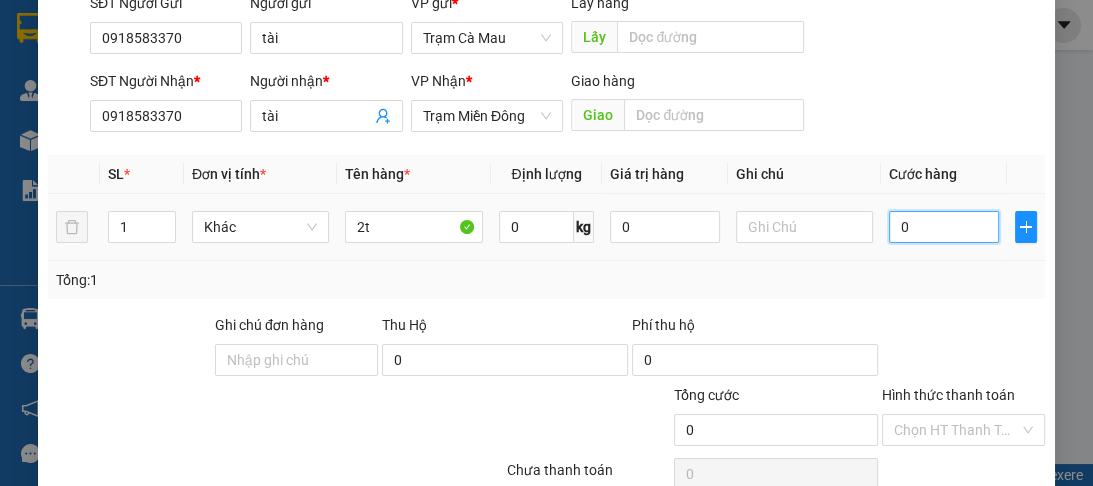 type on "0" 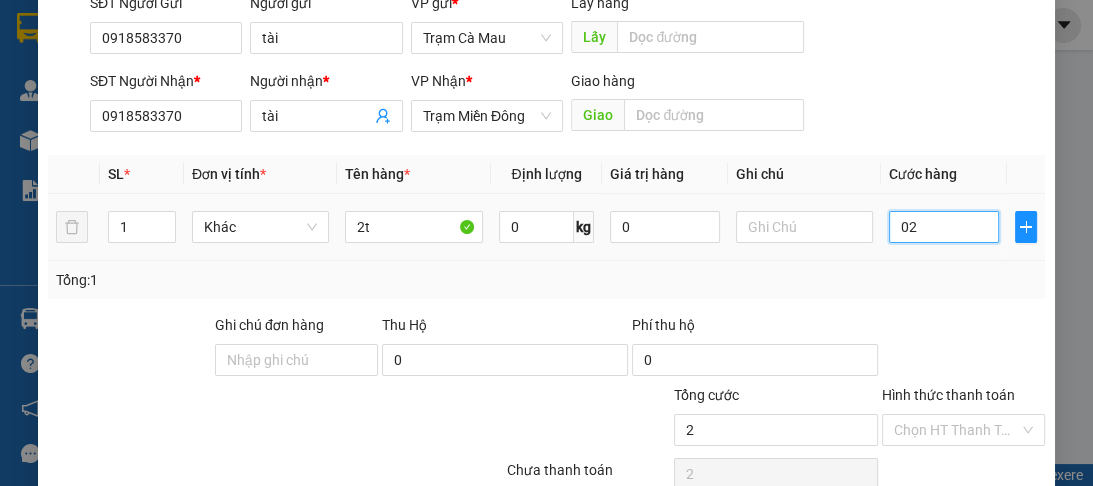 type on "23" 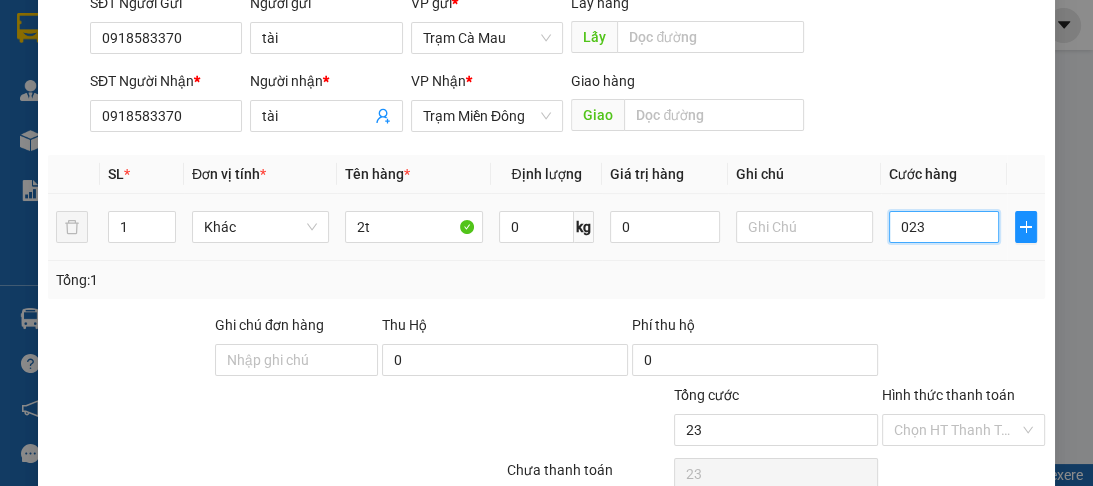 type on "0.230" 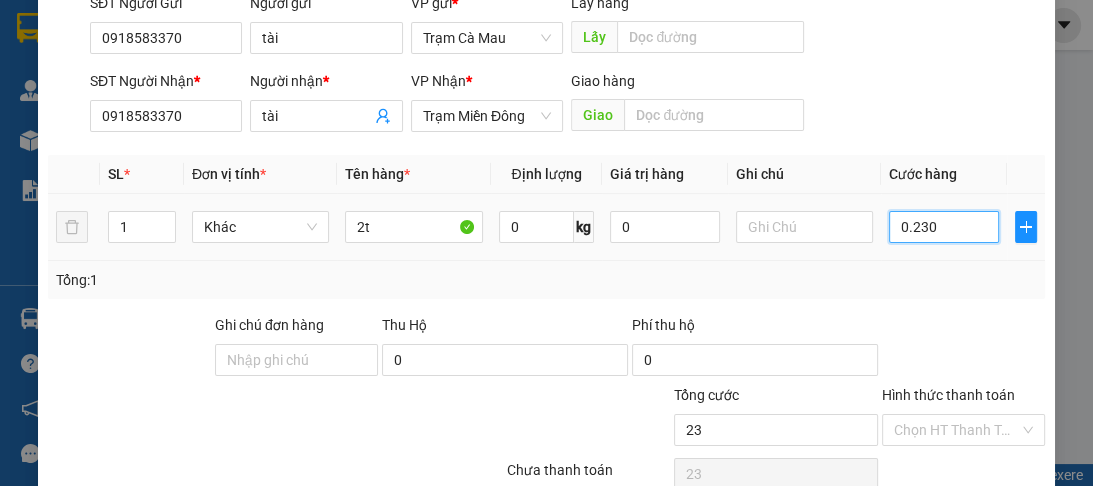 type on "230" 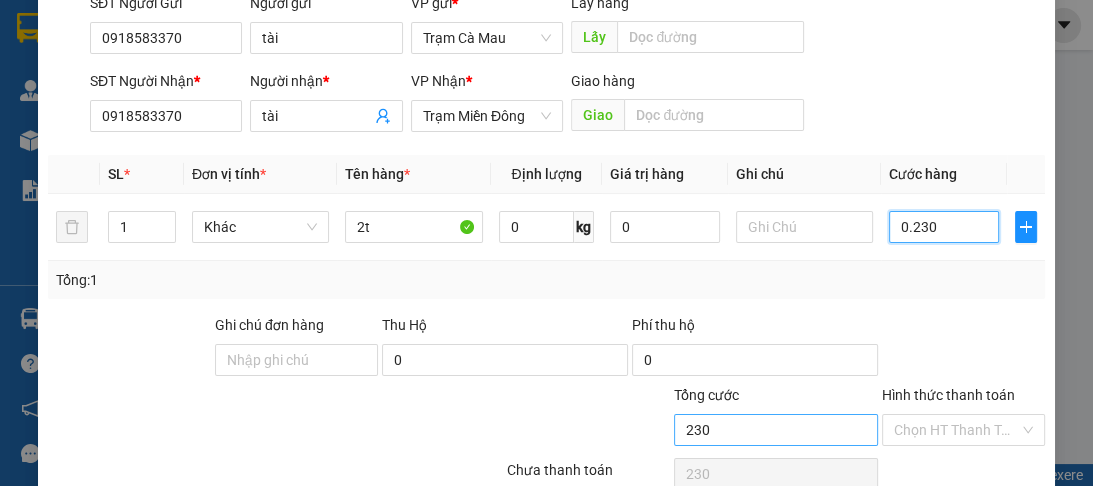 scroll, scrollTop: 252, scrollLeft: 0, axis: vertical 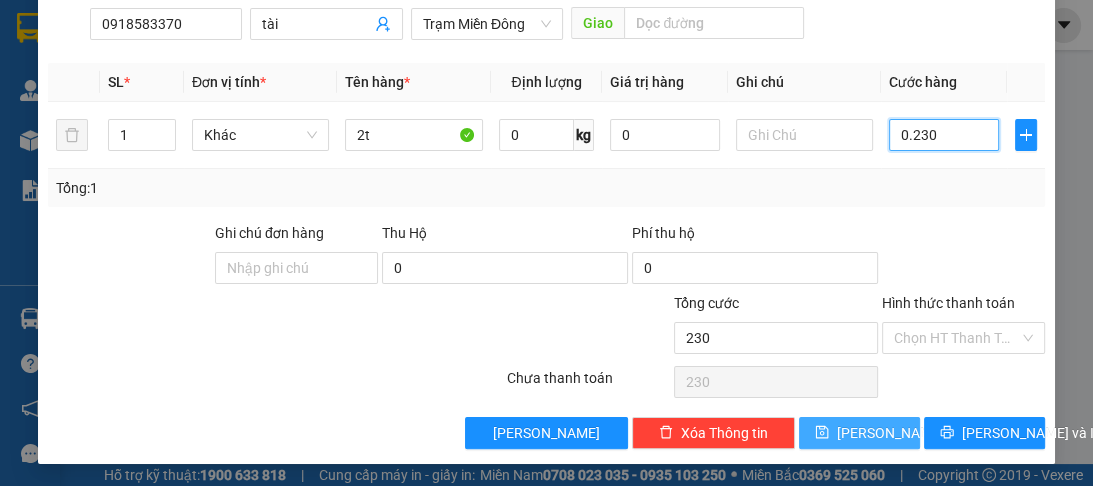 type on "0.230" 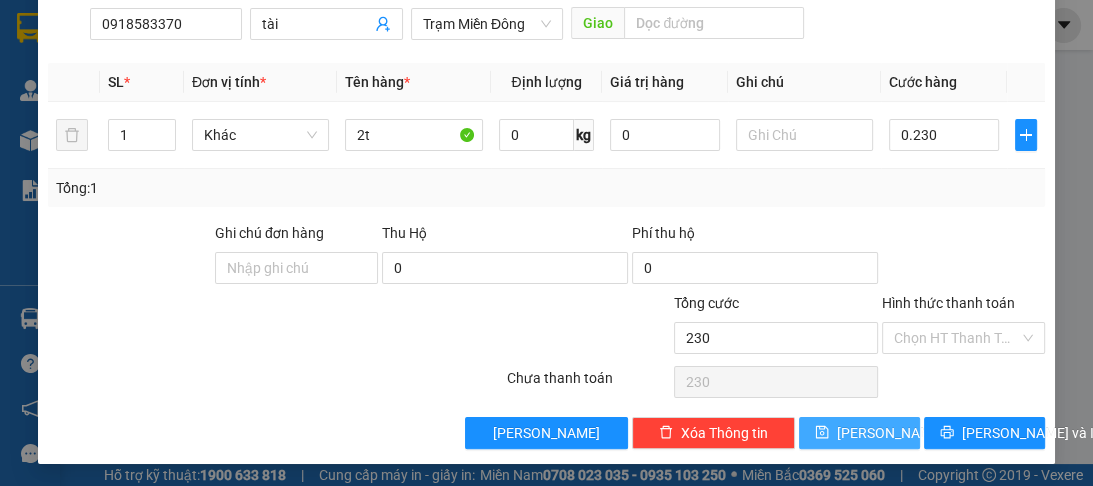 type on "230.000" 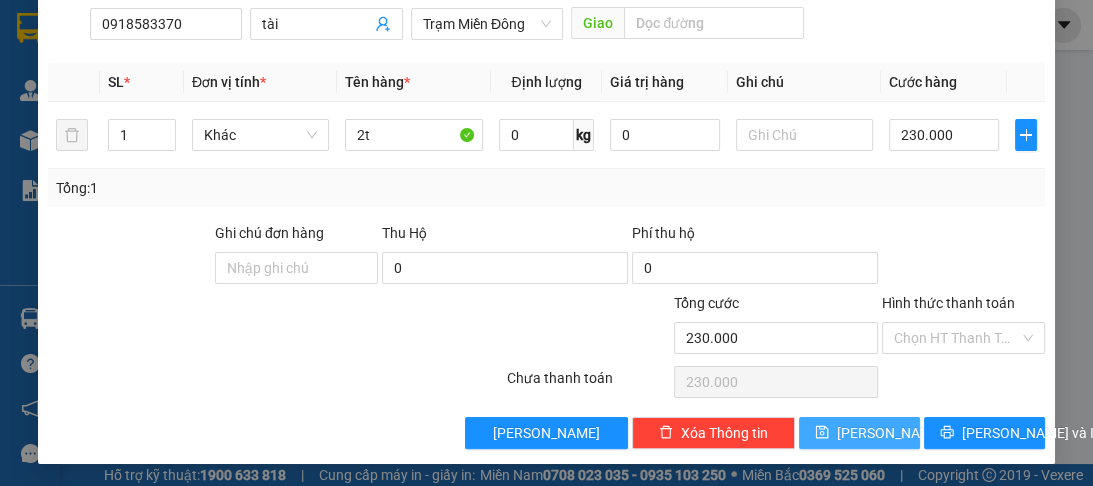 click on "[PERSON_NAME]" at bounding box center [859, 433] 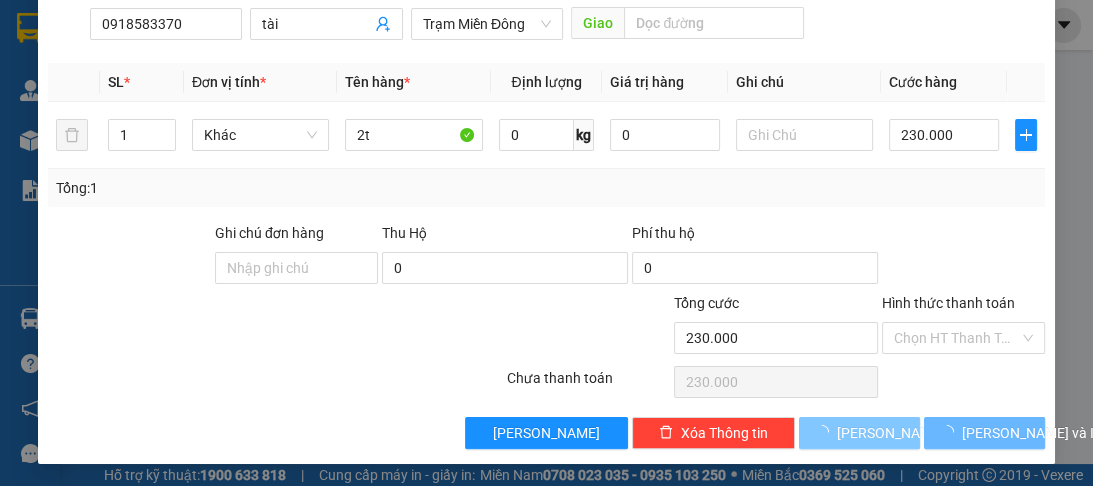 type 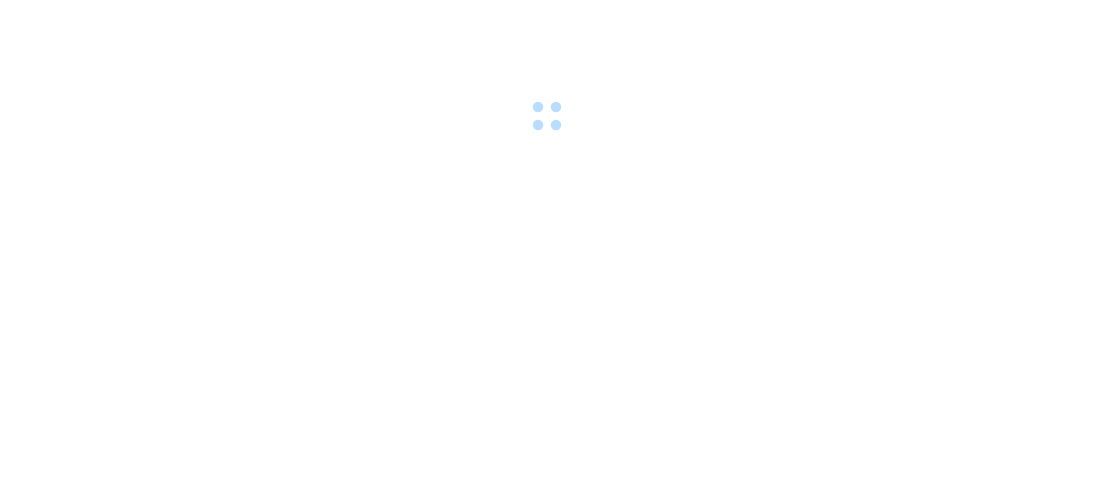 scroll, scrollTop: 0, scrollLeft: 0, axis: both 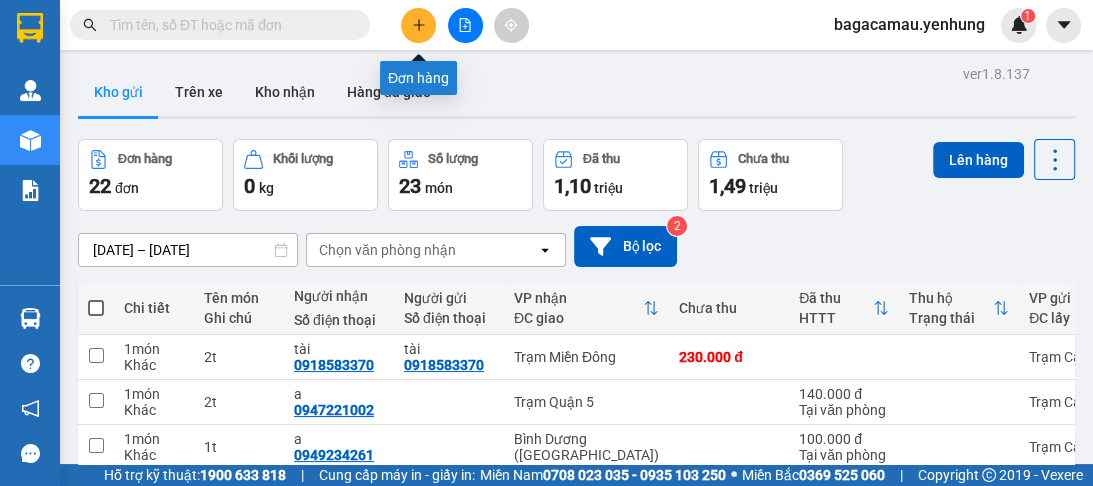 click at bounding box center (418, 25) 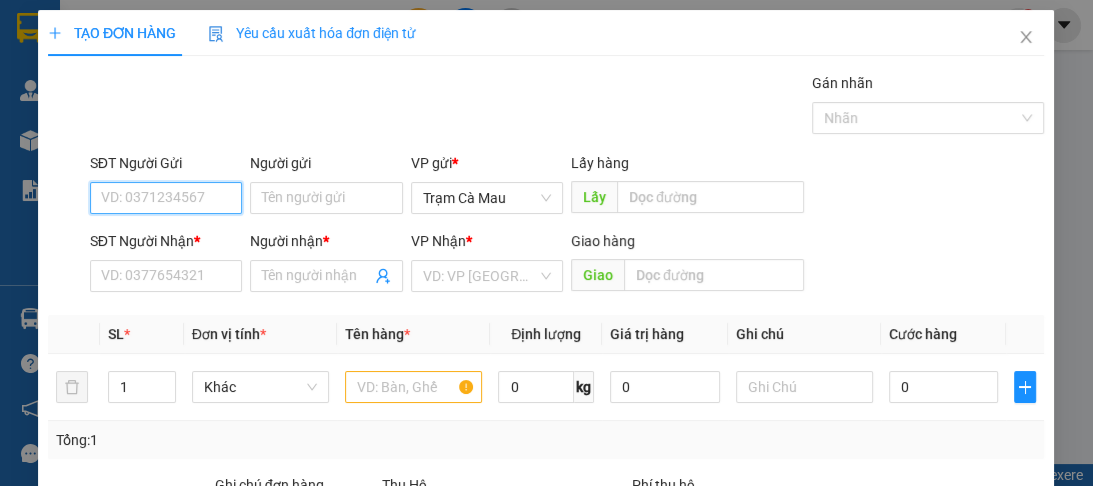 scroll, scrollTop: 160, scrollLeft: 0, axis: vertical 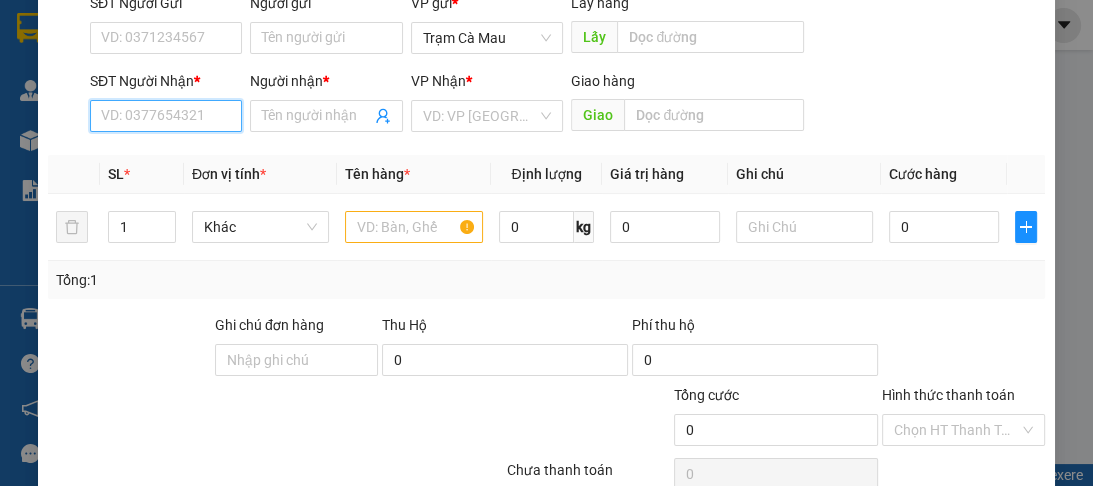 click on "SĐT Người Nhận  *" at bounding box center (166, 116) 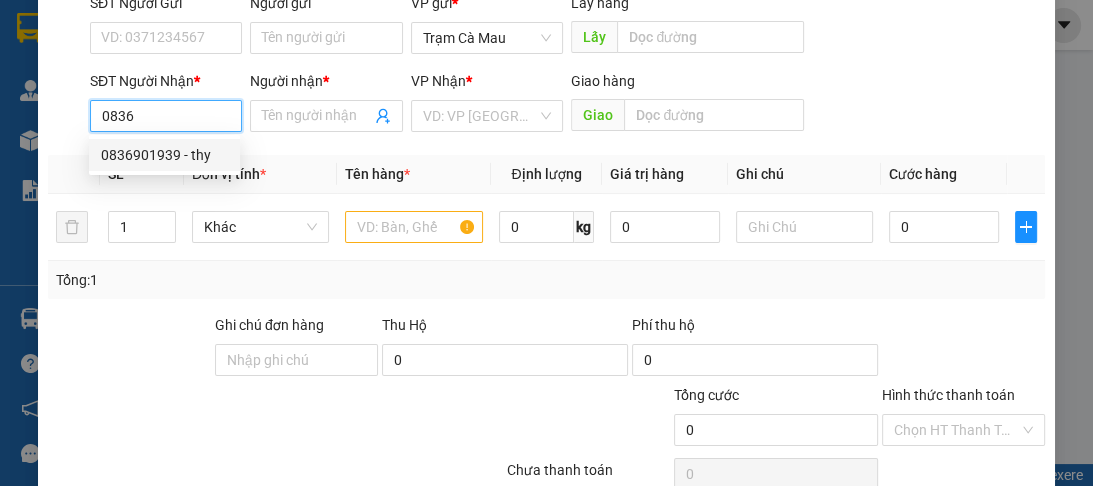 click on "0836901939 - thy" at bounding box center [164, 155] 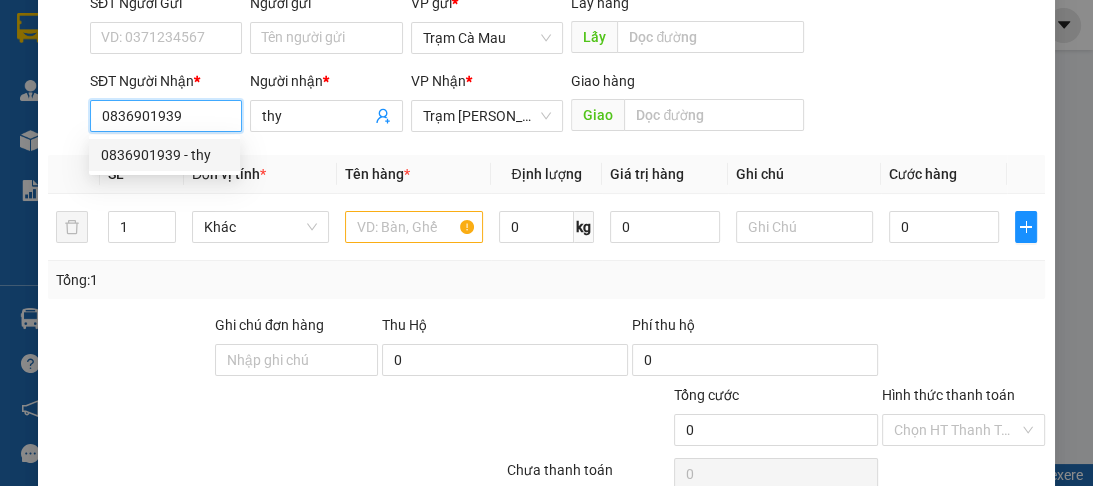 type on "700.000" 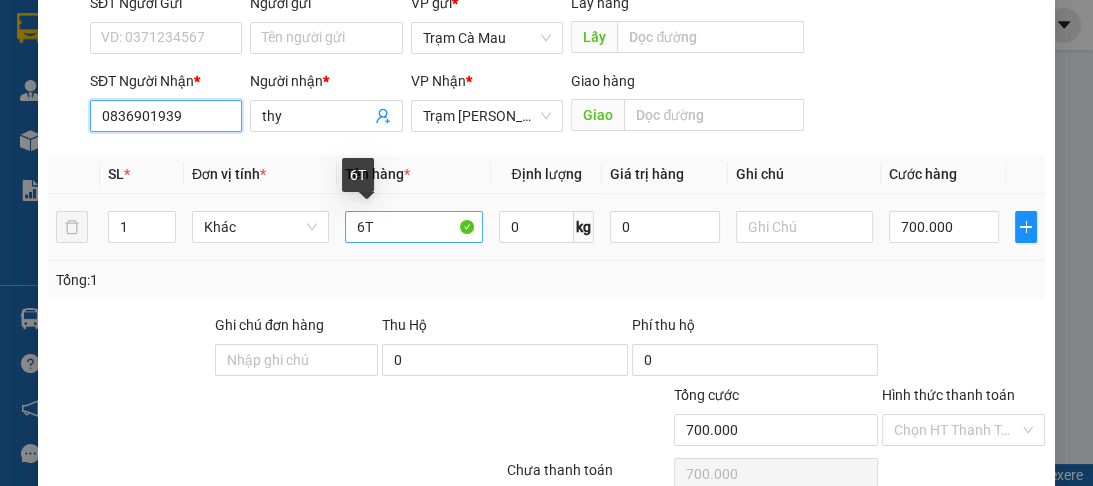 type on "0836901939" 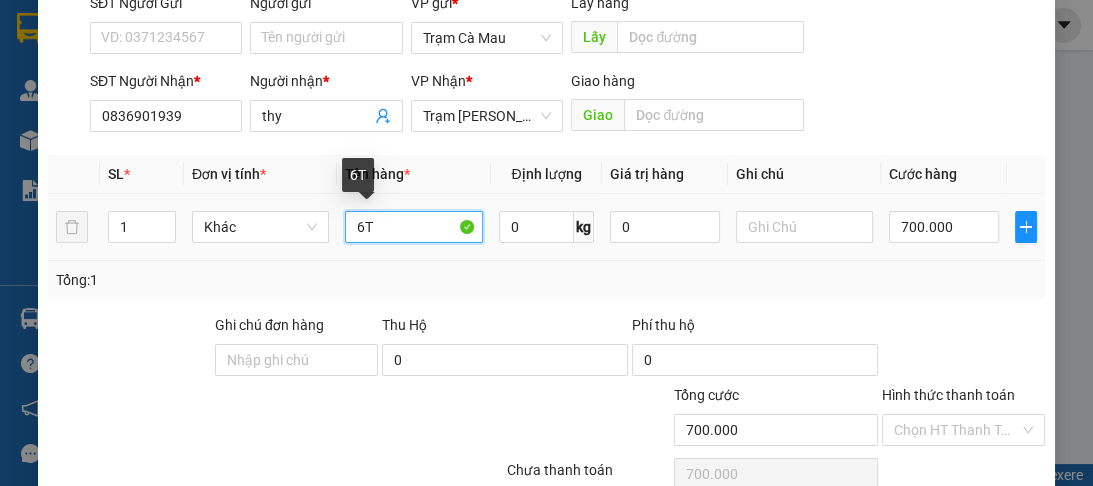 click on "6T" at bounding box center (413, 227) 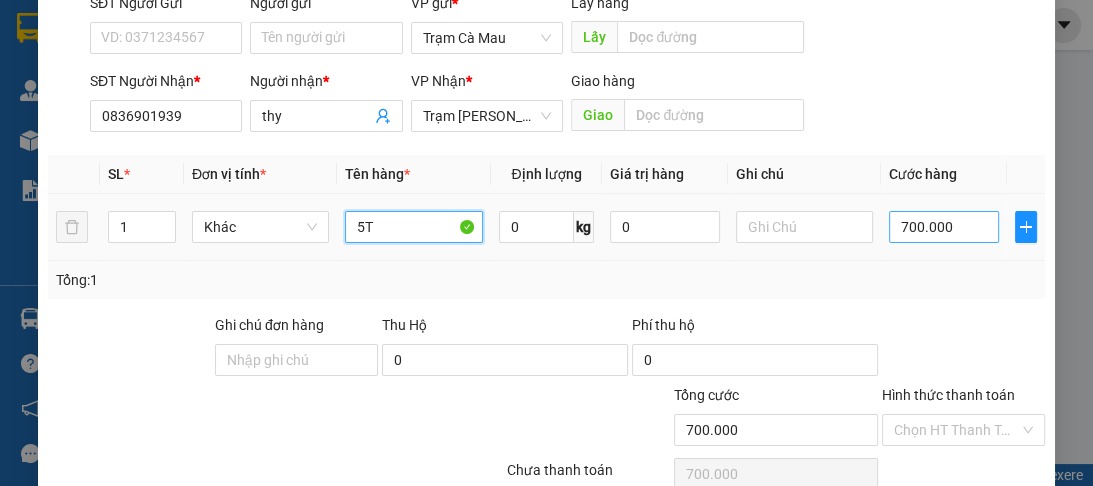 type on "5T" 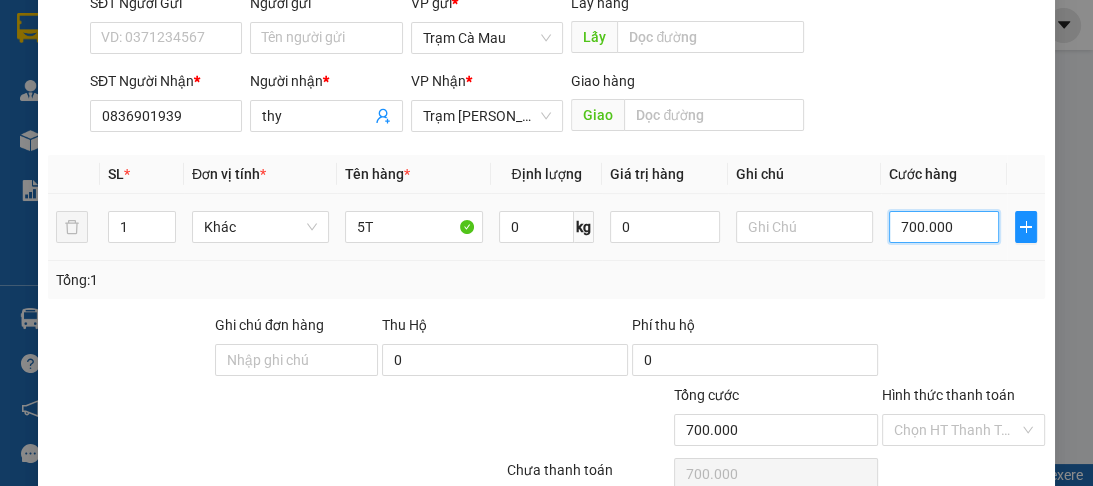 click on "700.000" at bounding box center (944, 227) 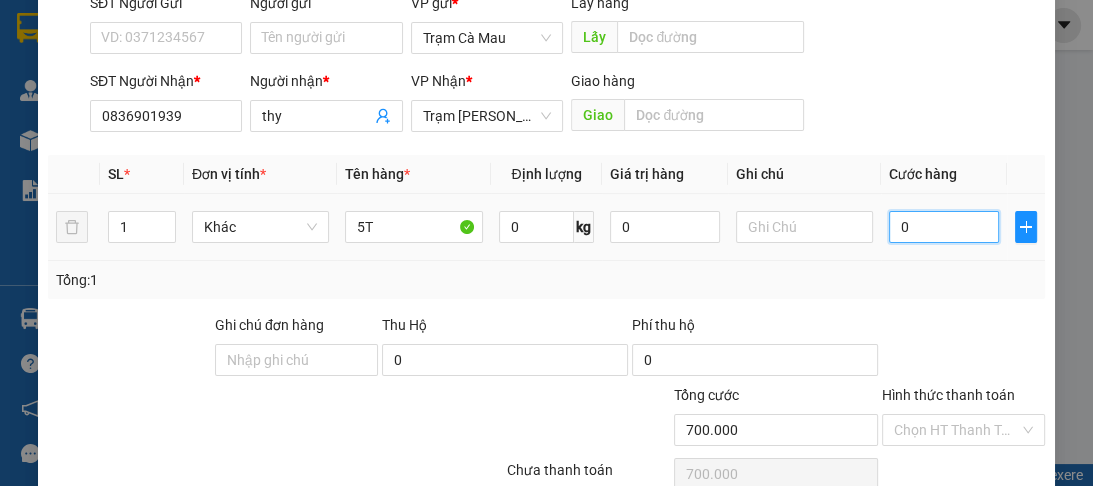 type on "0" 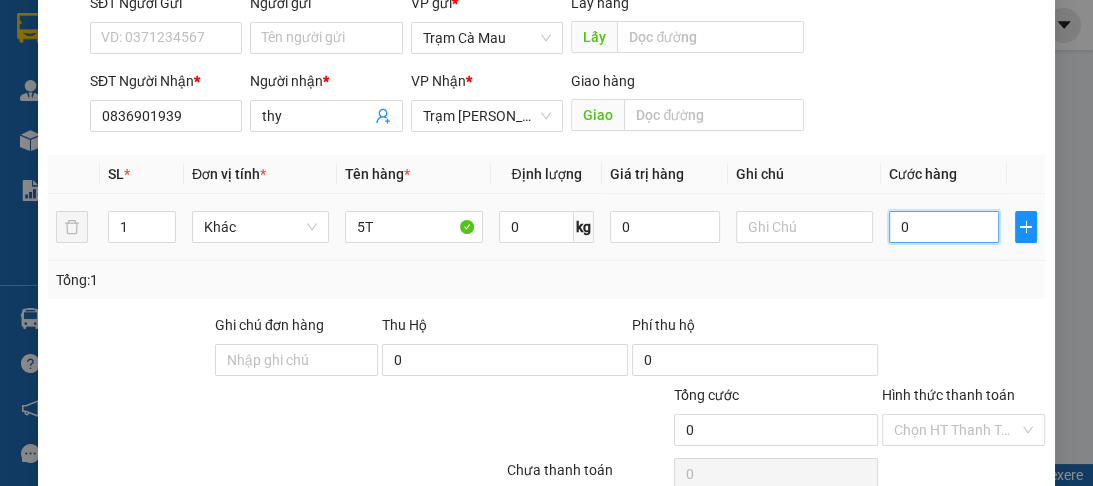 type on "06" 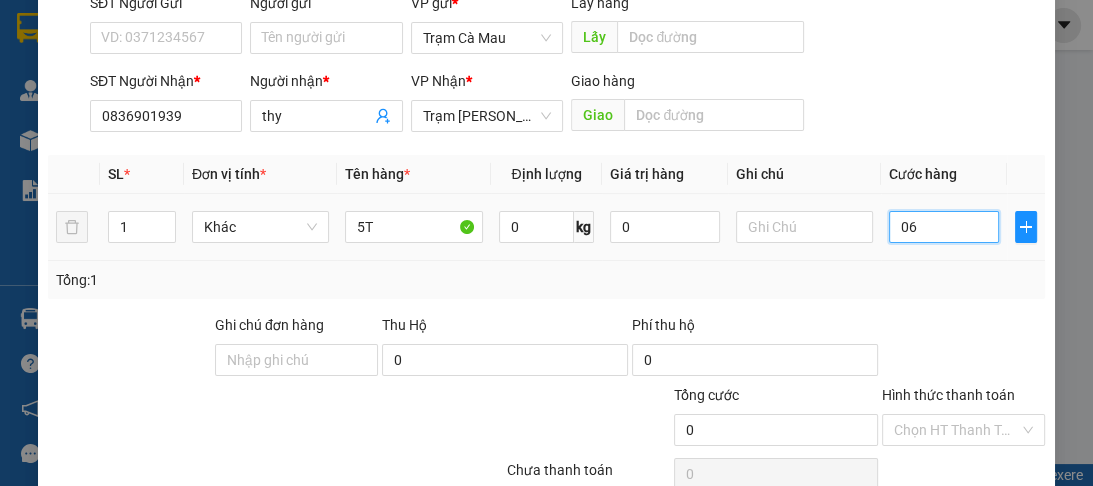 type on "6" 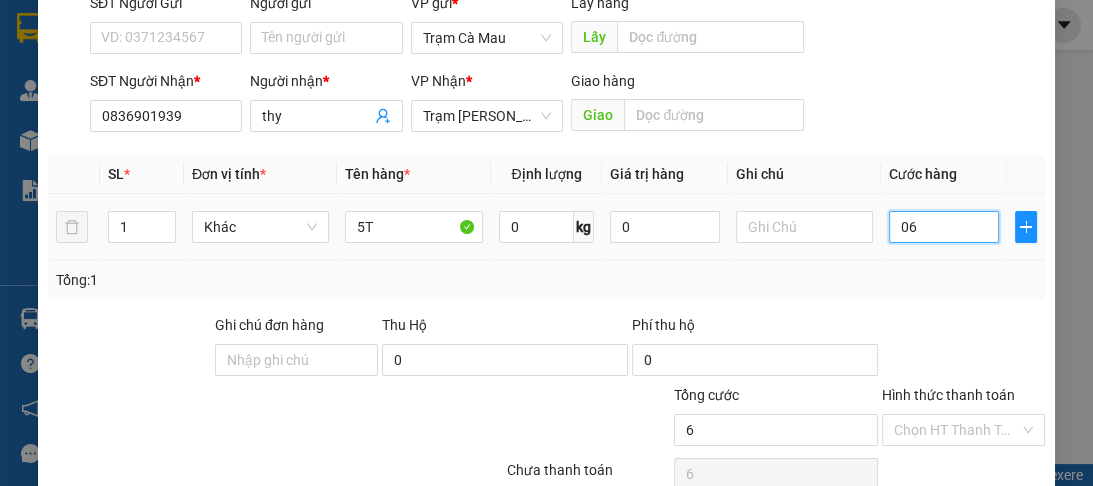 type on "60" 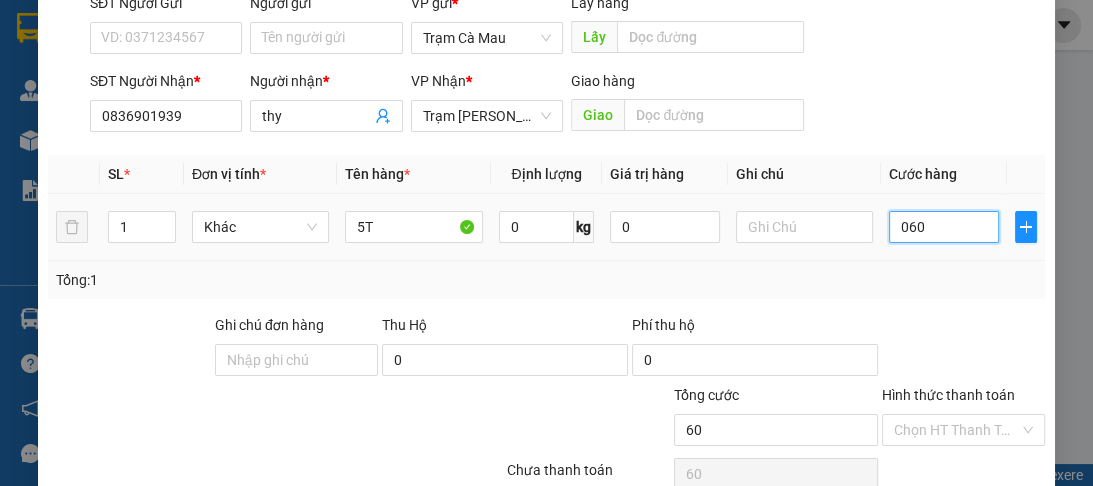 type on "0.600" 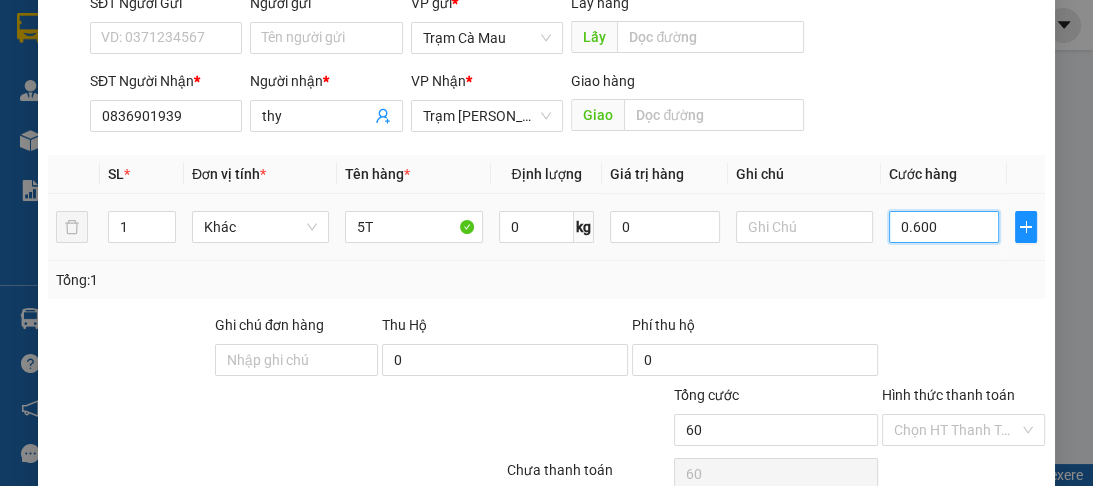 type on "600" 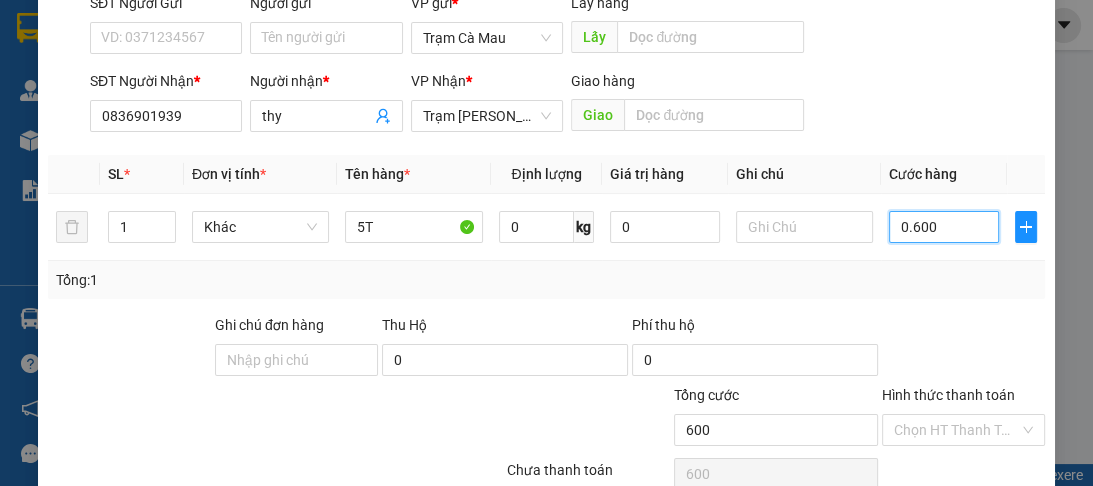 scroll, scrollTop: 252, scrollLeft: 0, axis: vertical 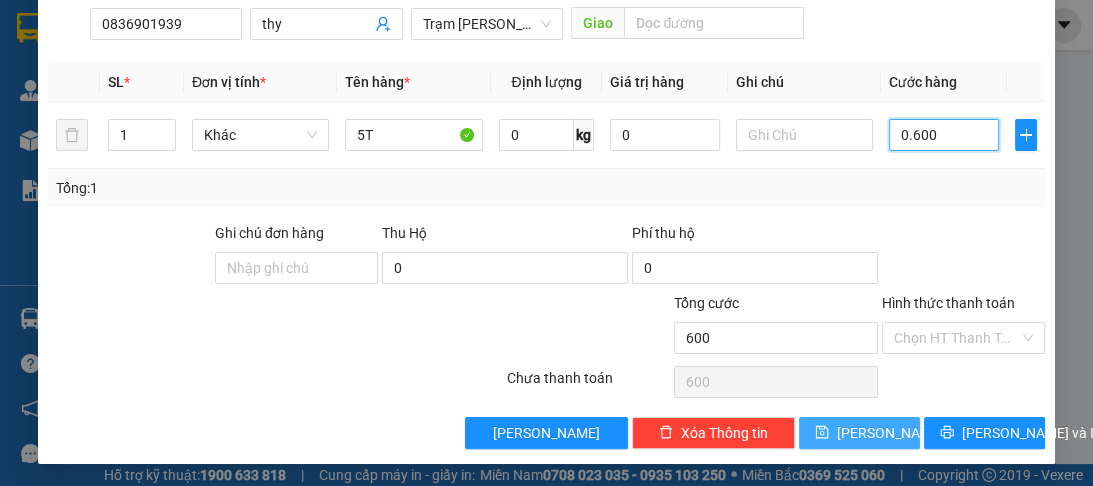 type on "0.600" 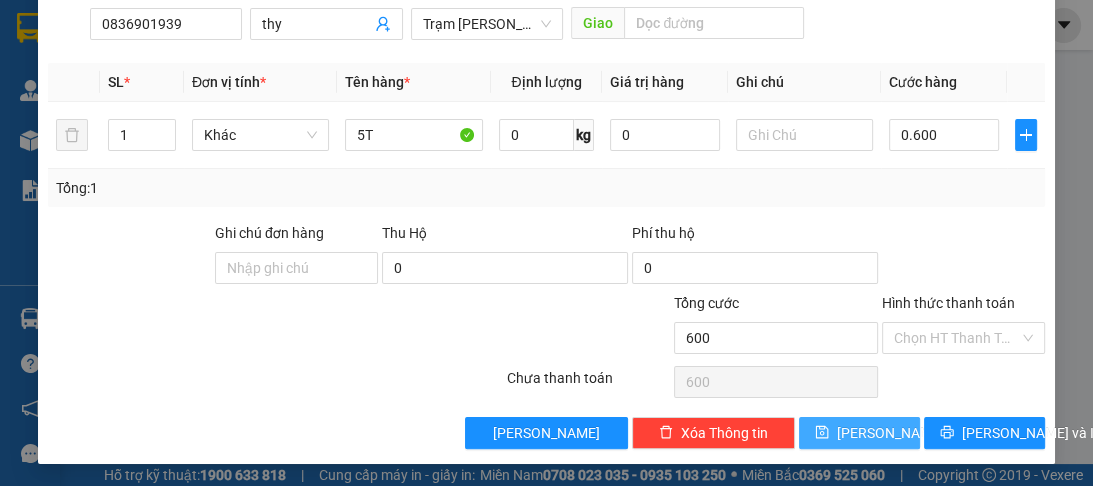 type on "600.000" 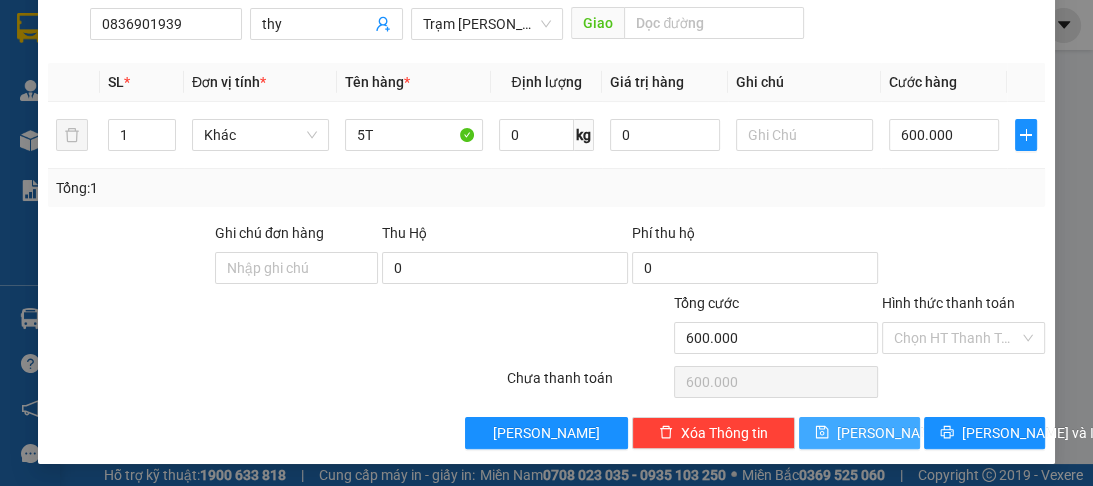 click 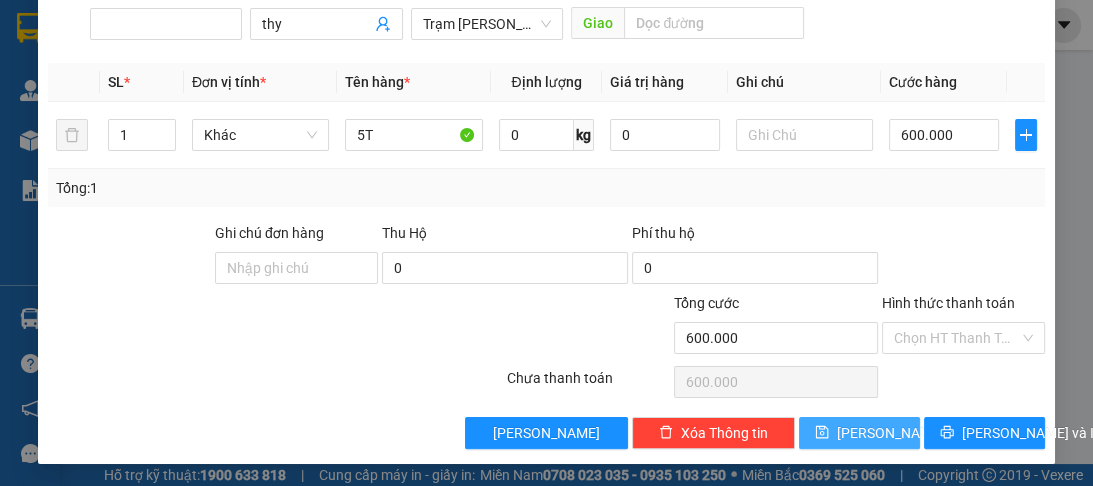 type 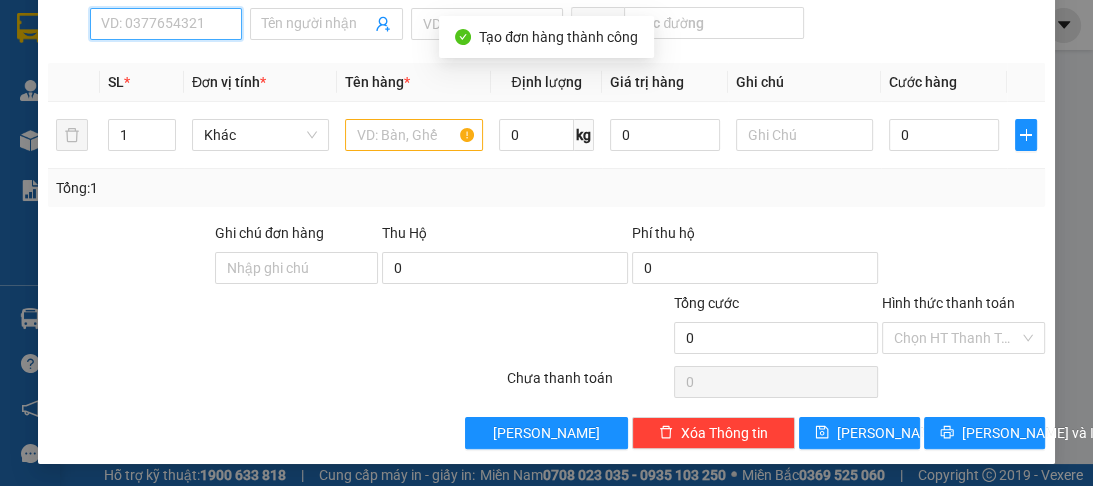 click on "SĐT Người Nhận  *" at bounding box center [166, 24] 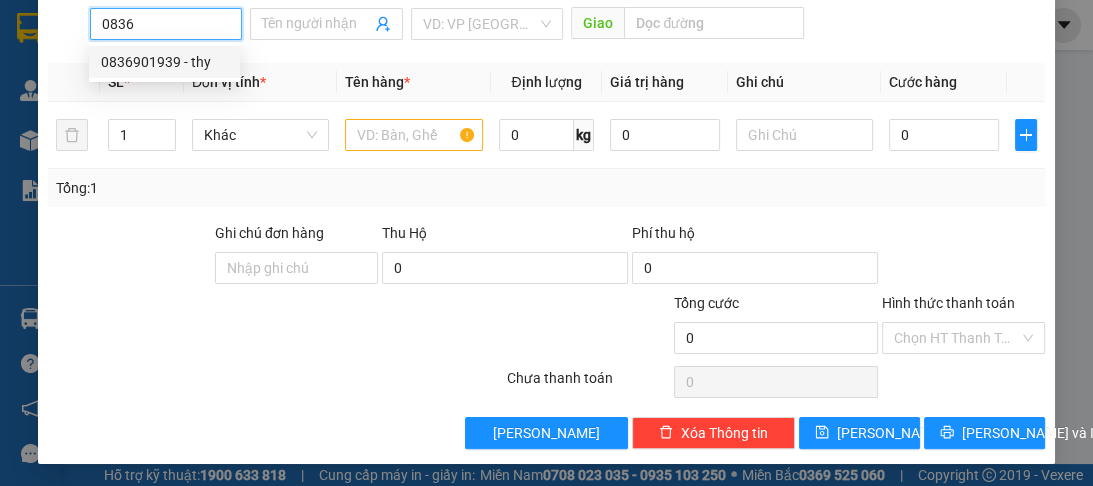click on "0836901939 - thy" at bounding box center [164, 62] 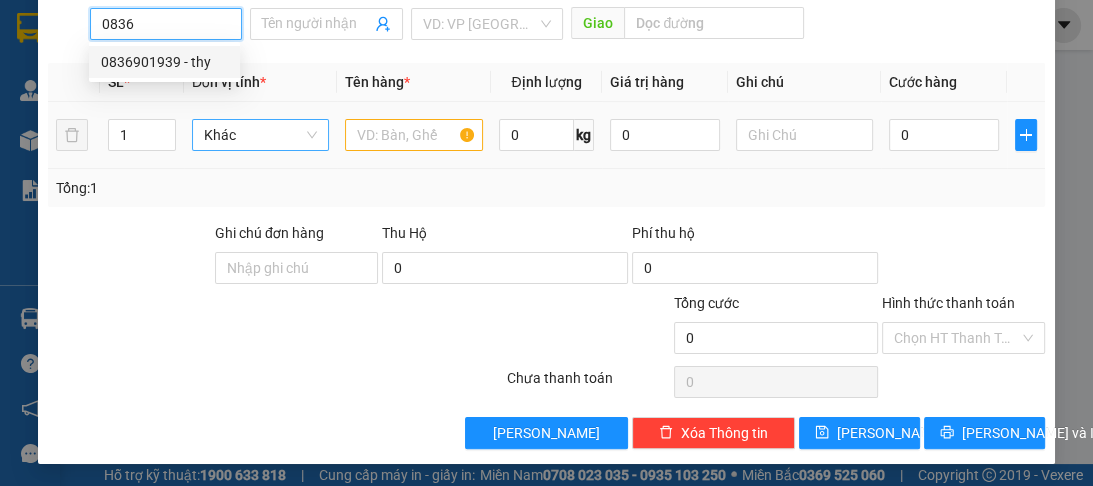 type on "0836901939" 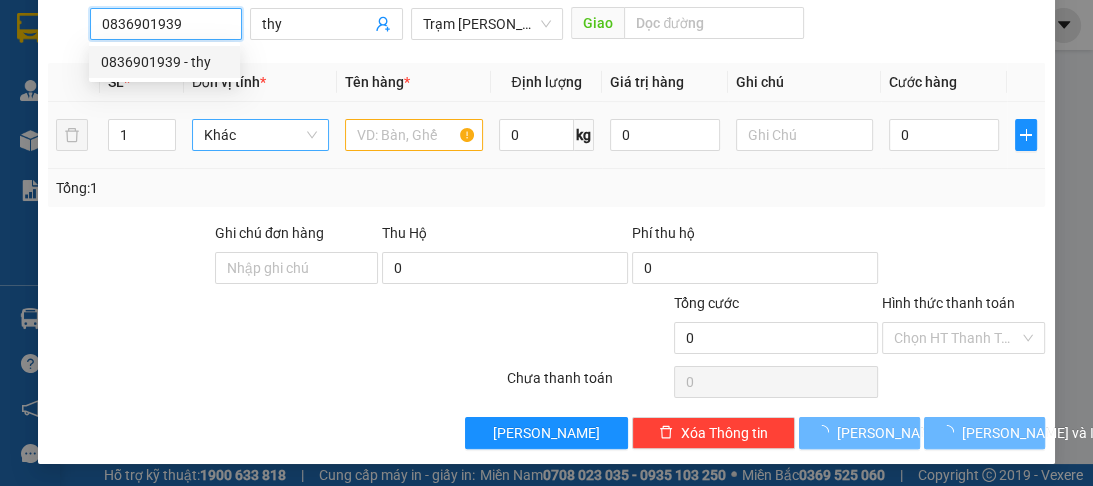 type on "600.000" 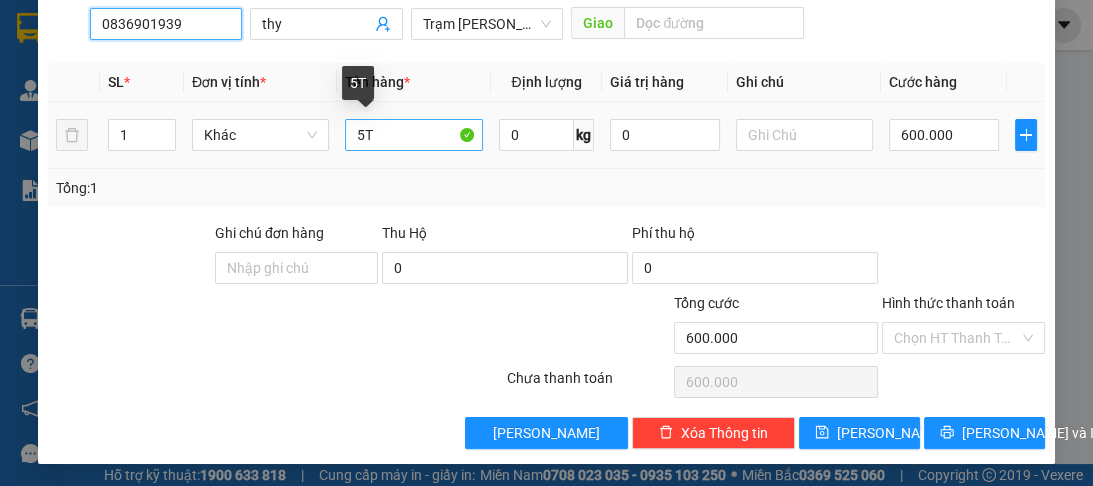 type on "0836901939" 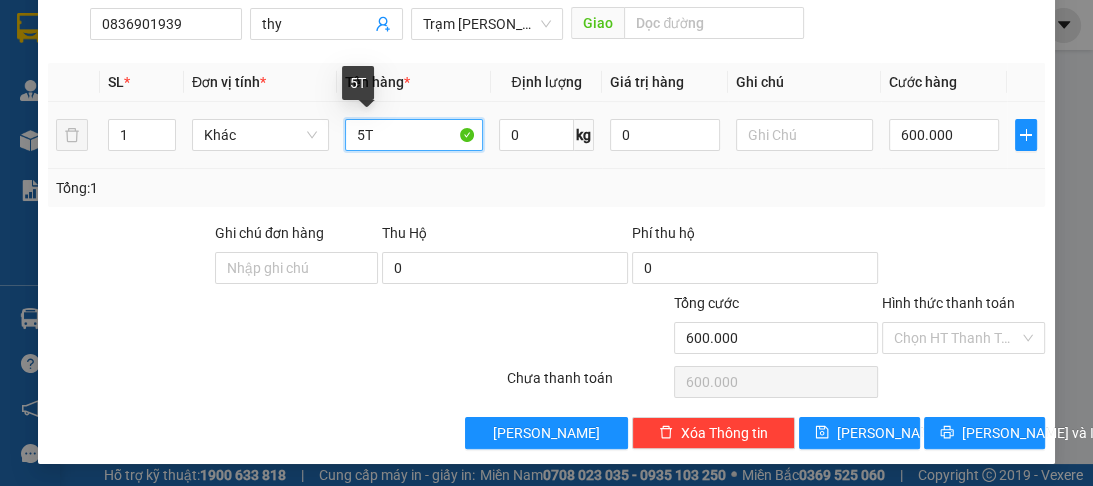 click on "5T" at bounding box center [413, 135] 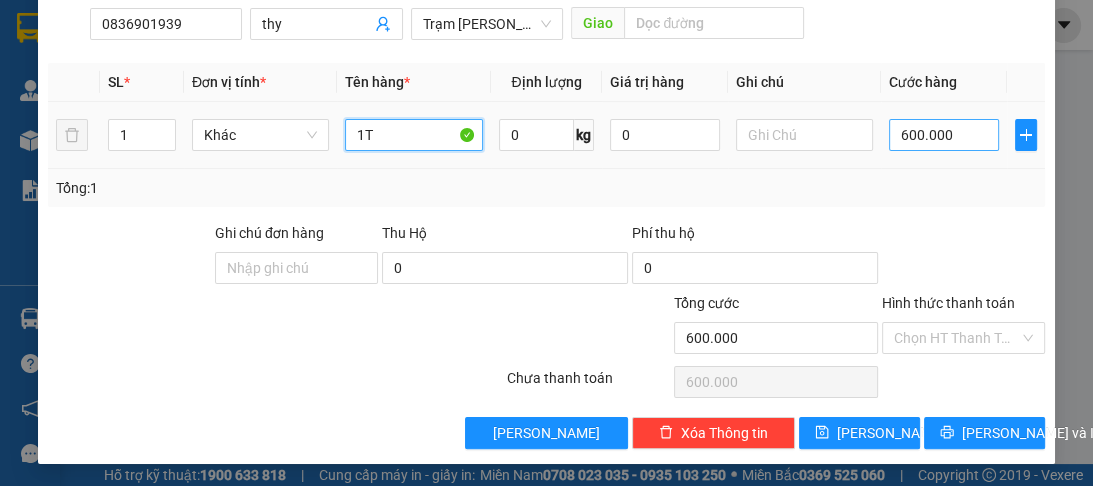 type on "1T" 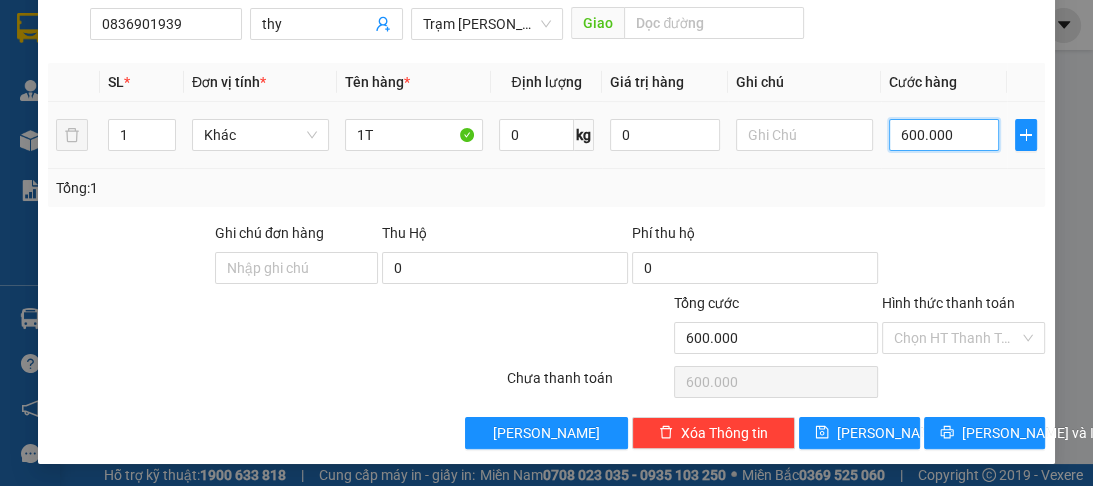 click on "600.000" at bounding box center [944, 135] 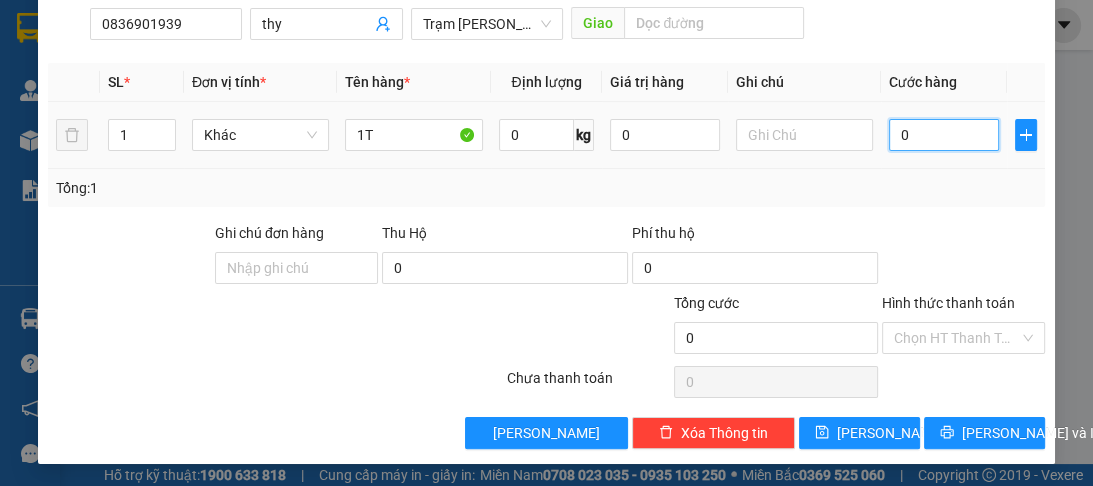 type on "1" 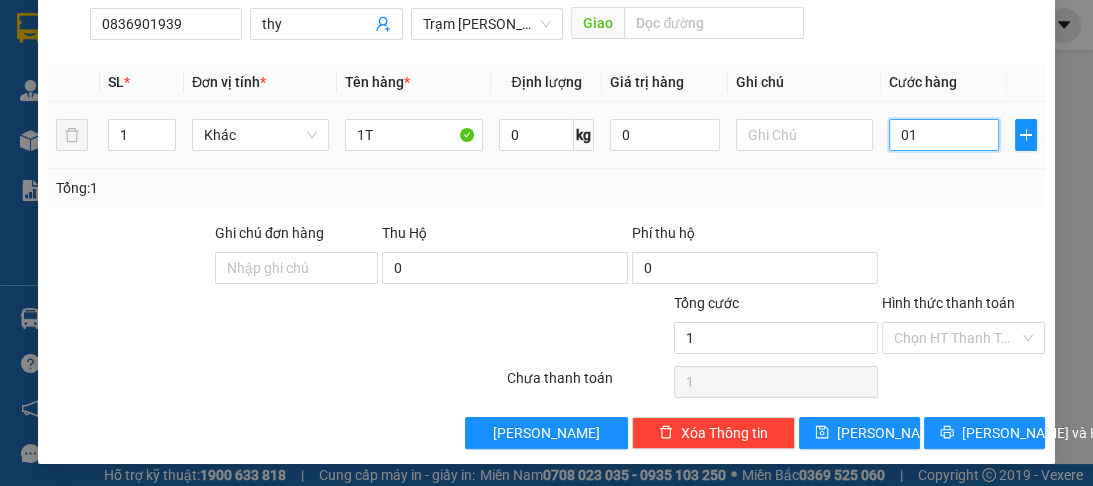 type on "10" 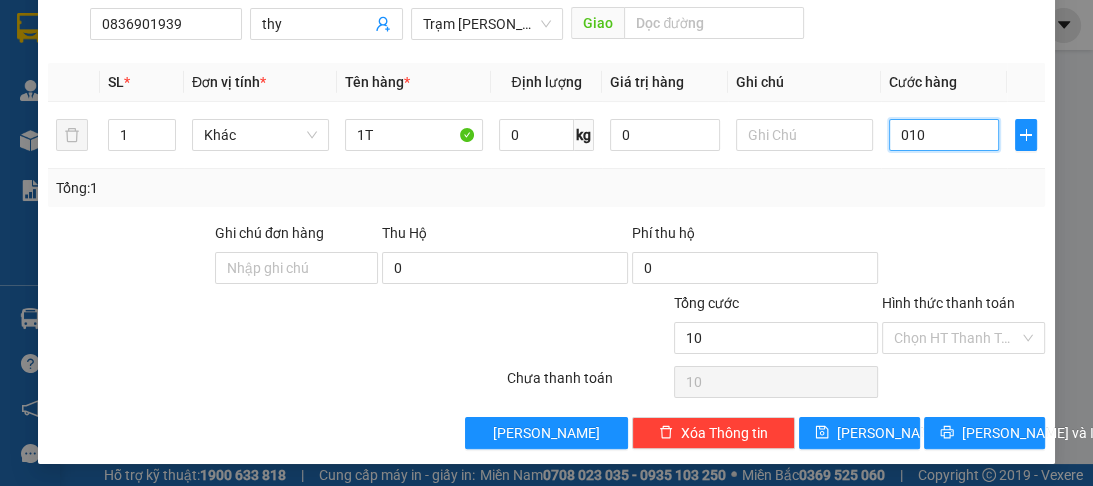 type on "100" 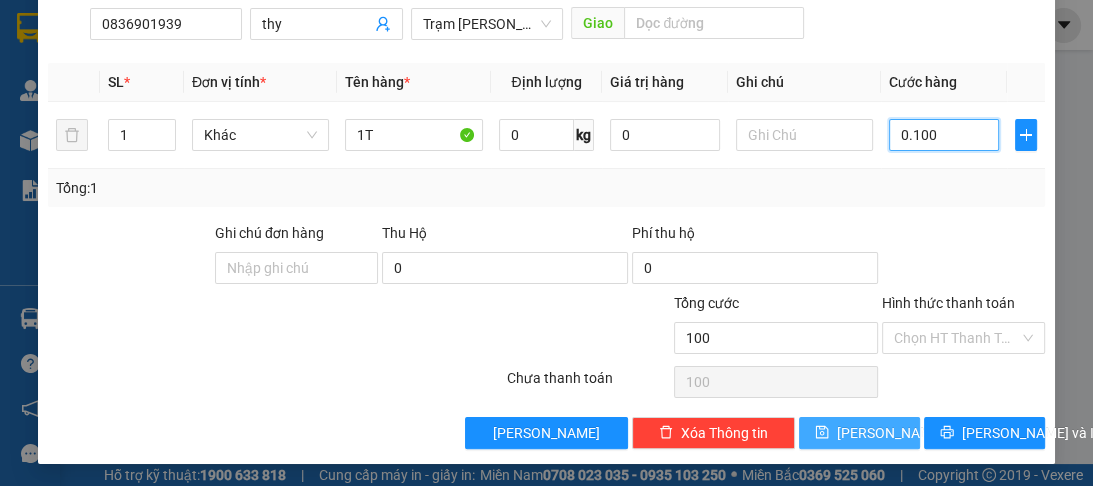 type on "0.100" 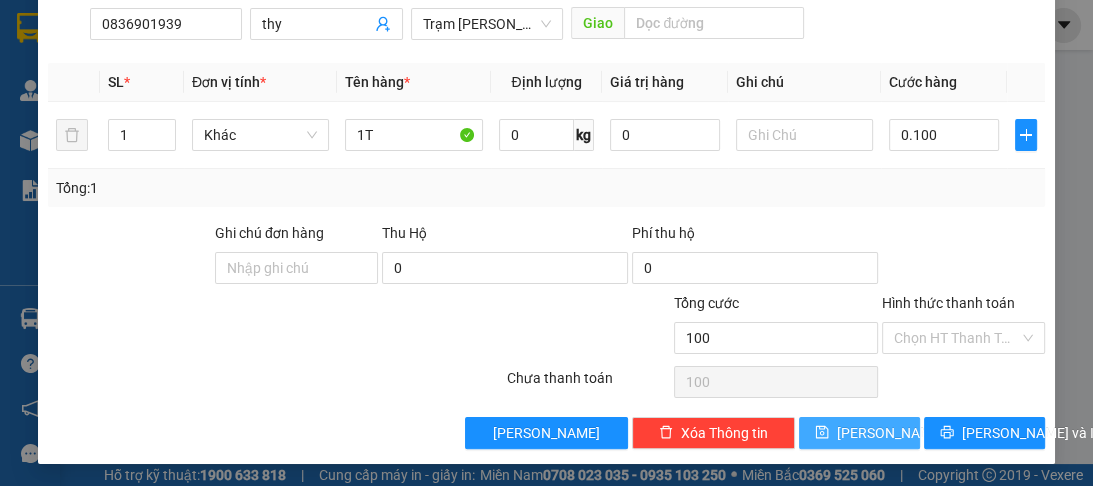type on "100.000" 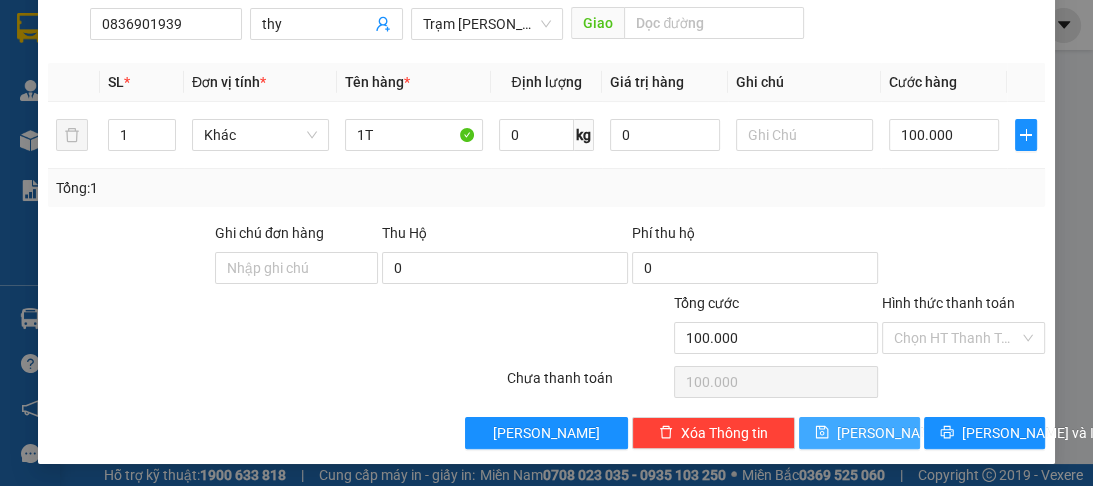 click on "[PERSON_NAME]" at bounding box center [890, 433] 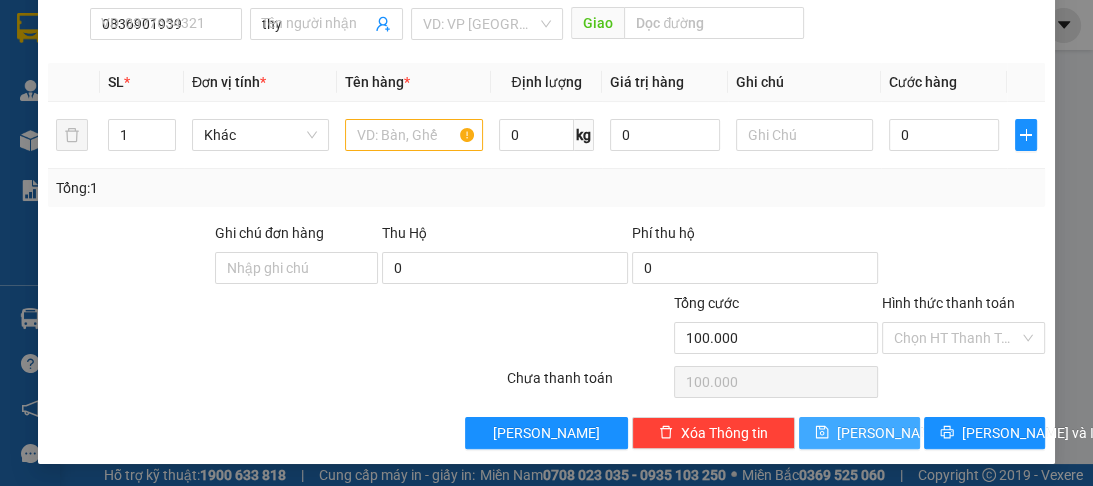 type 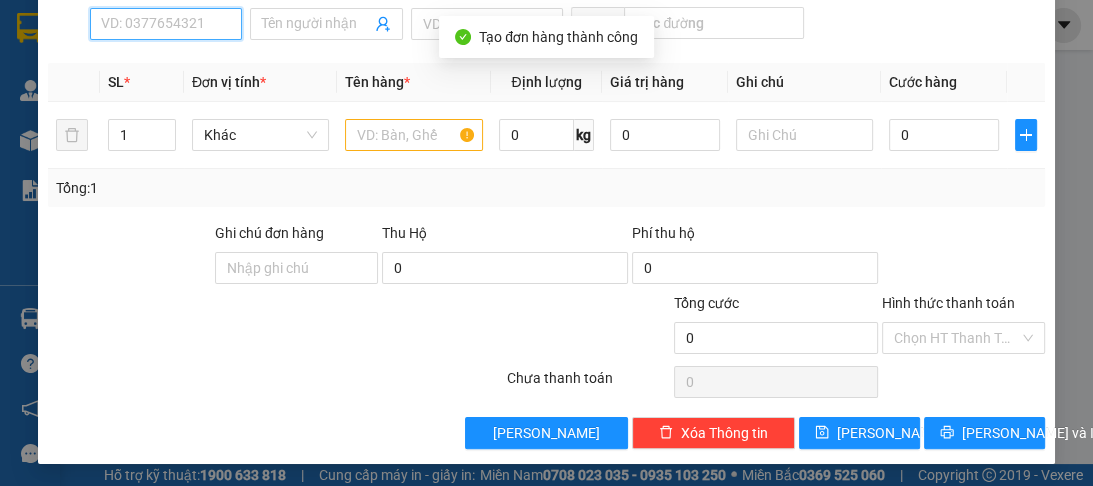 click on "SĐT Người Nhận  *" at bounding box center [166, 24] 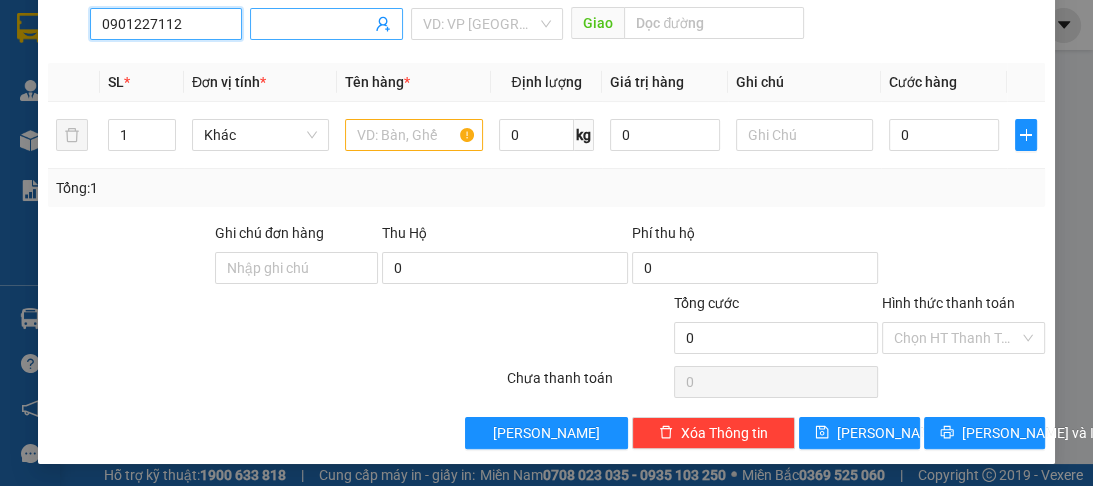 type on "0901227112" 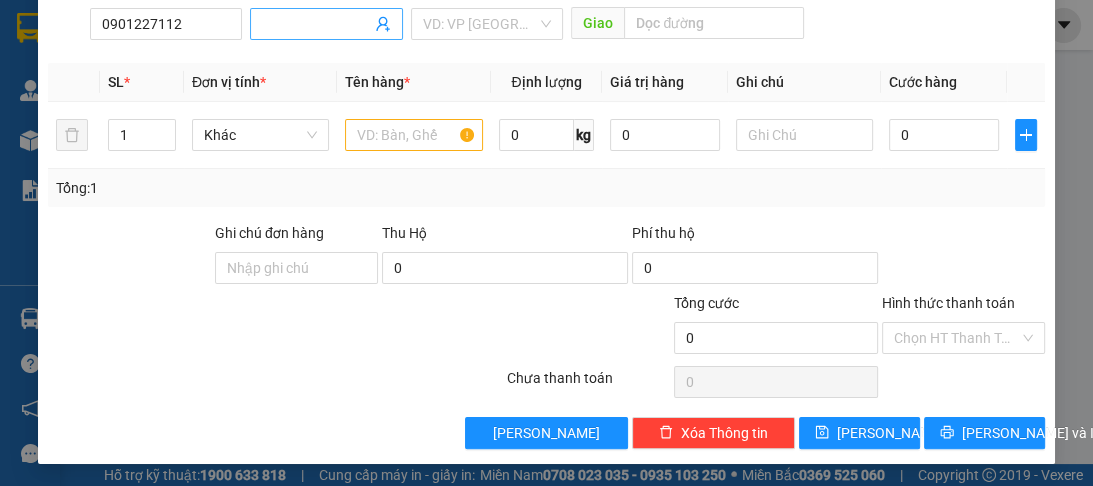click on "Người nhận  *" at bounding box center (316, 24) 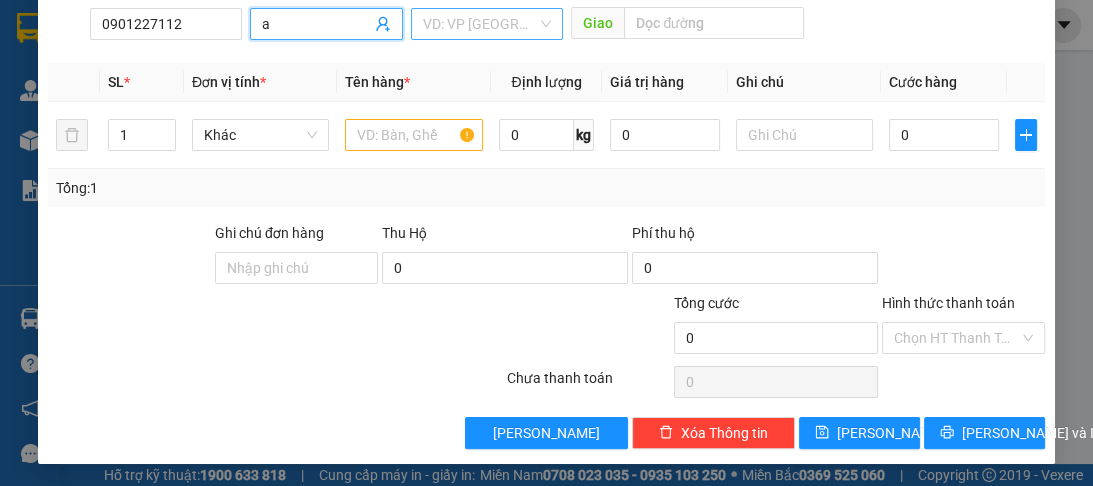 type on "a" 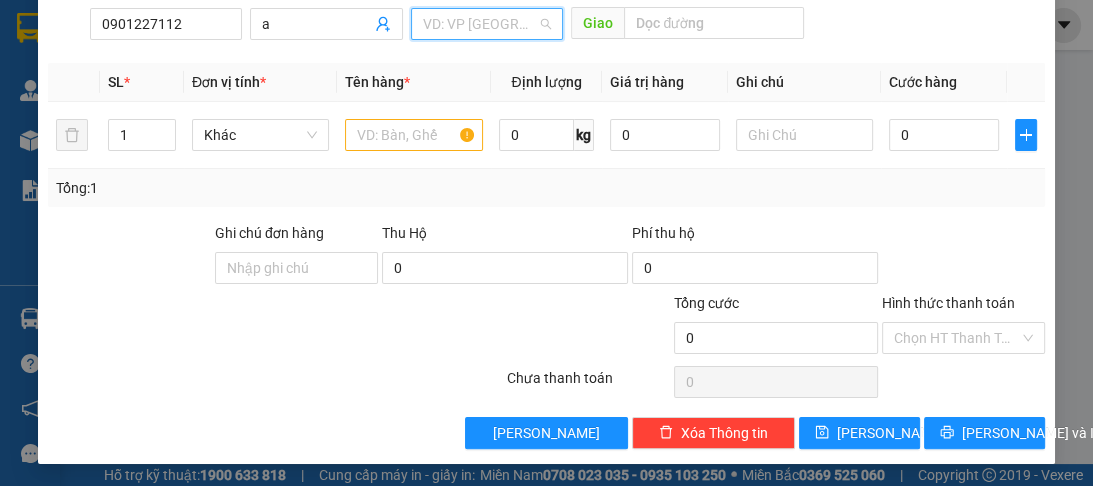 click at bounding box center (480, 24) 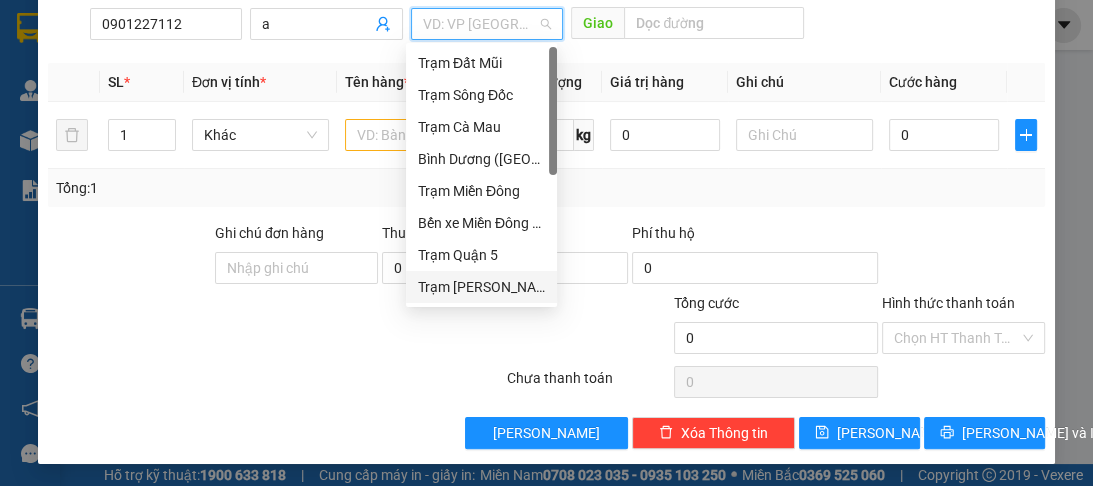 click on "Trạm [PERSON_NAME]" at bounding box center (481, 287) 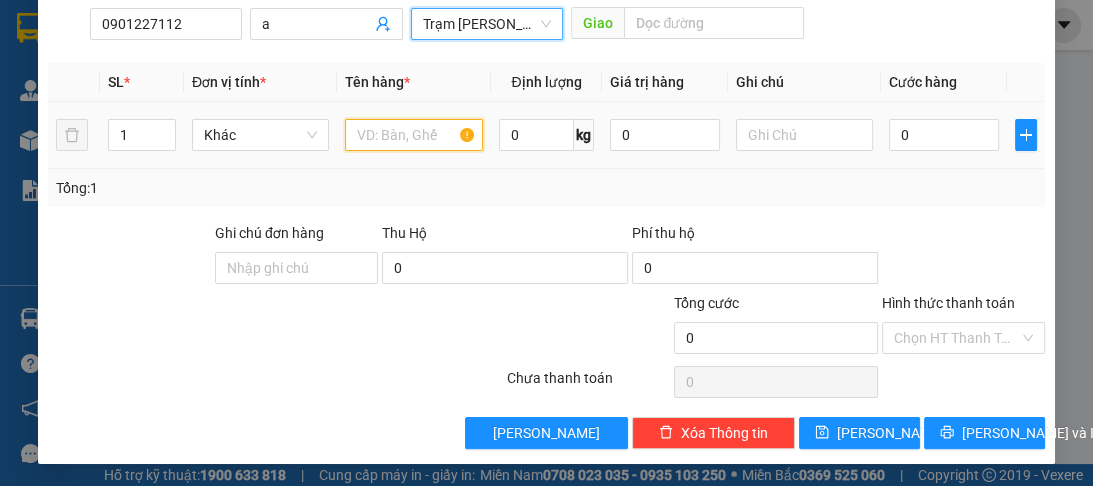 click at bounding box center (413, 135) 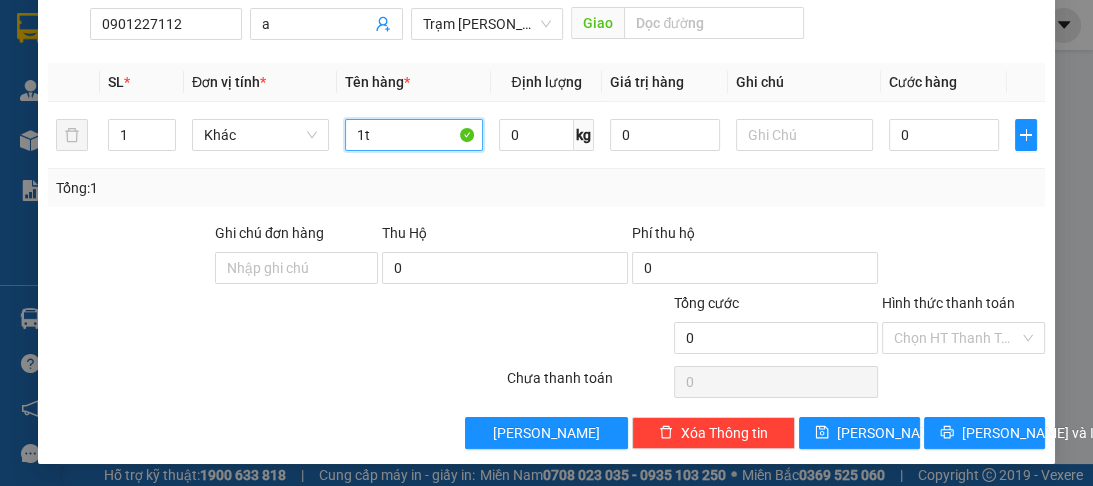 scroll, scrollTop: 172, scrollLeft: 0, axis: vertical 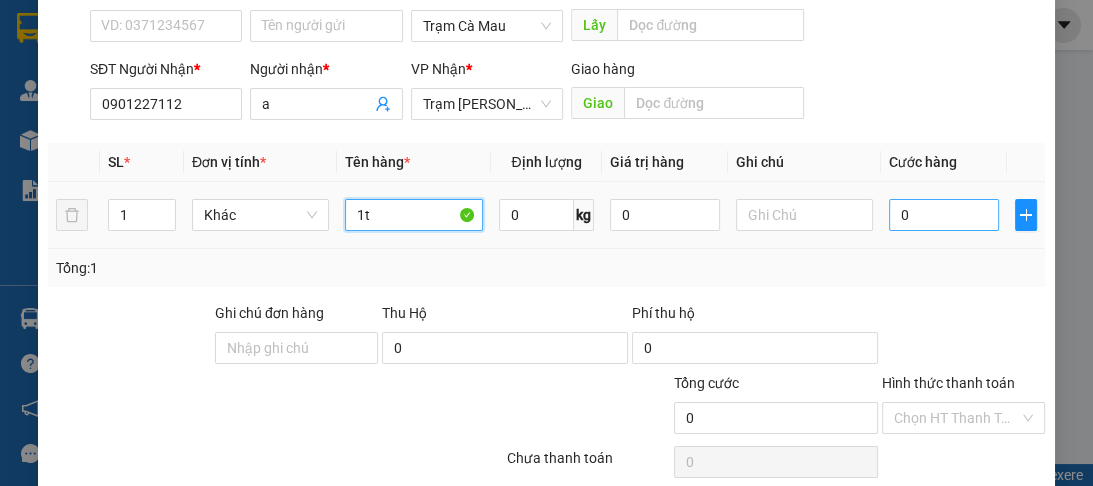type on "1t" 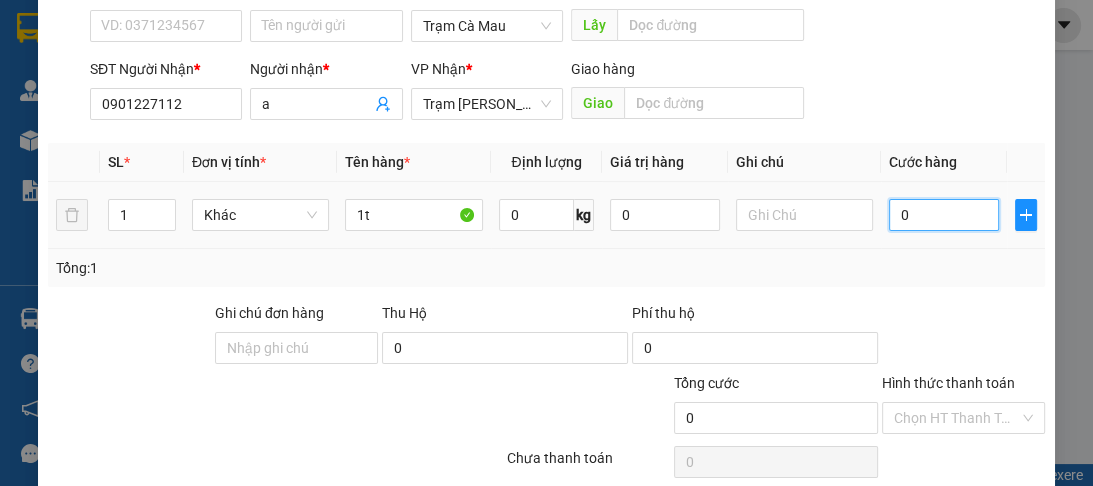 click on "0" at bounding box center (944, 215) 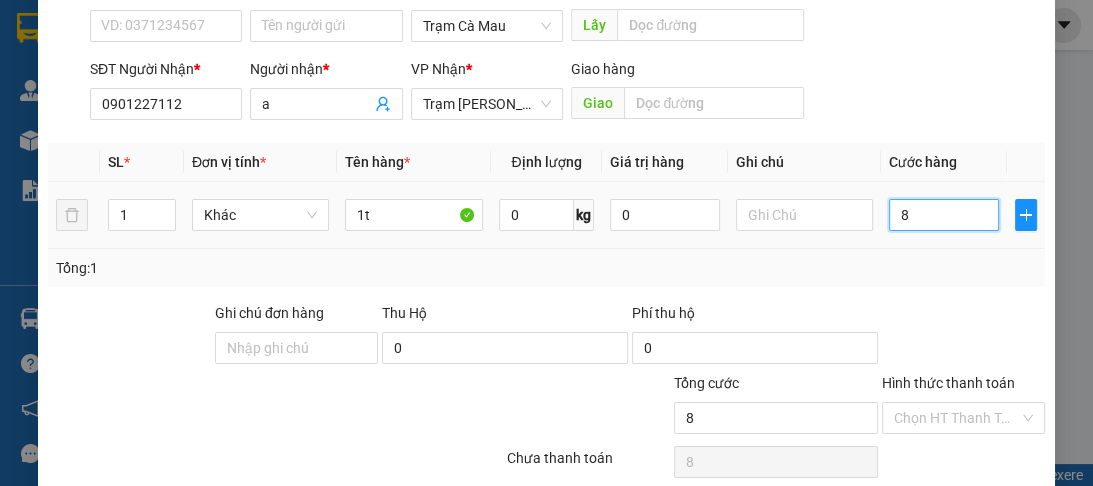 type on "80" 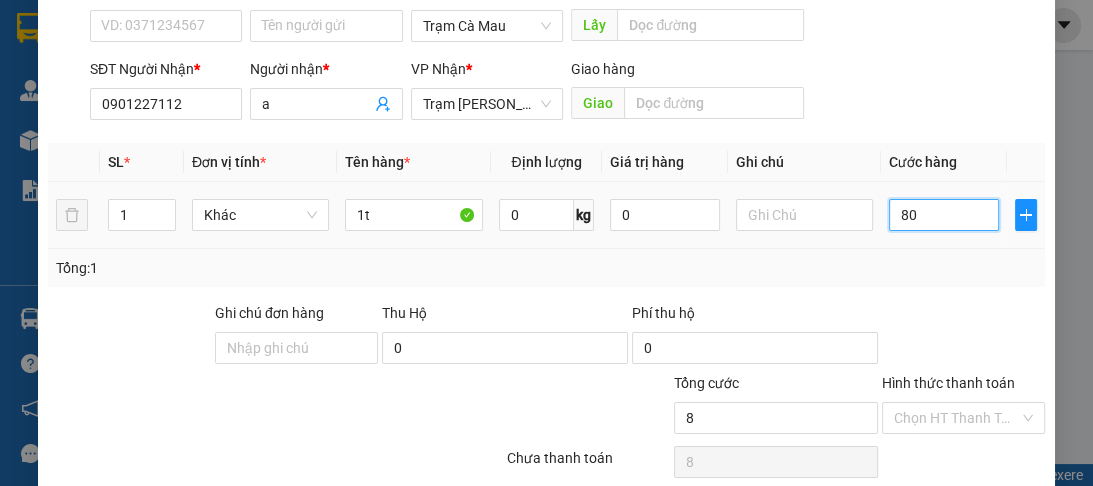 type on "80" 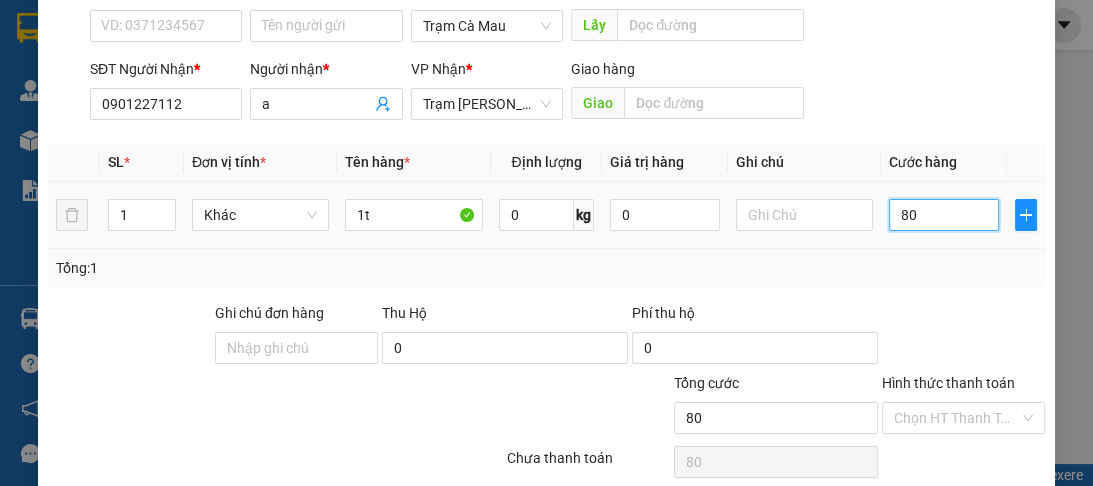 scroll, scrollTop: 252, scrollLeft: 0, axis: vertical 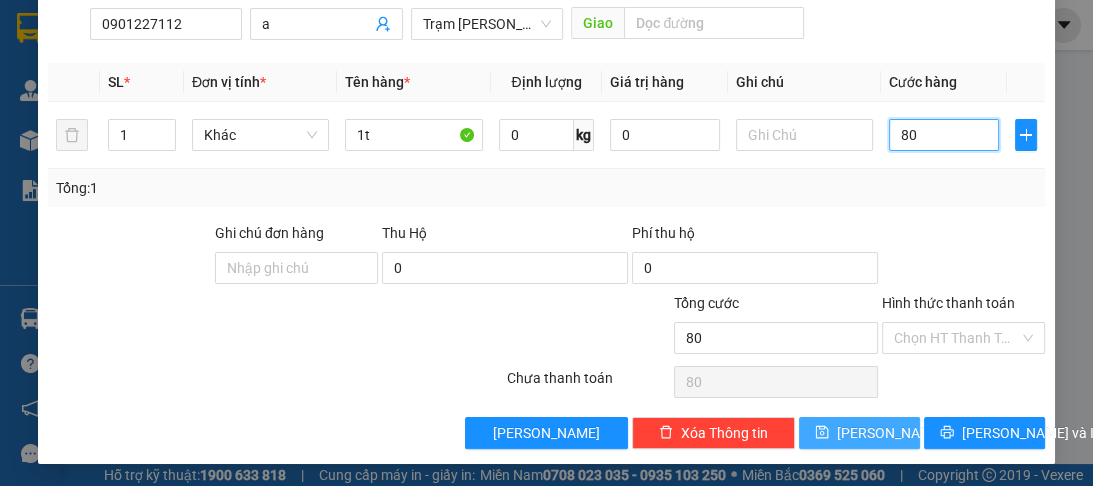 type on "80" 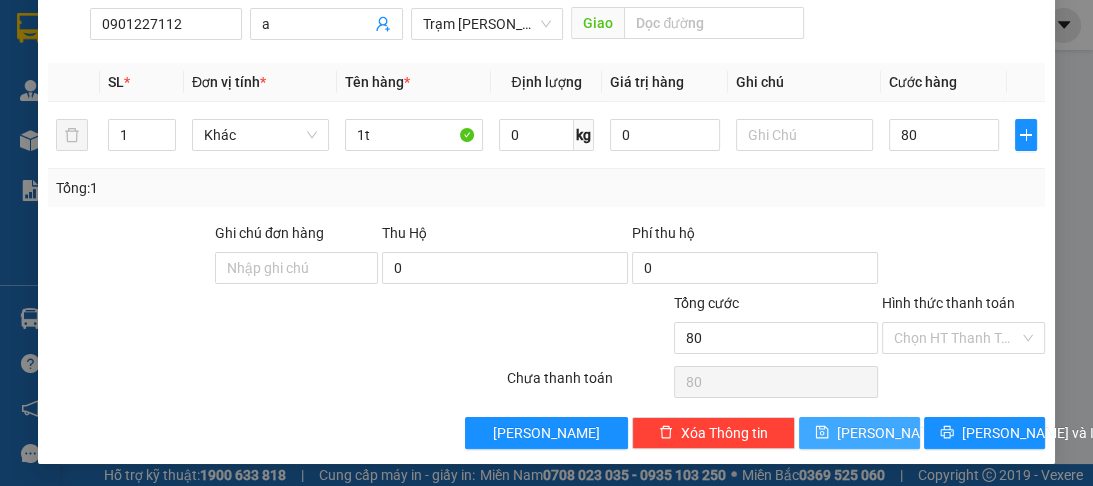 type on "80.000" 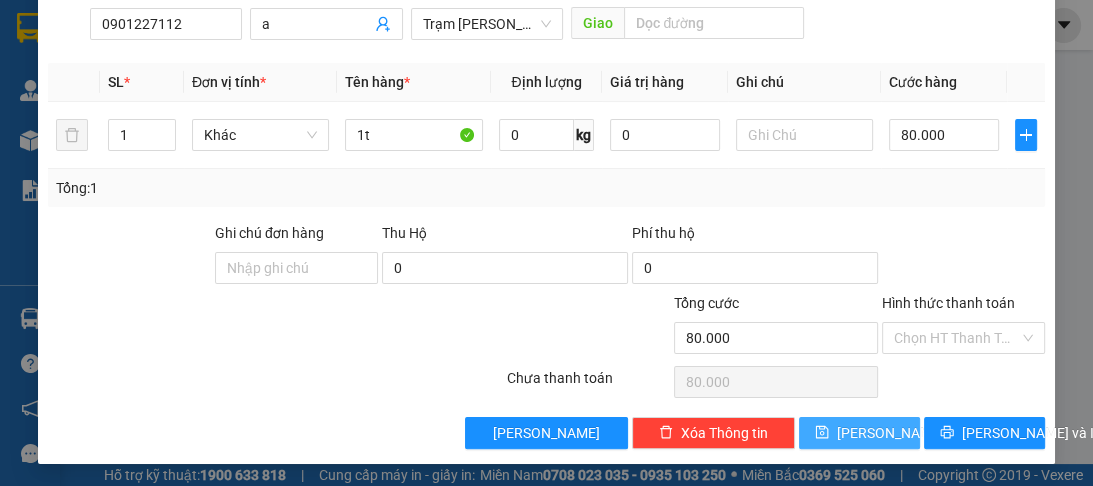 click on "[PERSON_NAME]" at bounding box center (859, 433) 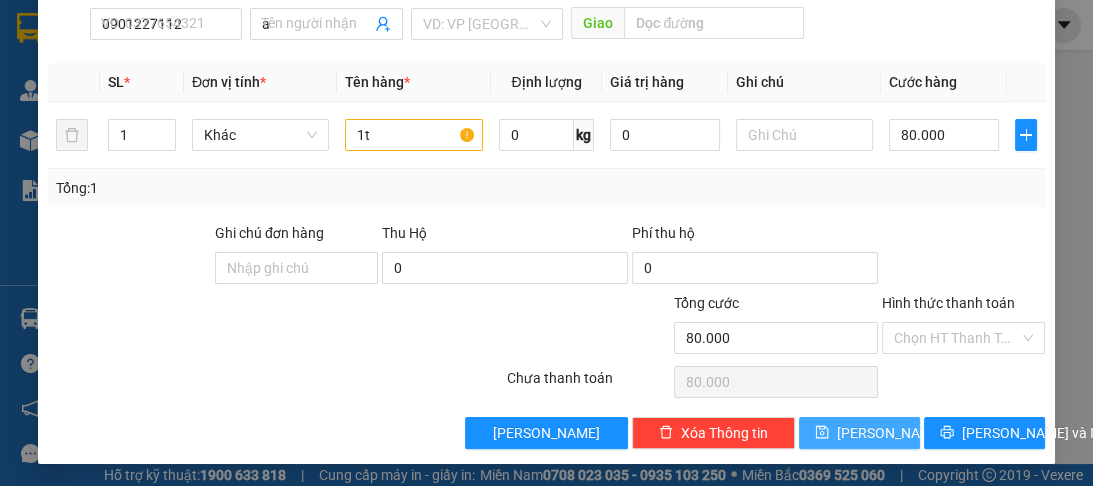 type 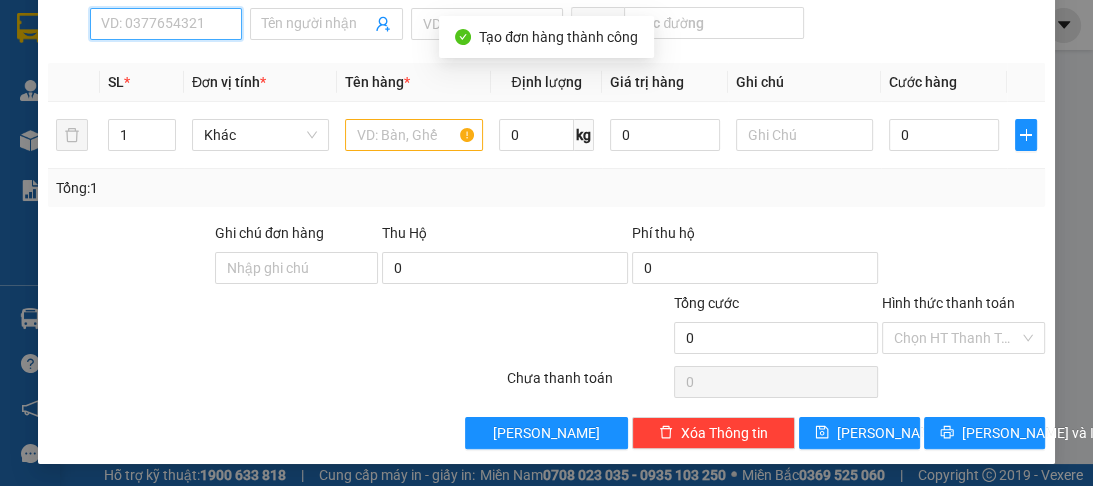 click on "SĐT Người Nhận  *" at bounding box center (166, 24) 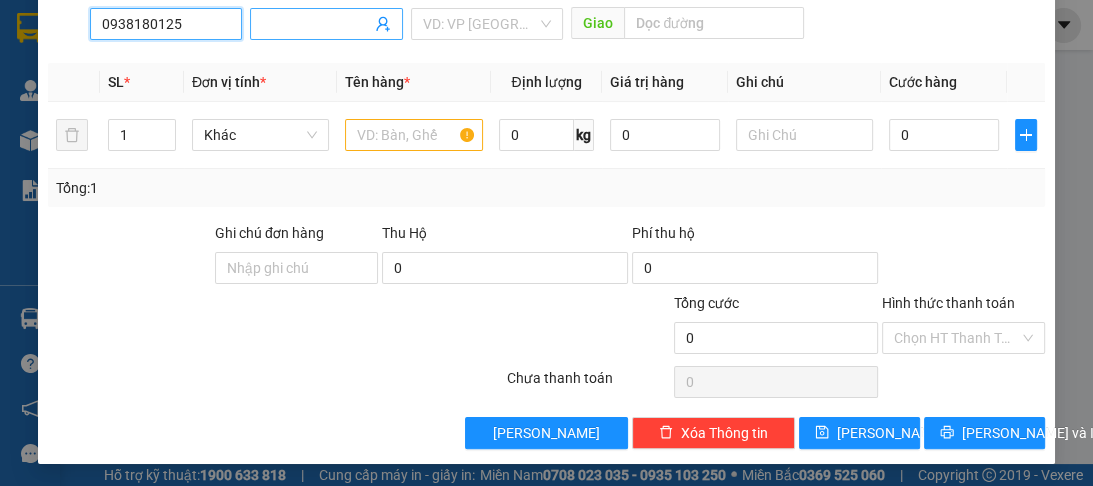 type on "0938180125" 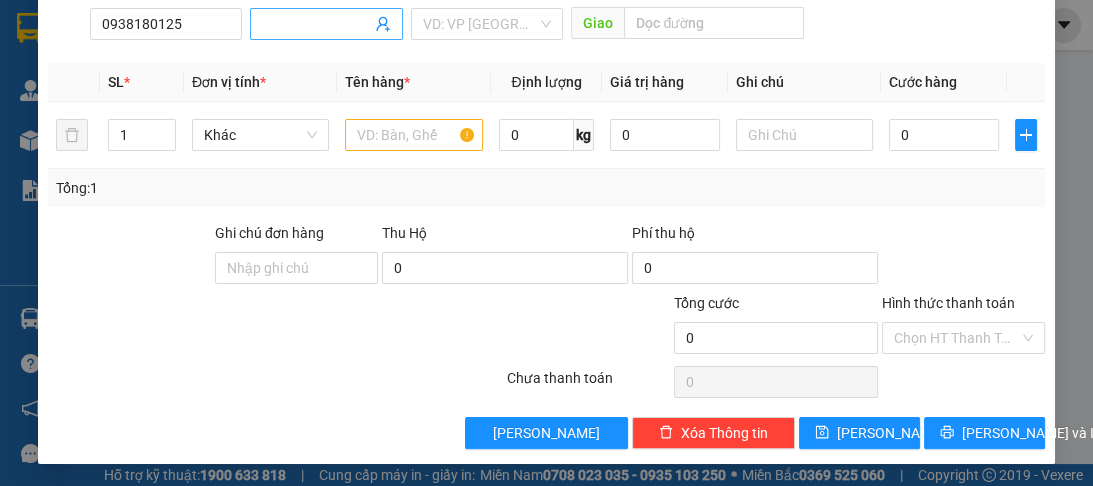 click on "Người nhận  *" at bounding box center [316, 24] 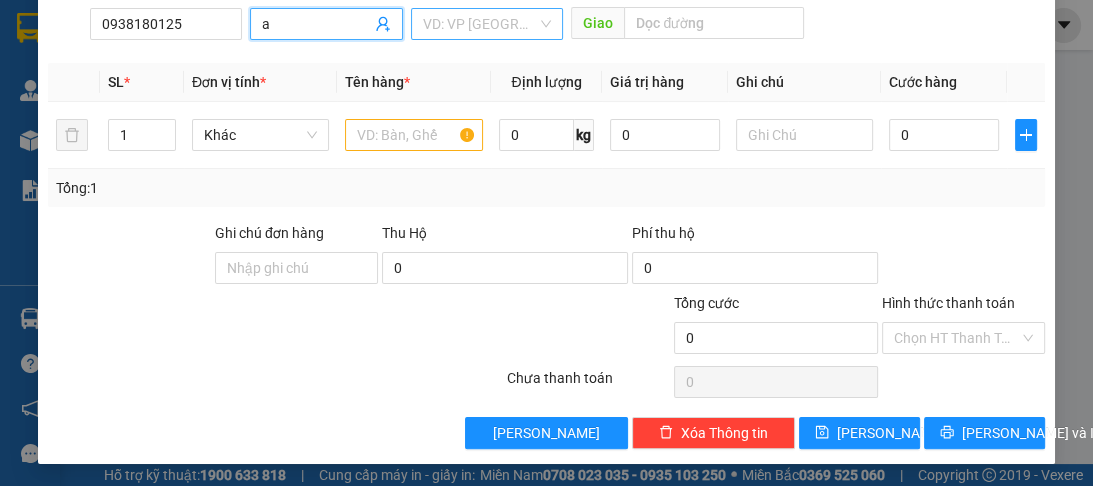 type on "a" 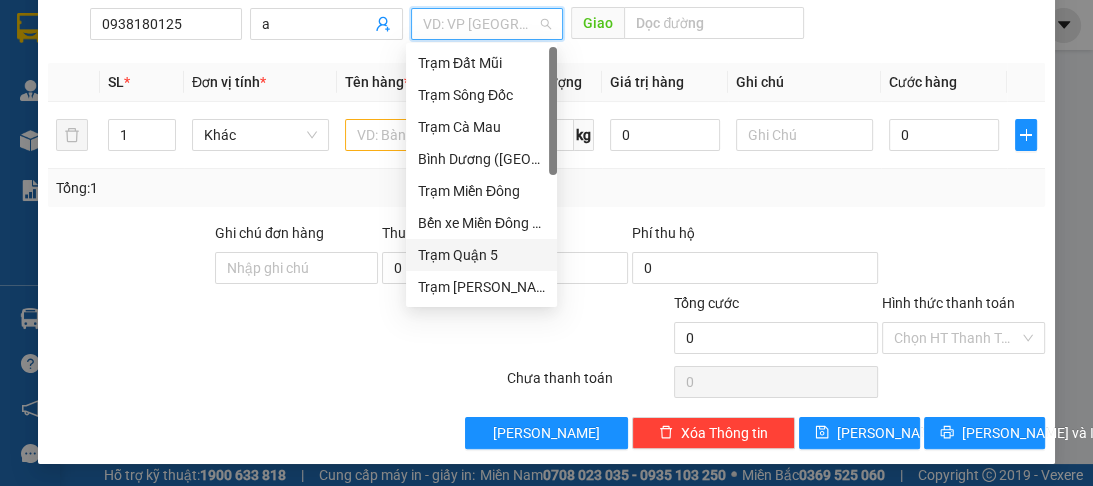 click on "Trạm Quận 5" at bounding box center [481, 255] 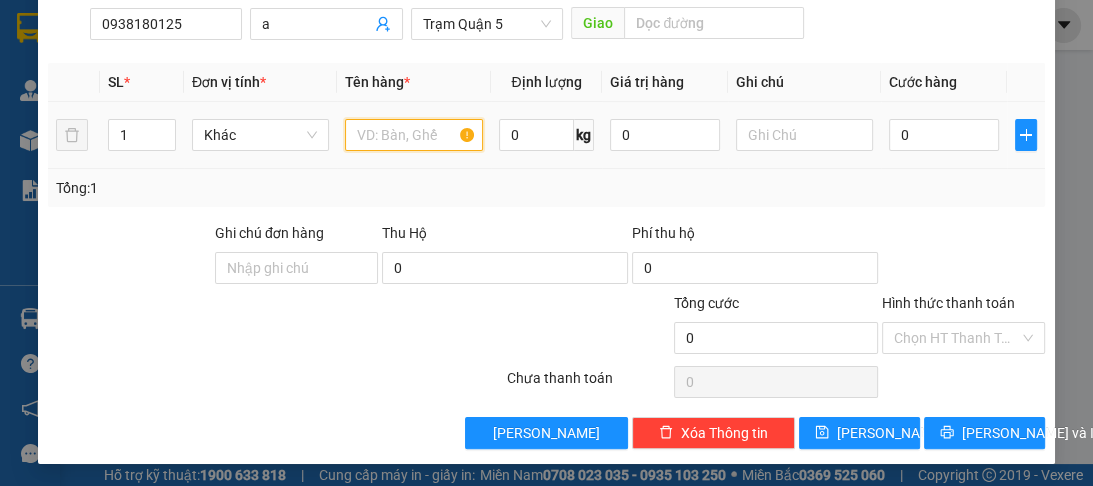 click at bounding box center (413, 135) 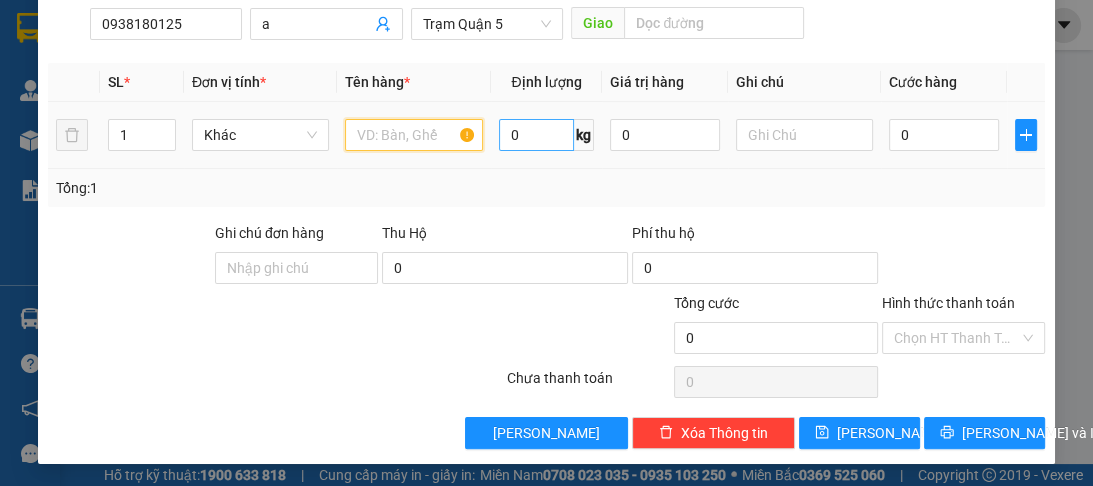 type on "t" 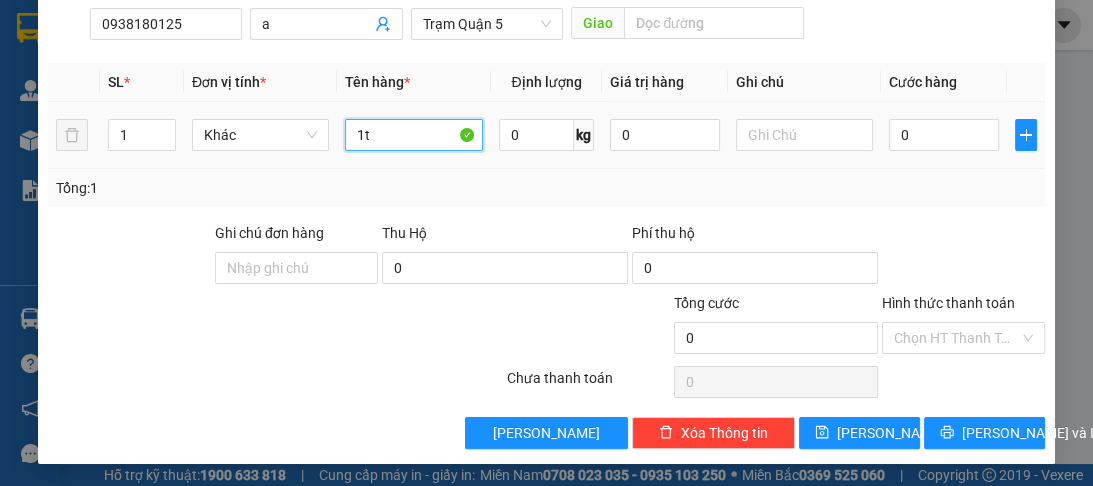type on "1t" 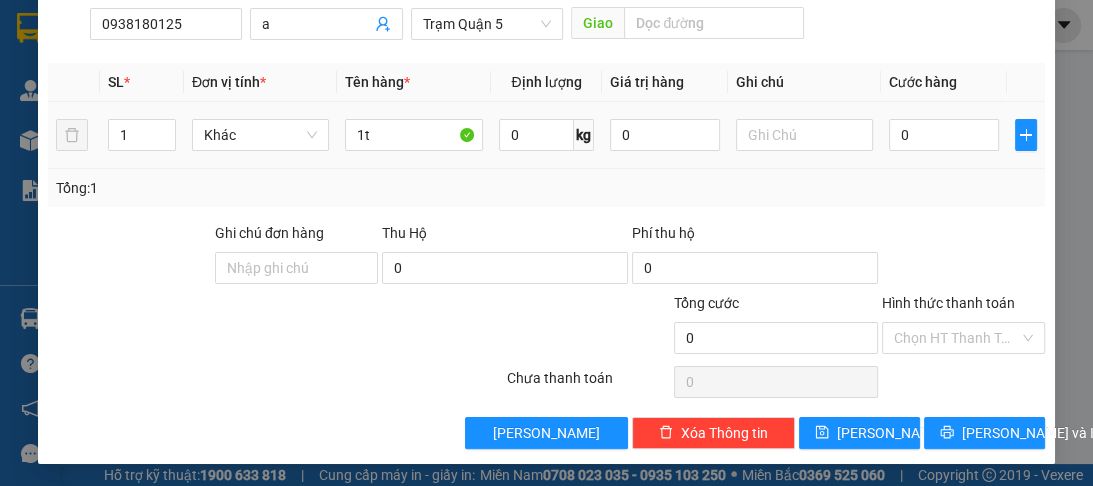 click on "0" at bounding box center [944, 135] 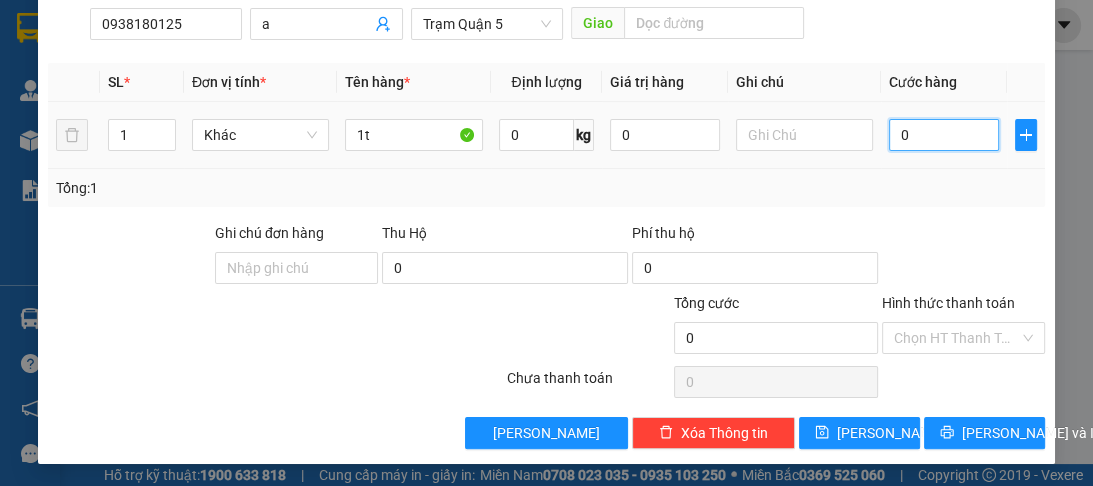 click on "0" at bounding box center (944, 135) 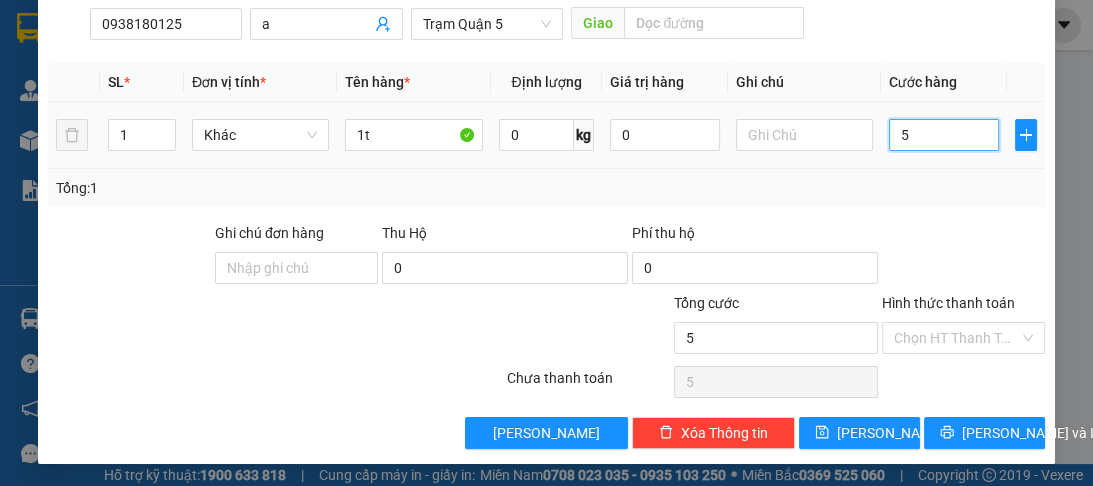 type on "50" 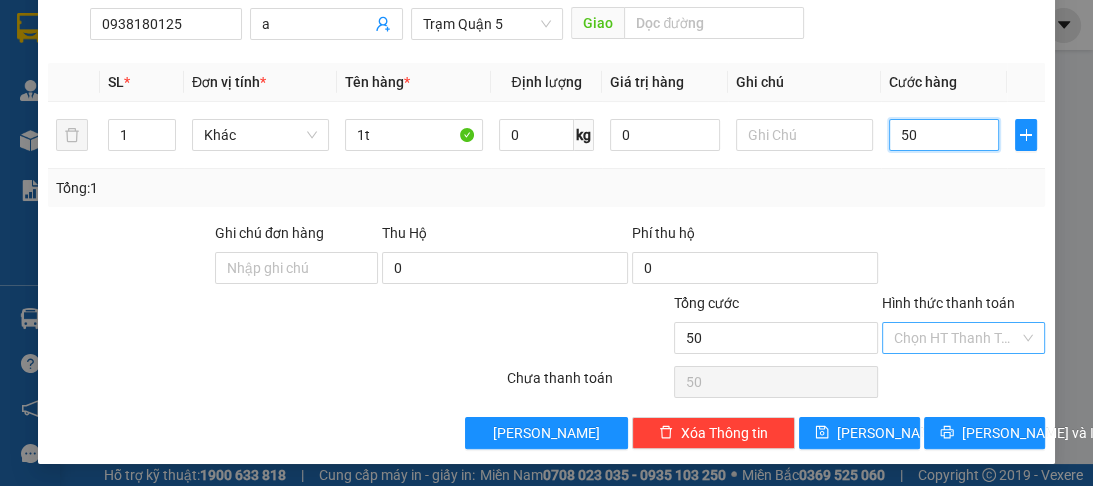 type on "50" 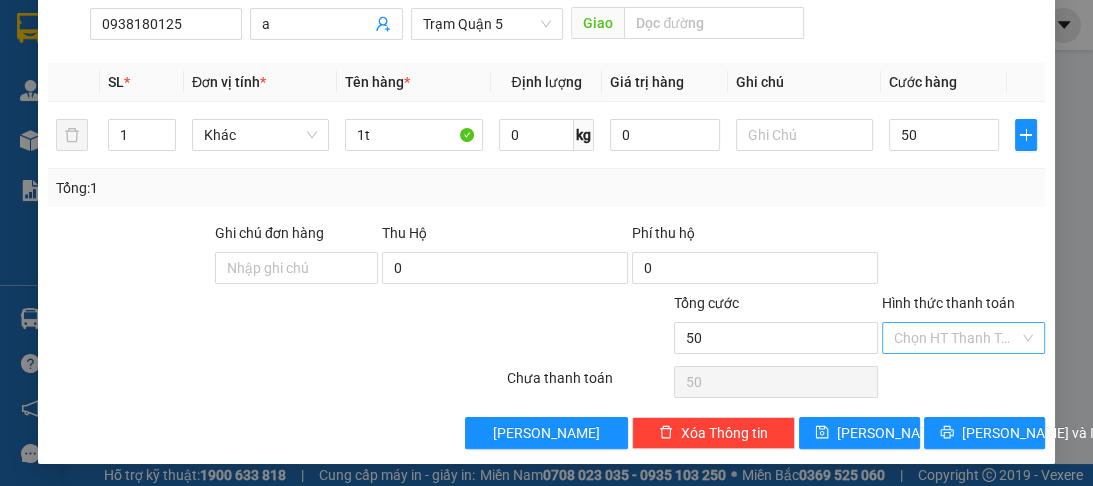 click on "Hình thức thanh toán" at bounding box center (956, 338) 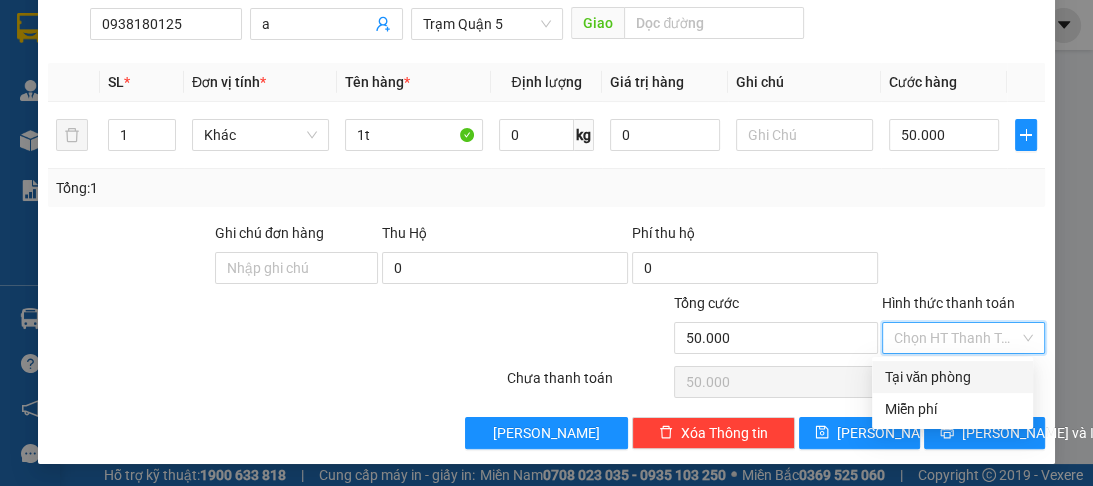 click on "Tại văn phòng" at bounding box center [952, 377] 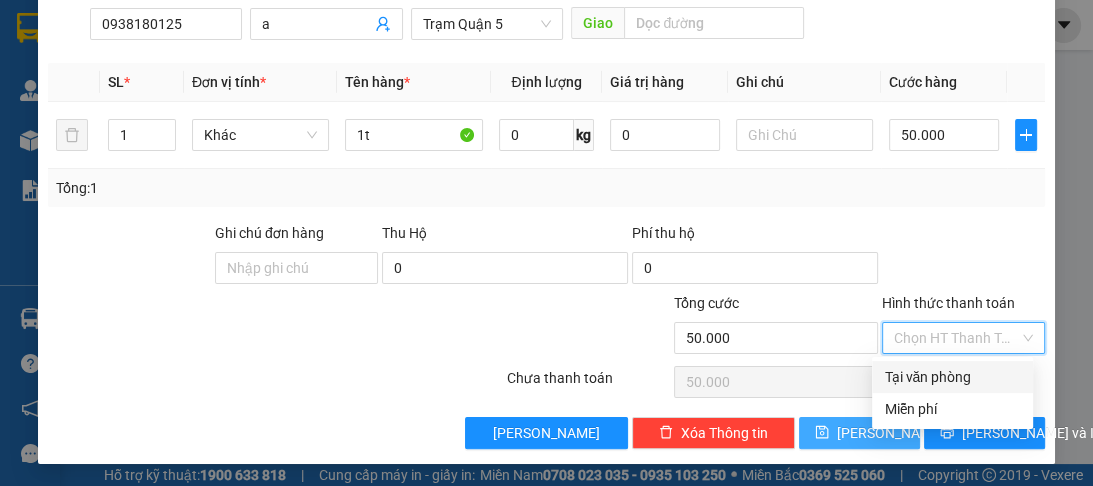 type on "0" 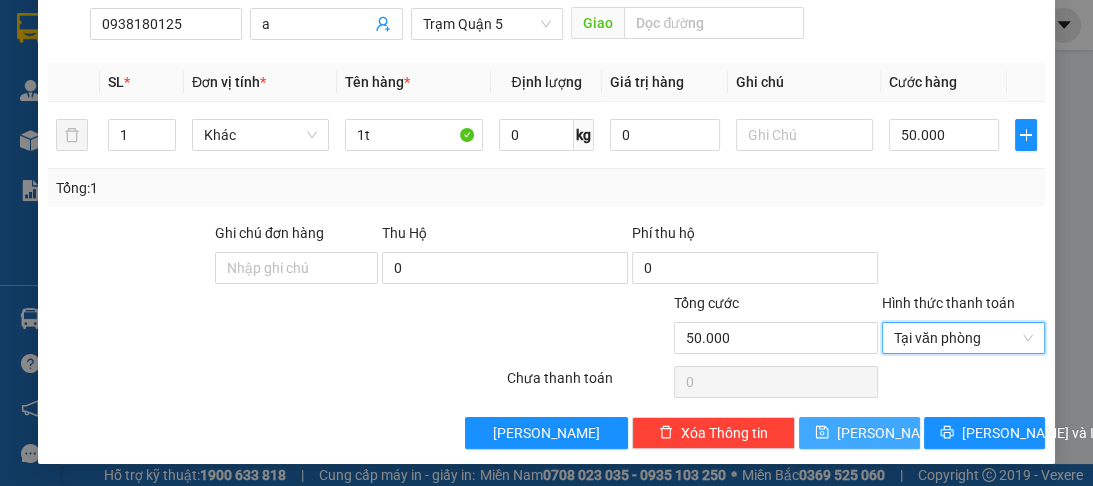 click on "Lưu" at bounding box center [859, 433] 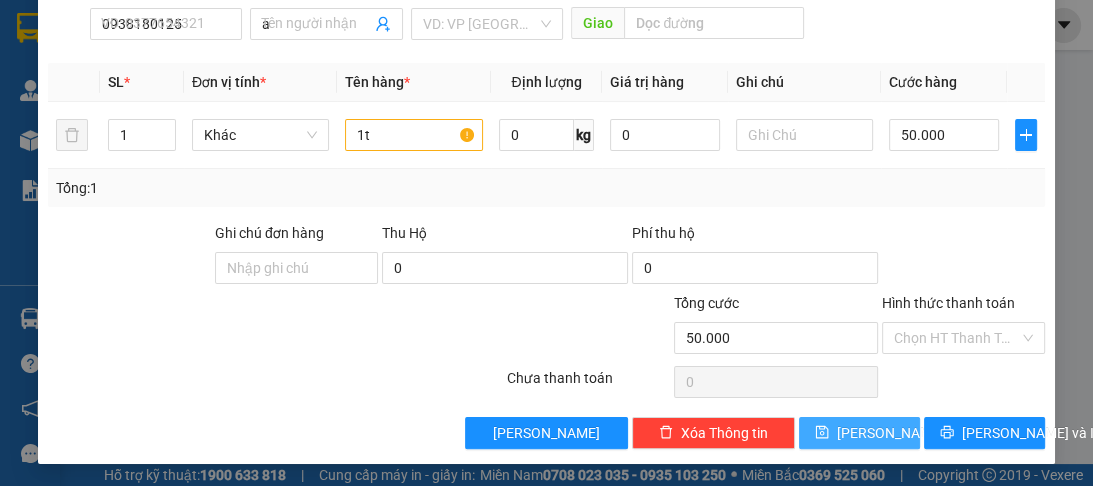 type 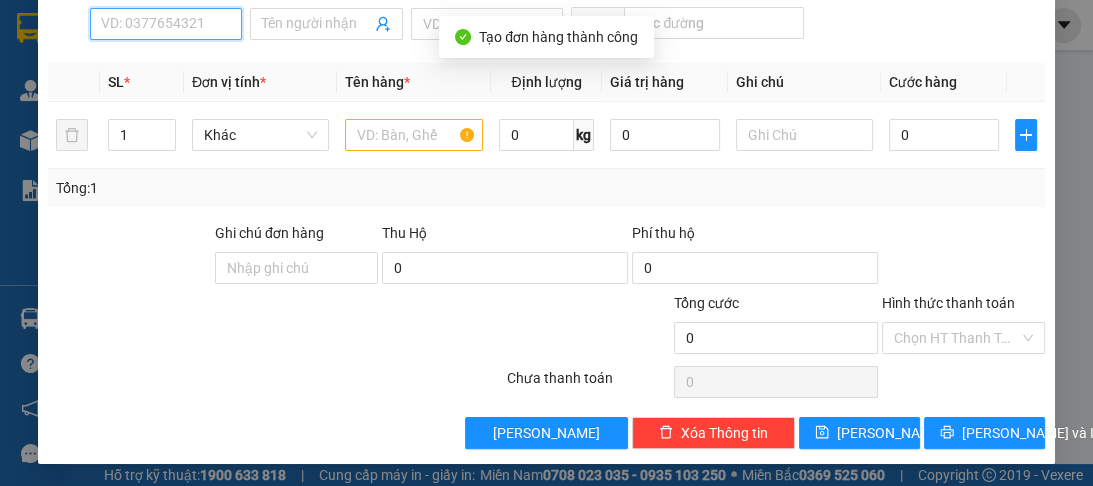 click on "SĐT Người Nhận  *" at bounding box center [166, 24] 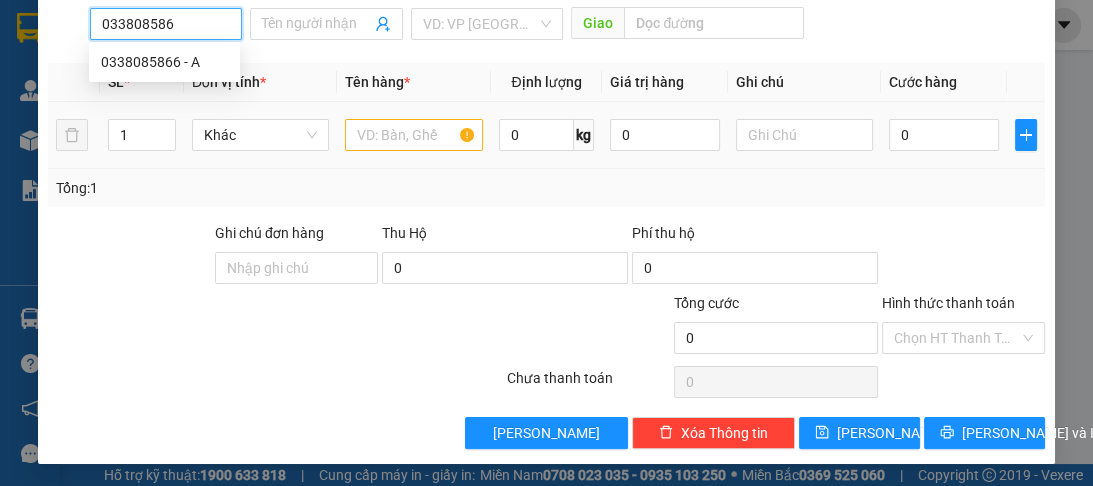 type on "0338085866" 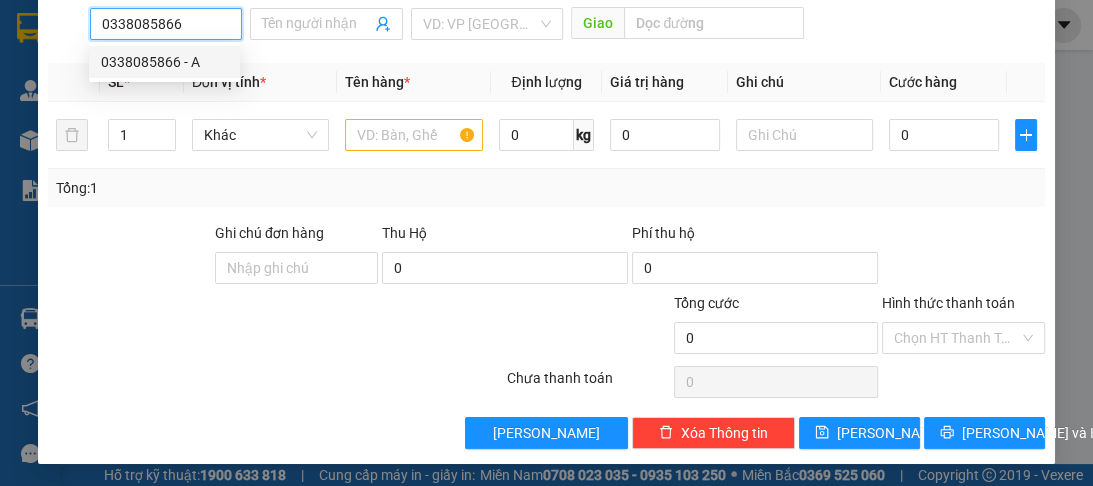 click on "0338085866 - A" at bounding box center [164, 62] 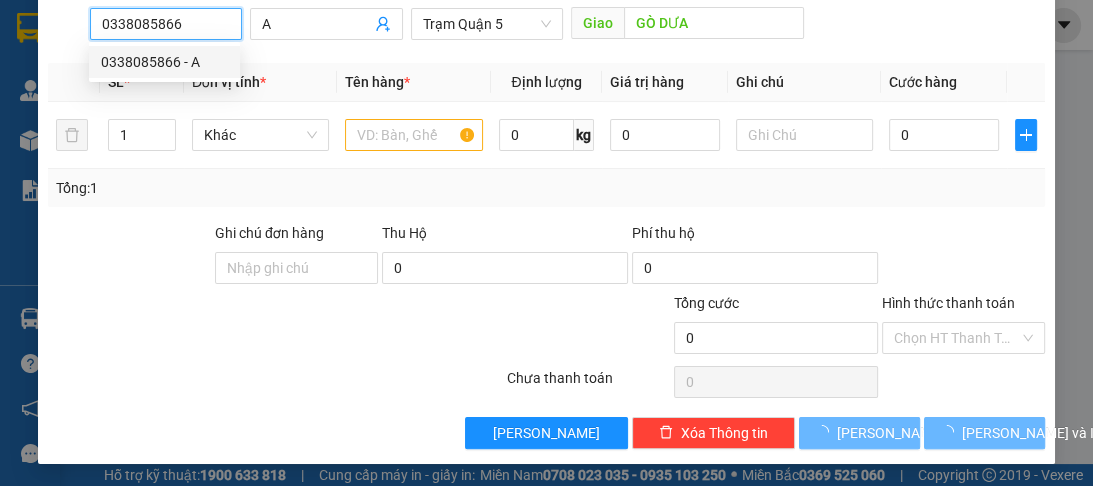 type on "100.000" 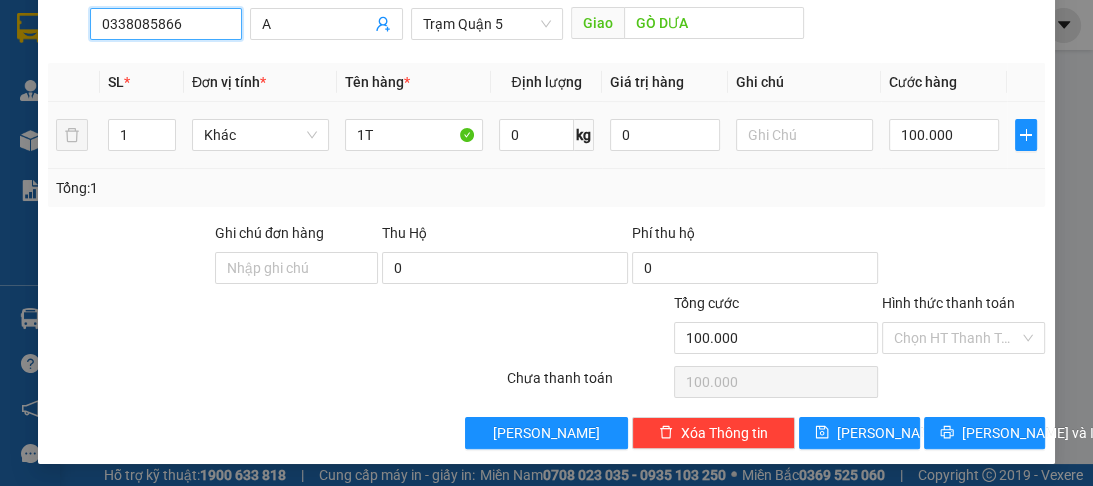 type on "0338085866" 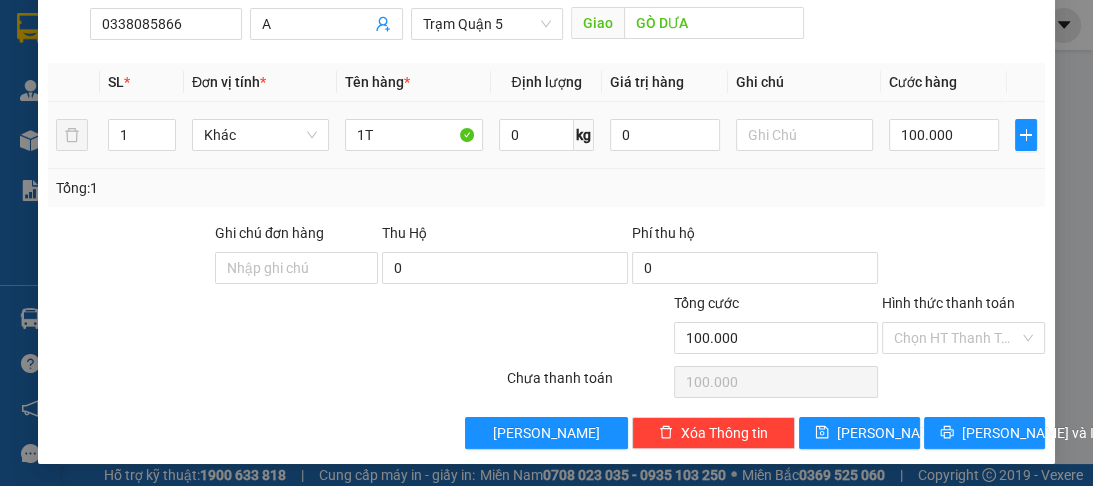 click on "100.000" at bounding box center [944, 135] 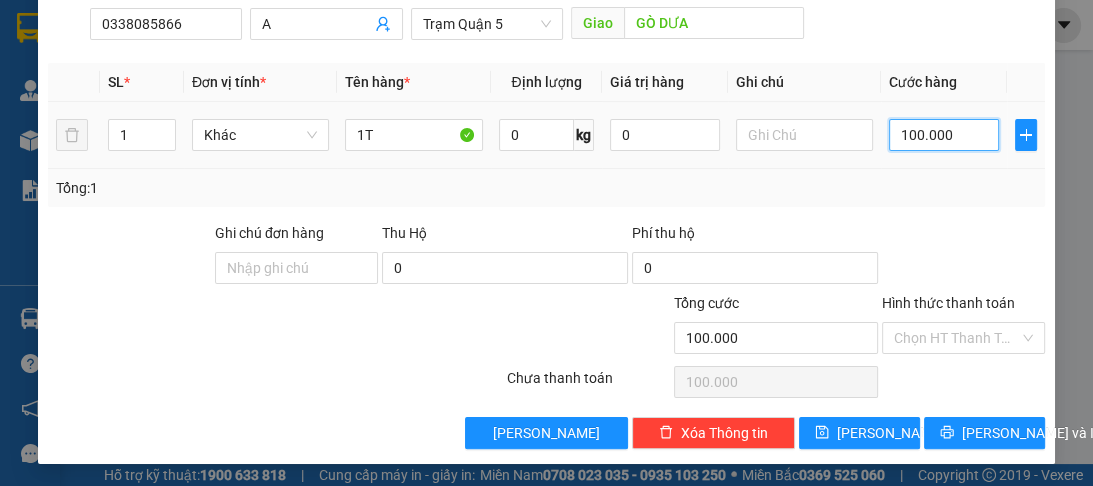 click on "100.000" at bounding box center (944, 135) 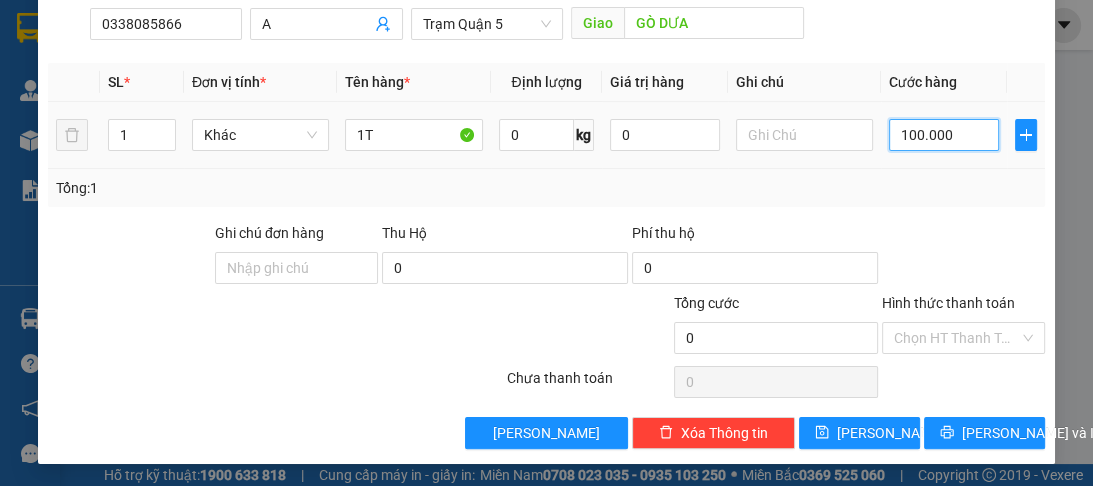 type on "0" 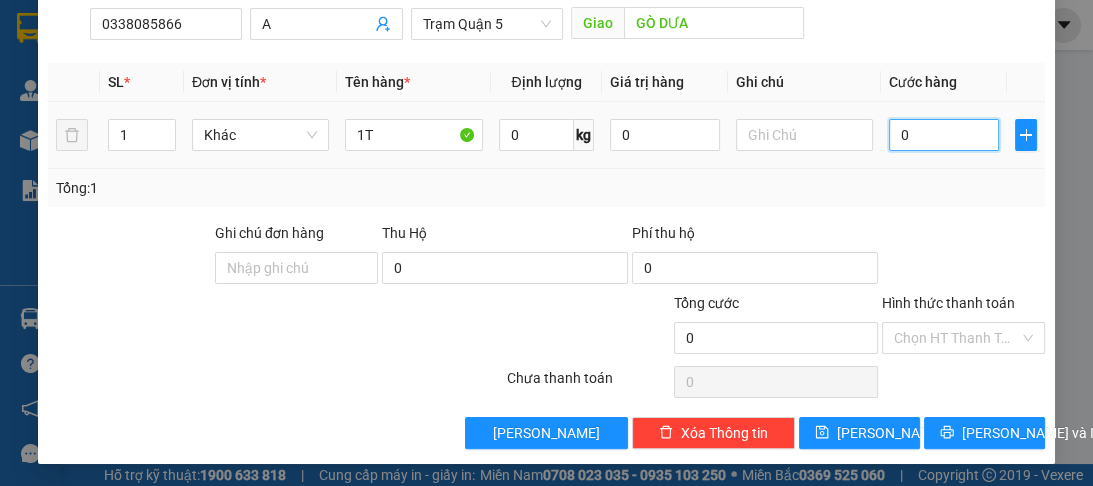 type on "1" 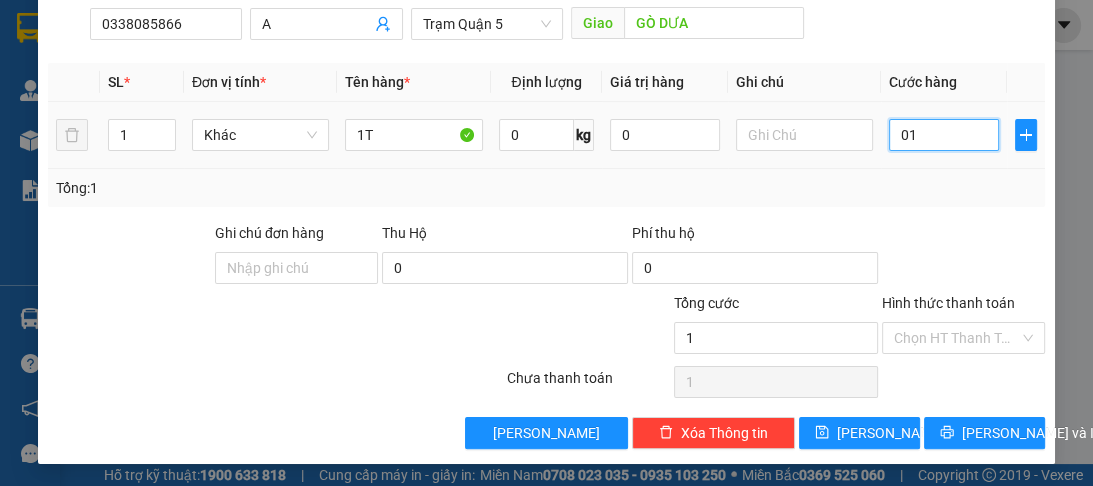 type on "13" 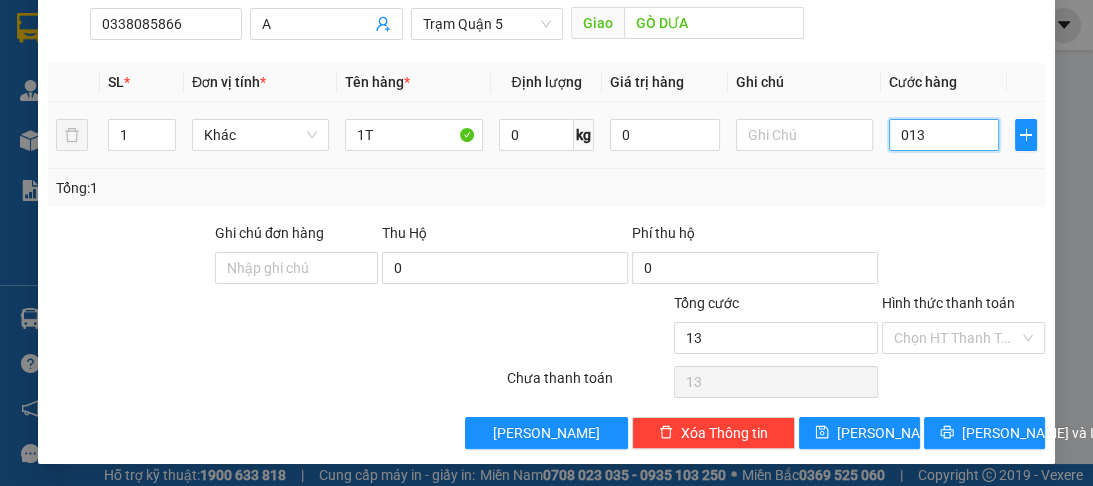 type on "0.130" 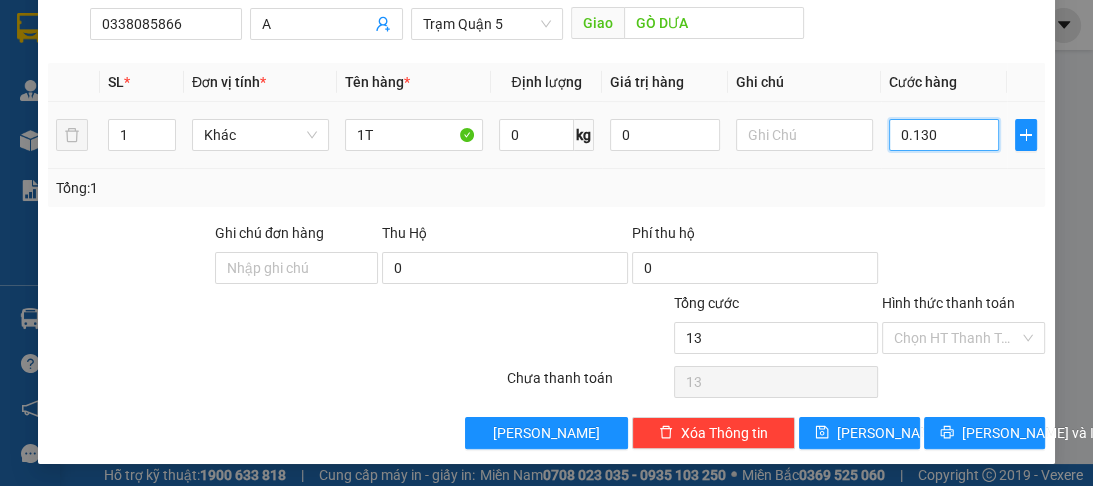 type on "130" 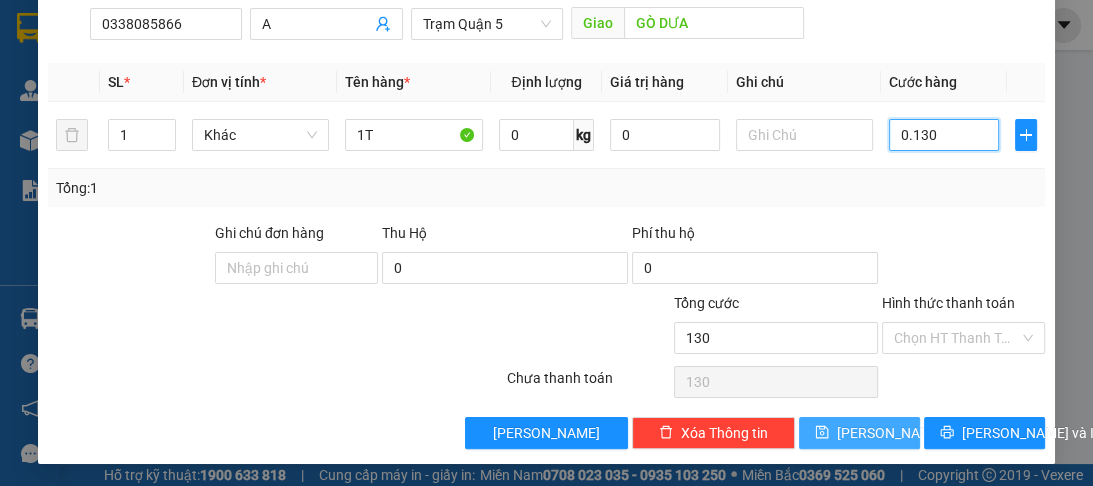 type on "0.130" 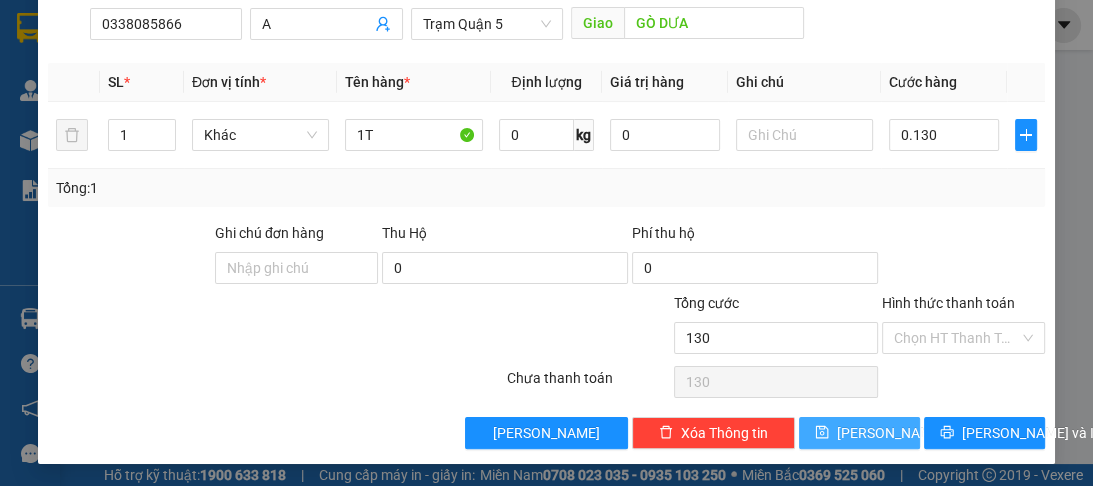 type on "130.000" 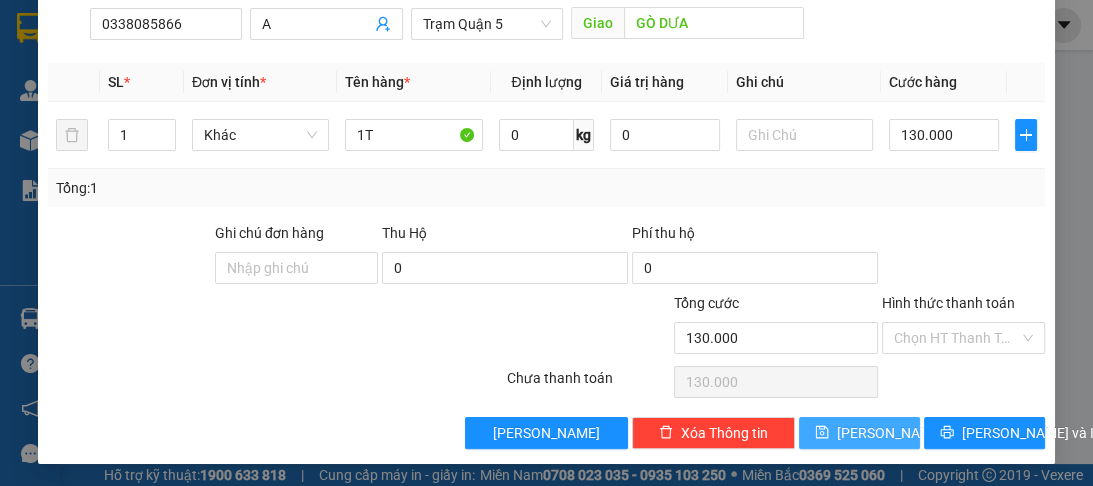 click on "Lưu" at bounding box center (859, 433) 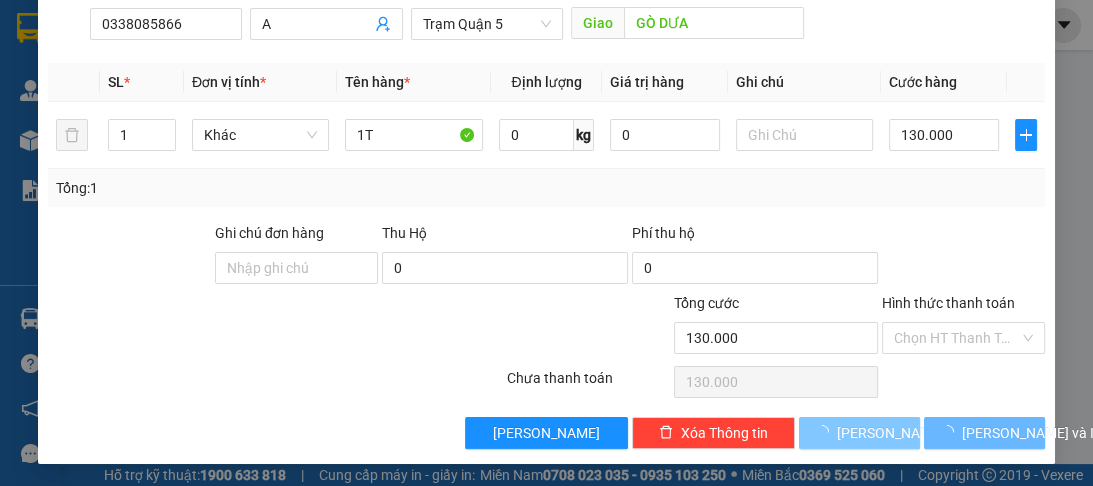 type 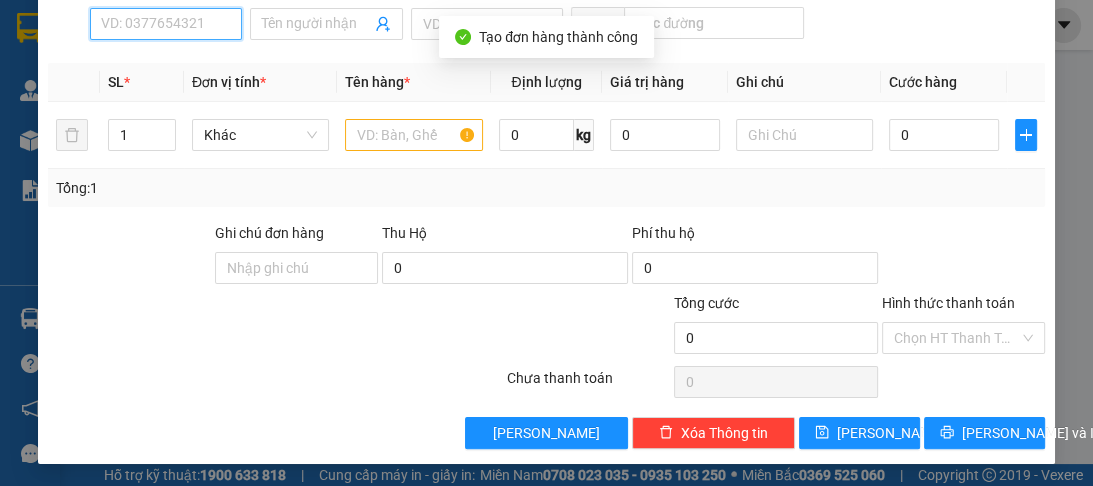 click on "SĐT Người Nhận  *" at bounding box center [166, 24] 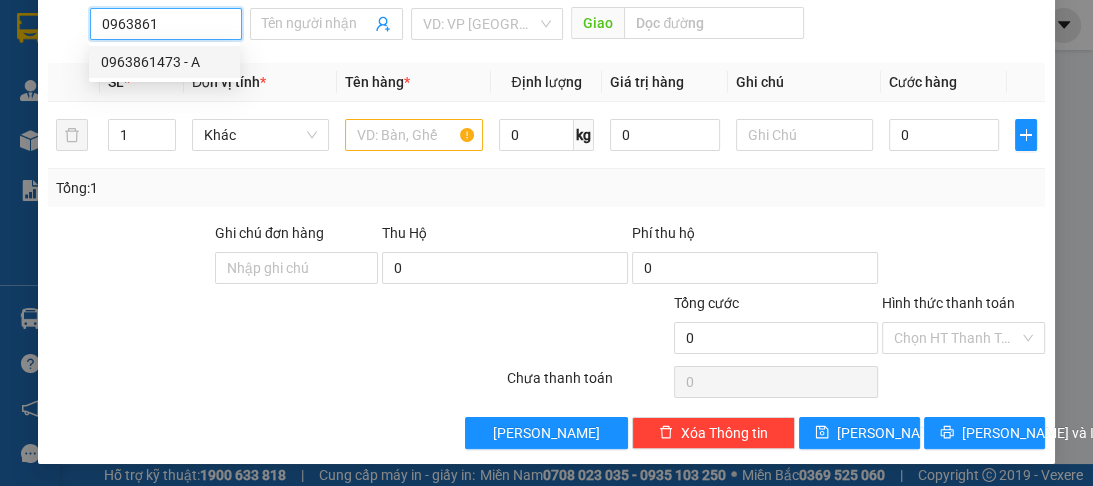 click on "0963861473 - A" at bounding box center [164, 62] 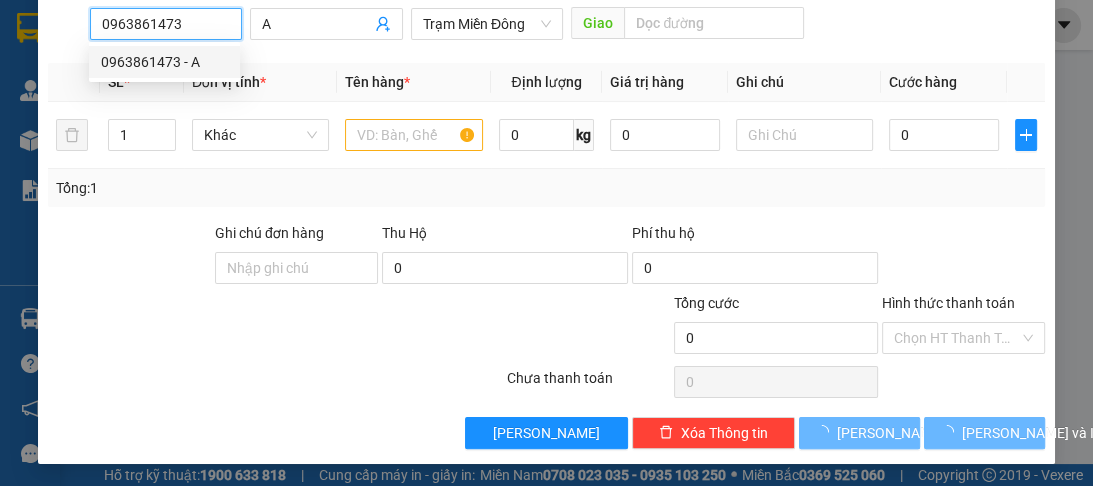 type on "80.000" 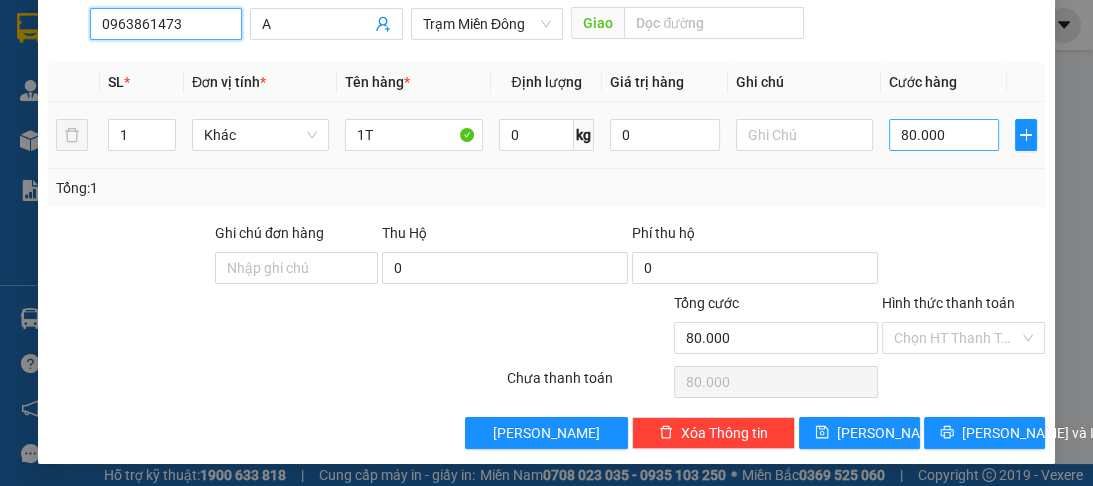 type on "0963861473" 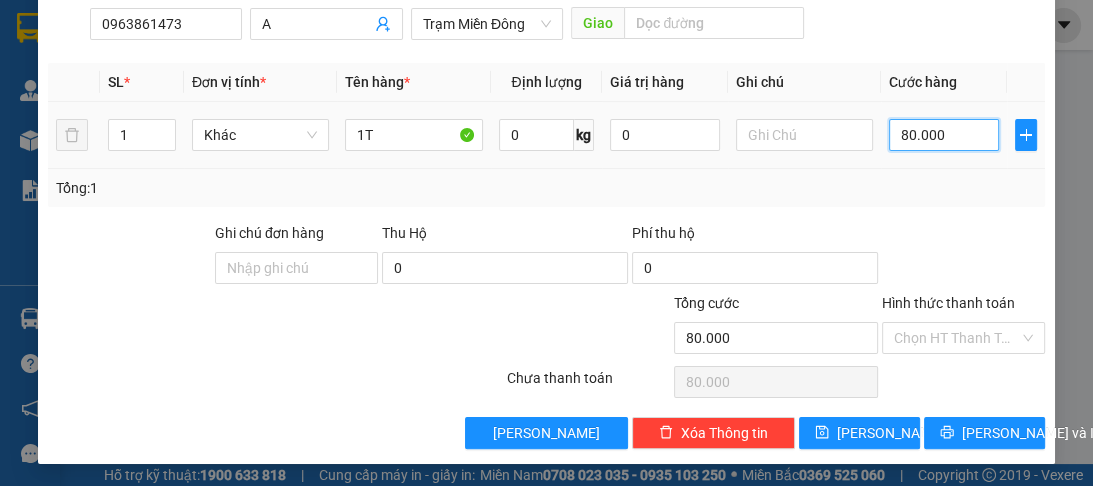 click on "80.000" at bounding box center (944, 135) 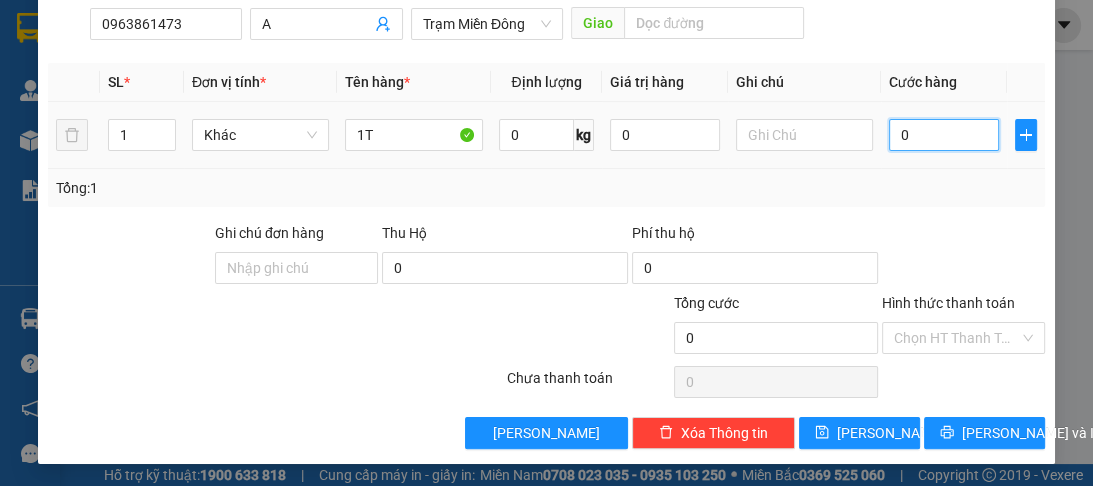 type on "1" 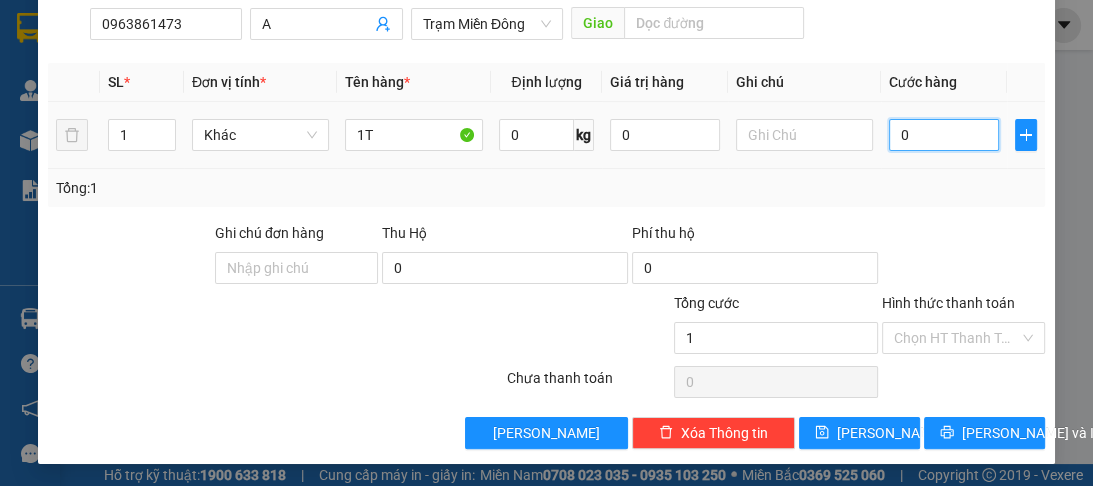 type on "1" 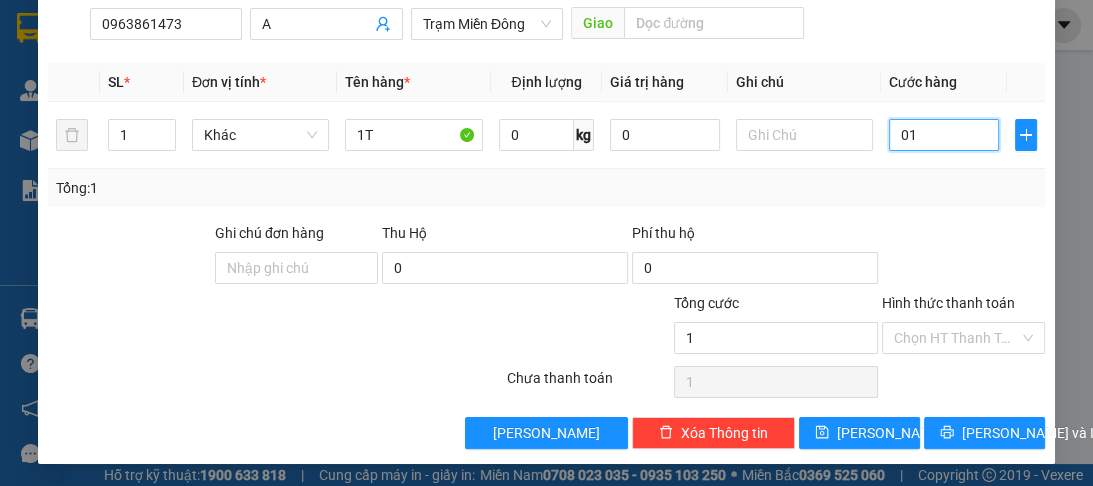 type on "10" 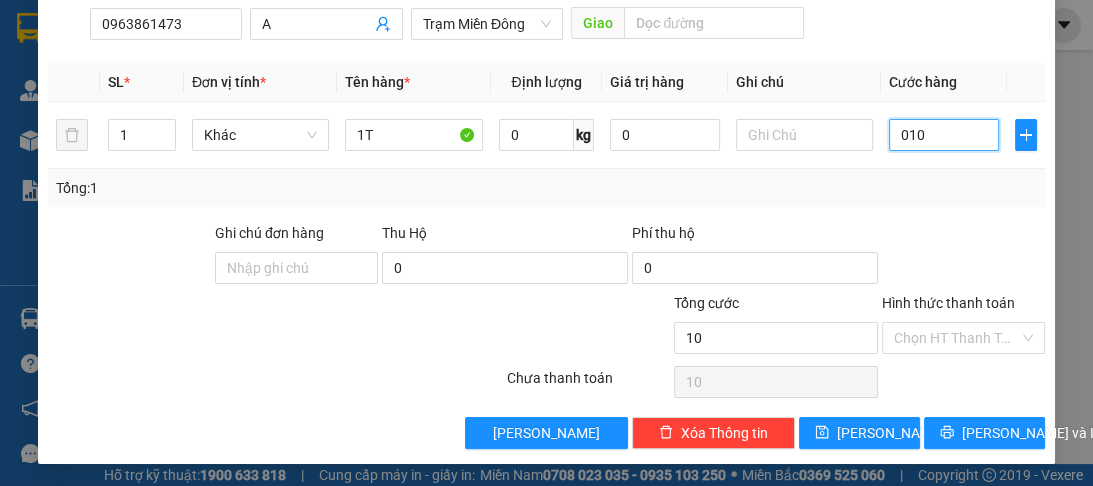 type on "100" 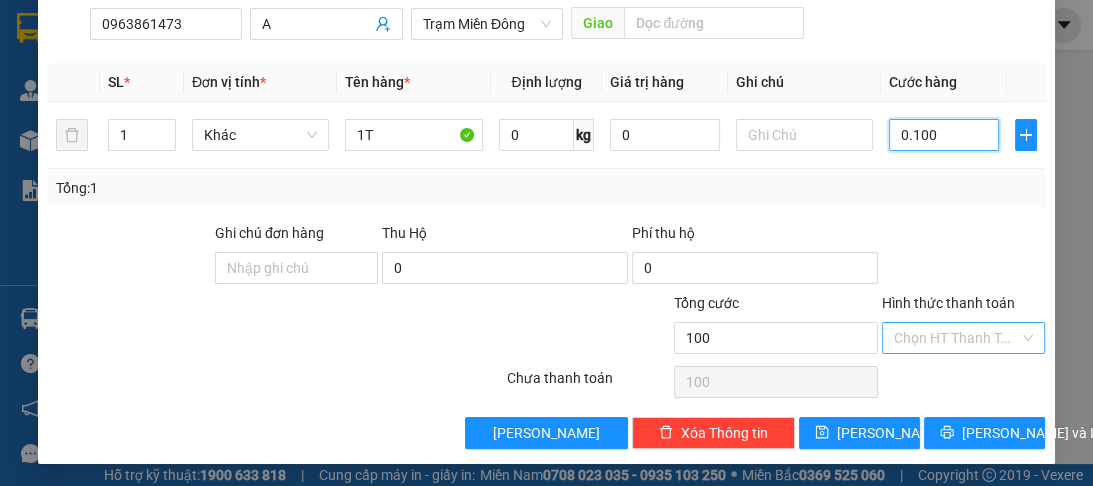 type on "0.100" 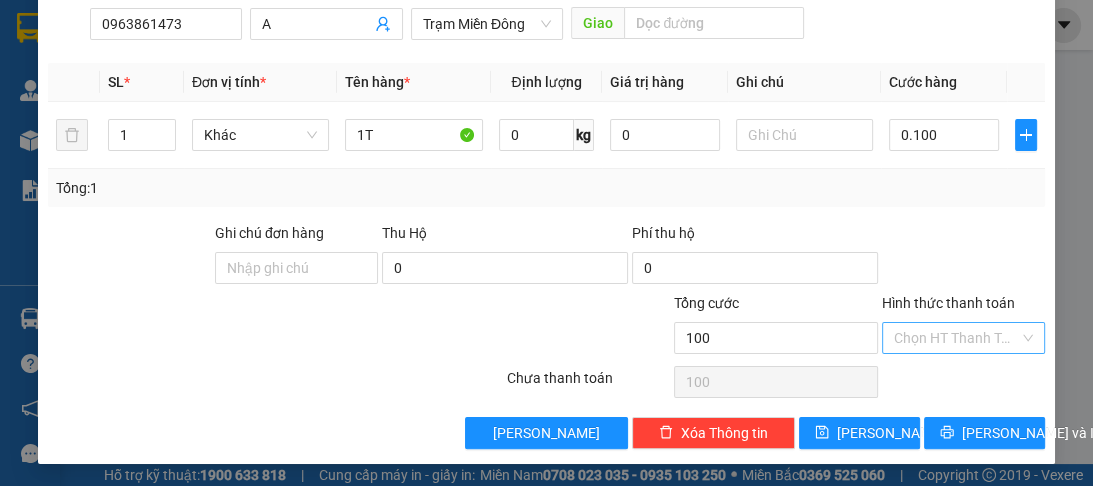 type on "100.000" 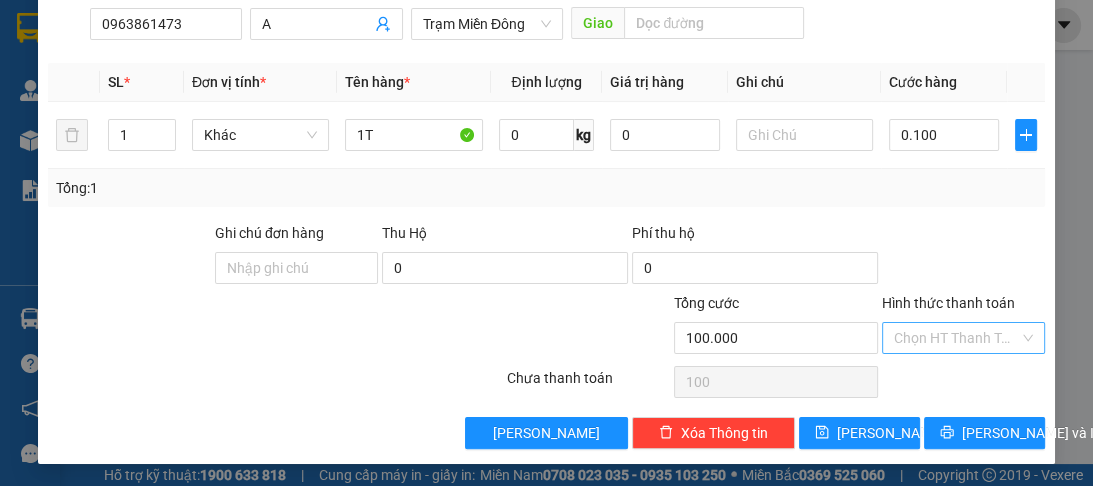 type on "100.000" 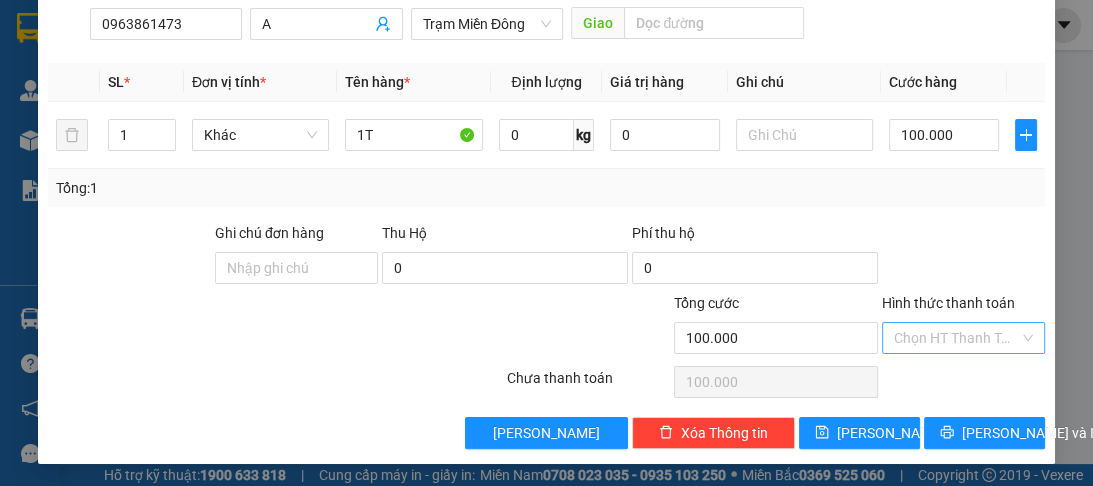 click on "Hình thức thanh toán" at bounding box center [956, 338] 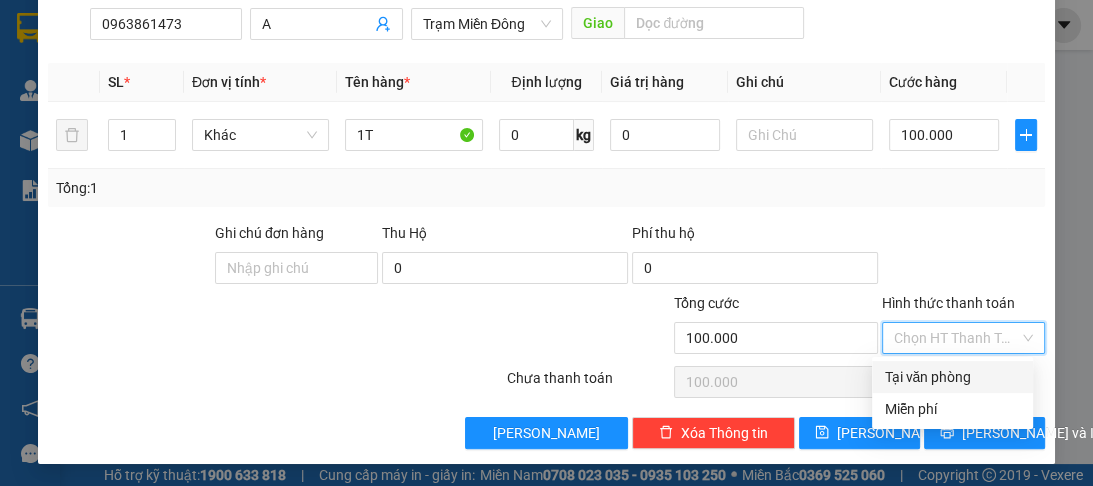 click on "Tại văn phòng" at bounding box center [952, 377] 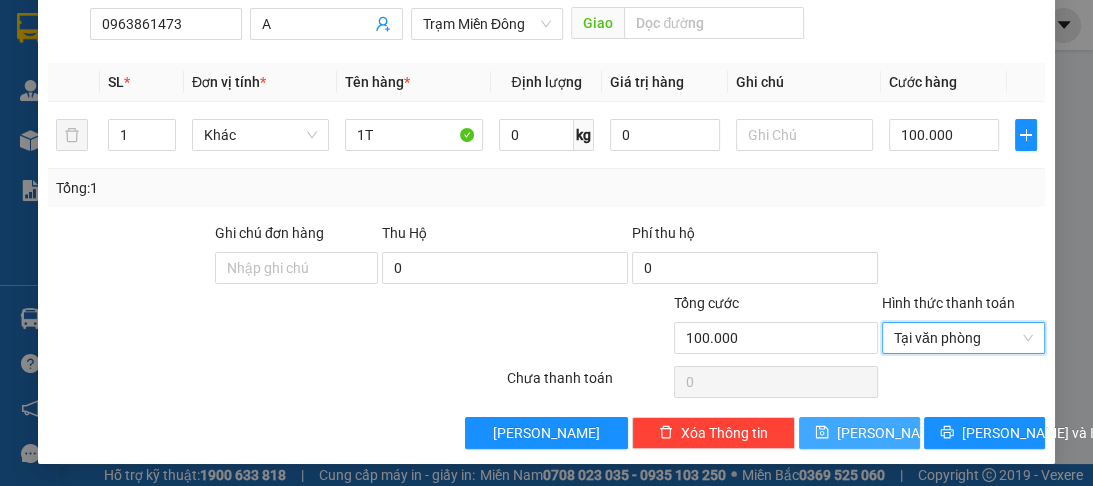 click on "Lưu" at bounding box center [859, 433] 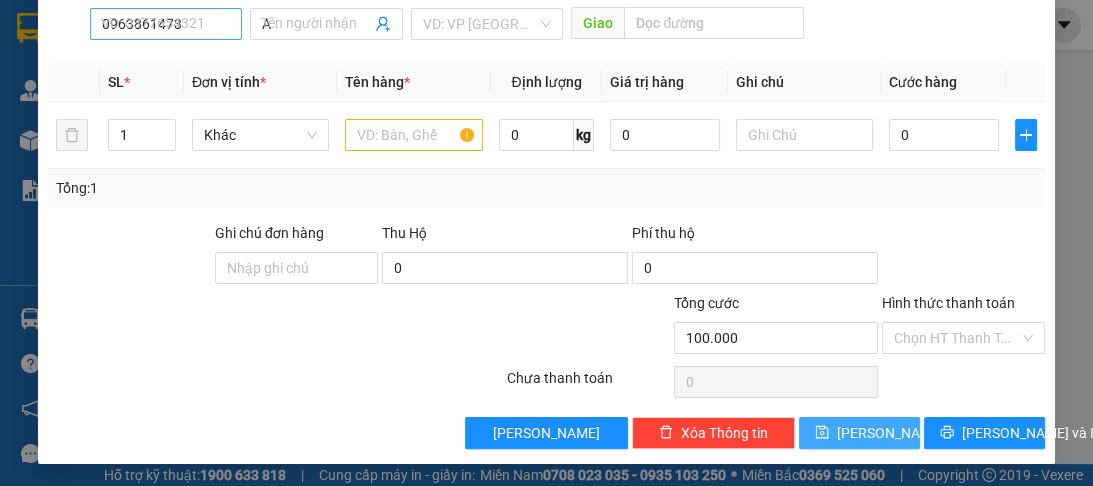 type 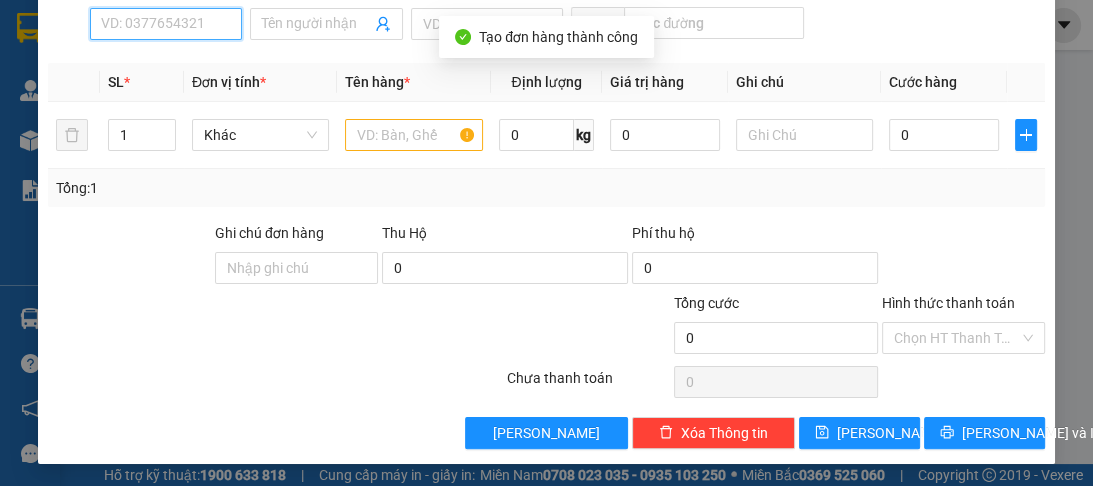 click on "SĐT Người Nhận  *" at bounding box center [166, 24] 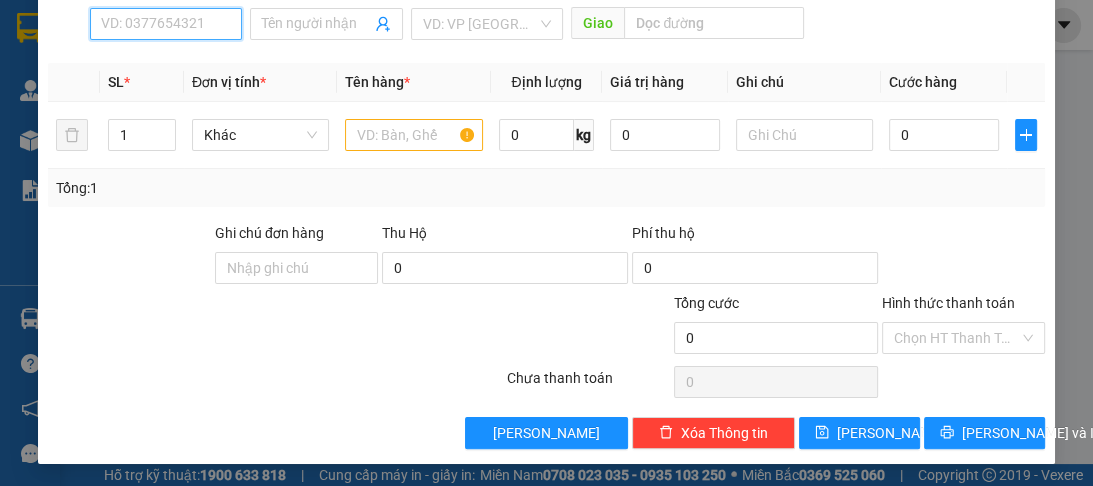 click on "SĐT Người Nhận  *" at bounding box center [166, 24] 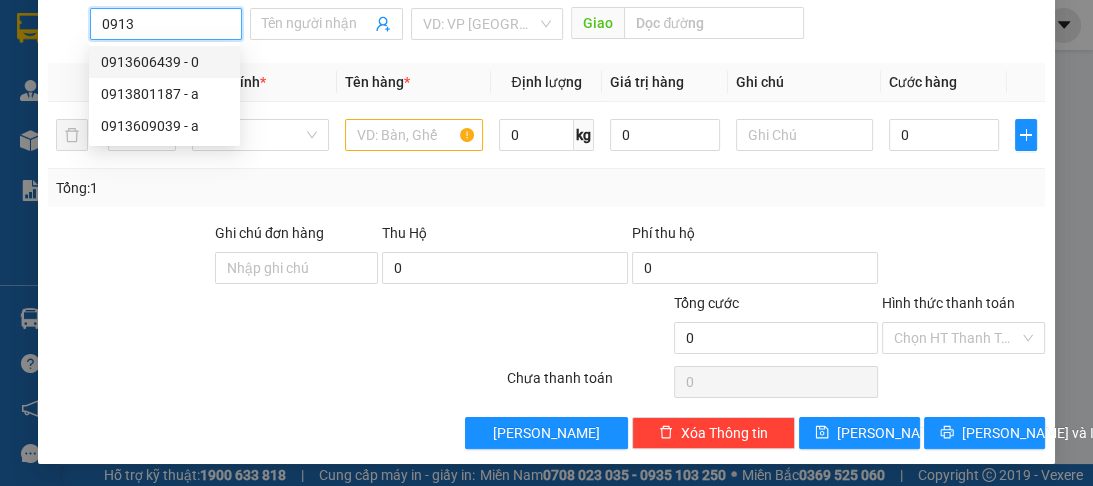 click on "0913606439 - 0" at bounding box center [164, 62] 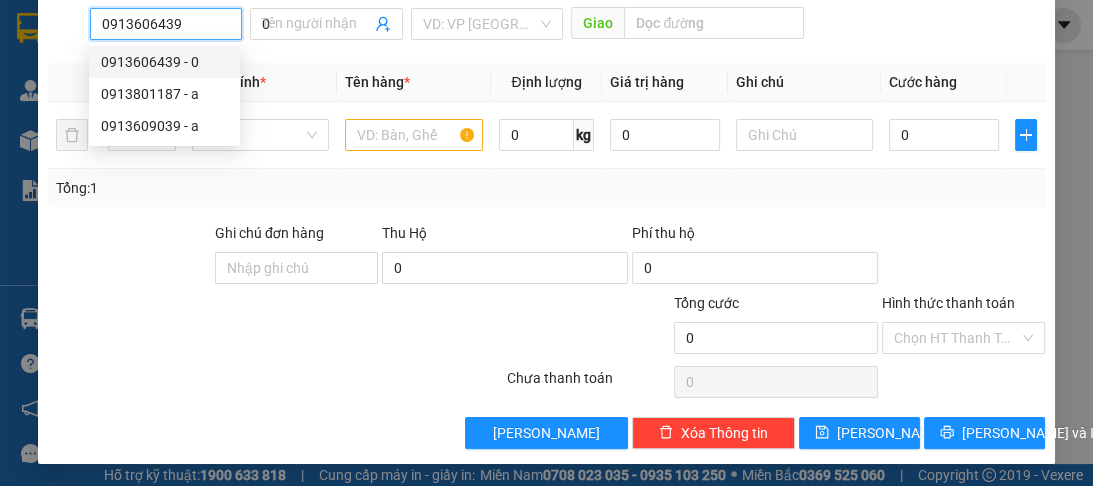 type on "600.000" 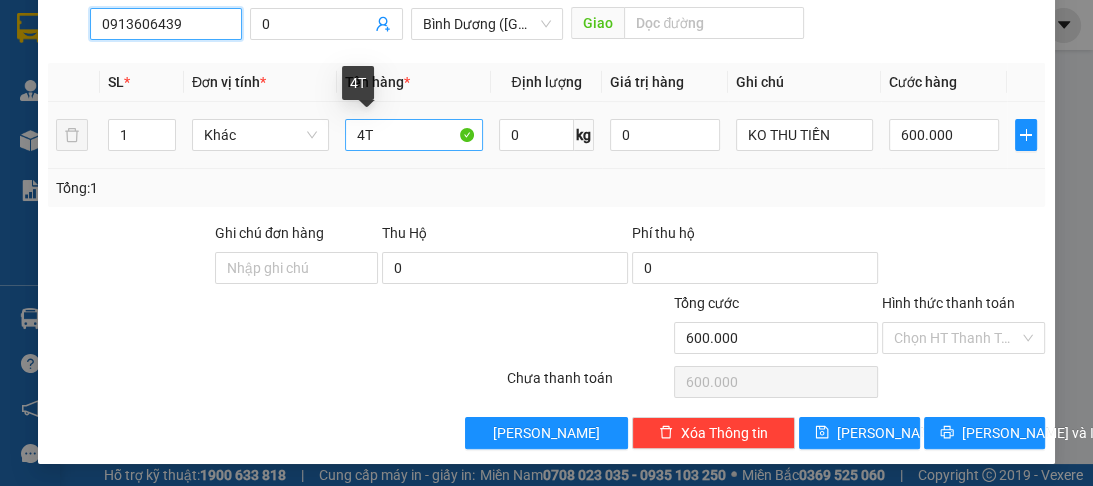 type on "0913606439" 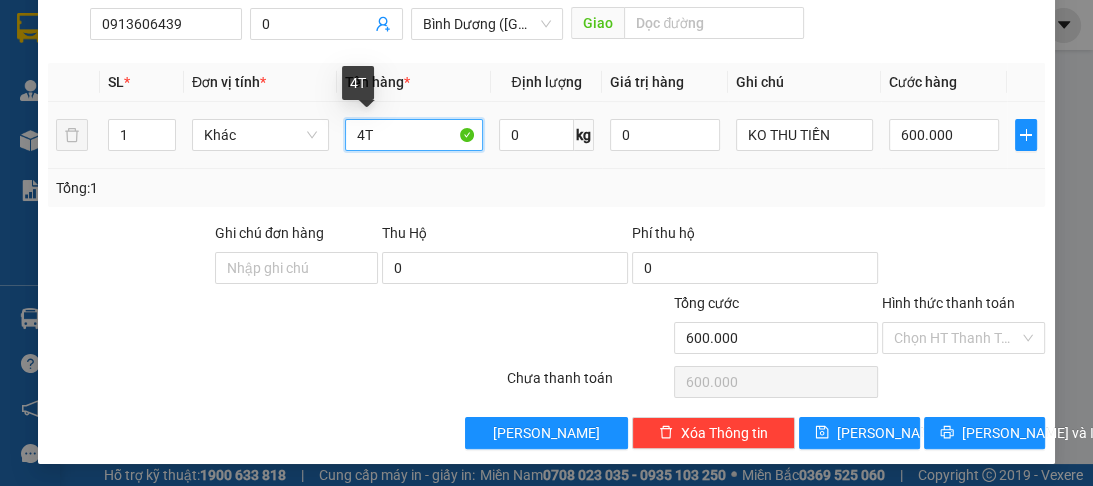 click on "4T" at bounding box center (413, 135) 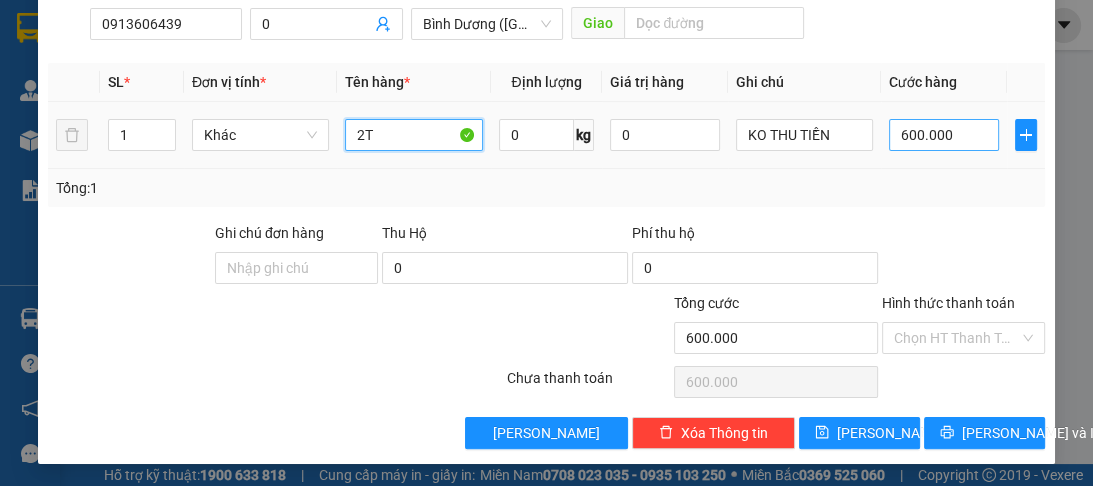 type on "2T" 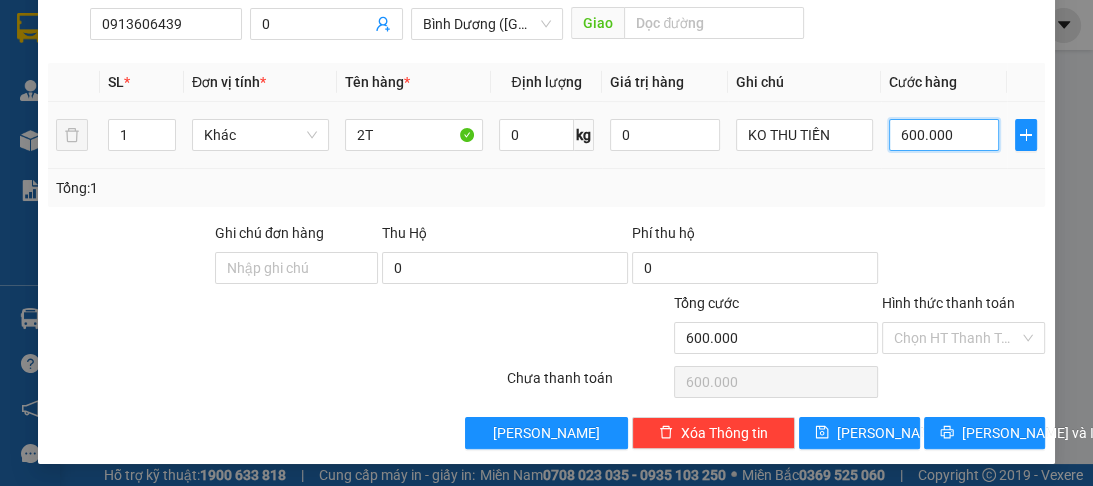 click on "600.000" at bounding box center (944, 135) 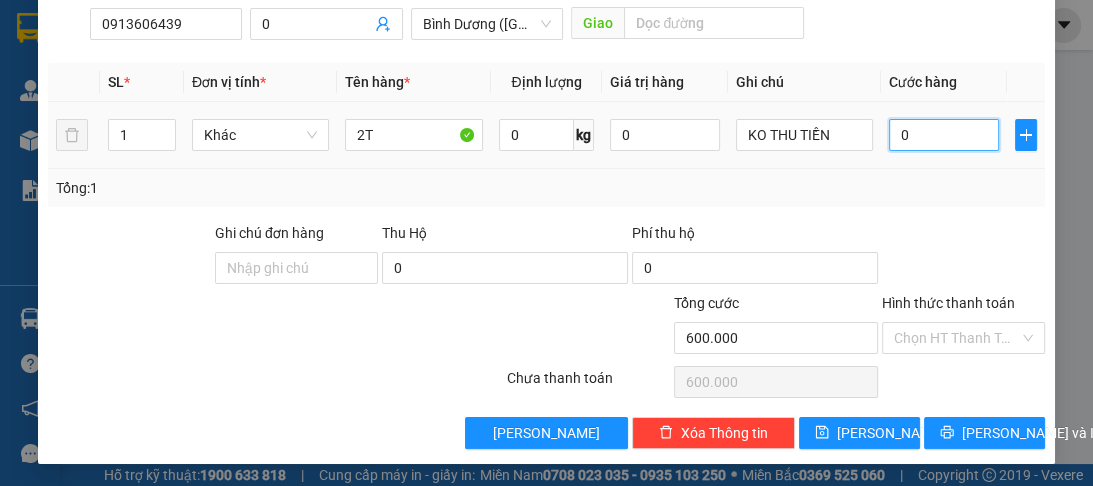type on "0" 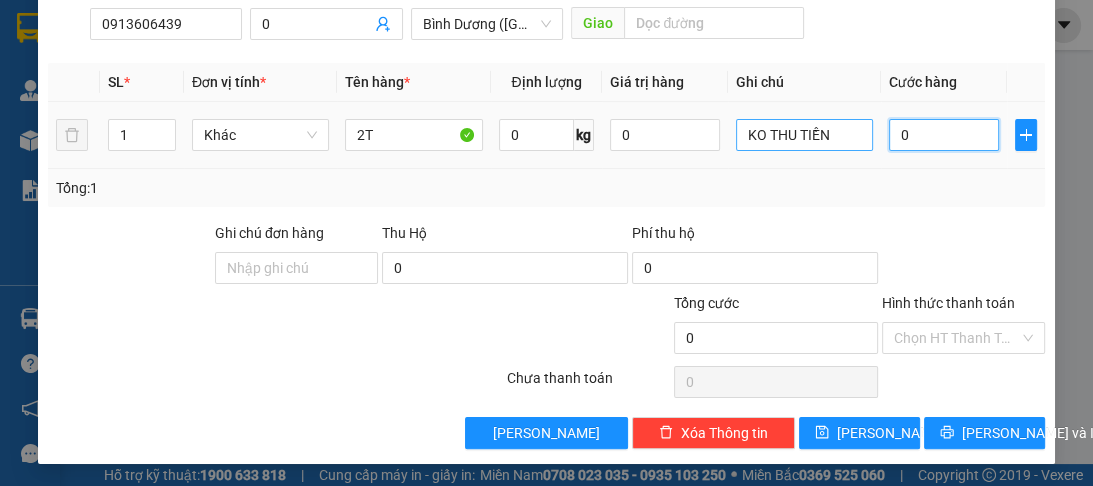 type on "3" 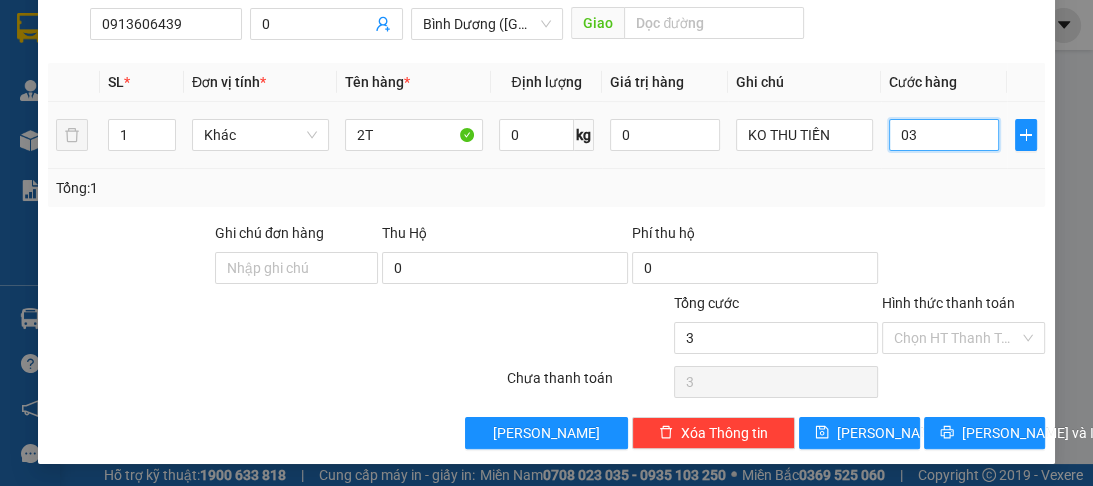 type on "030" 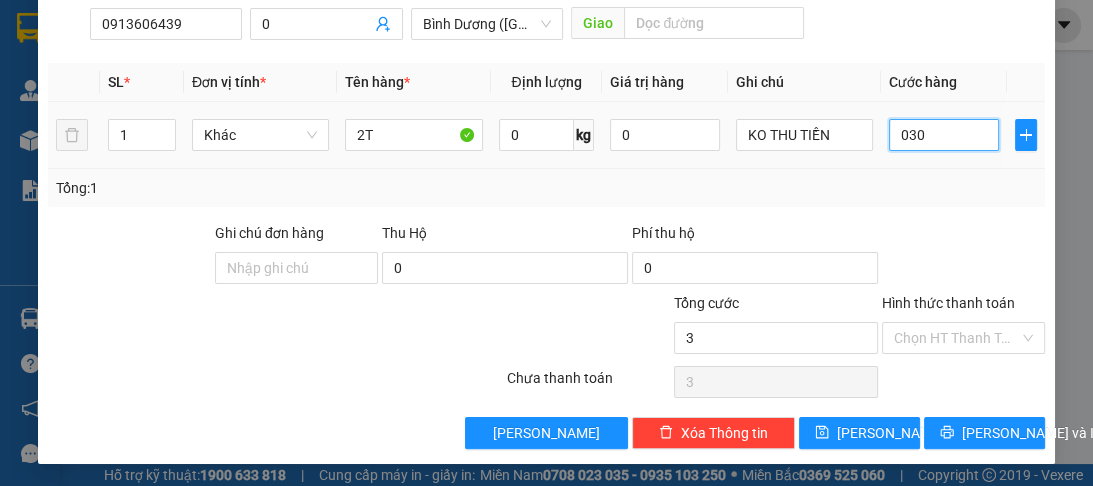 type on "30" 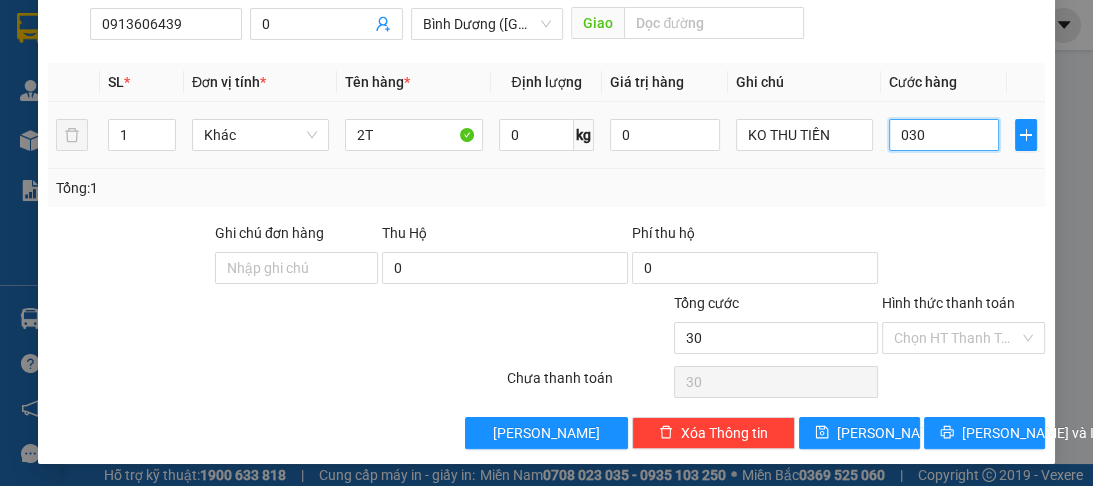 type on "0.300" 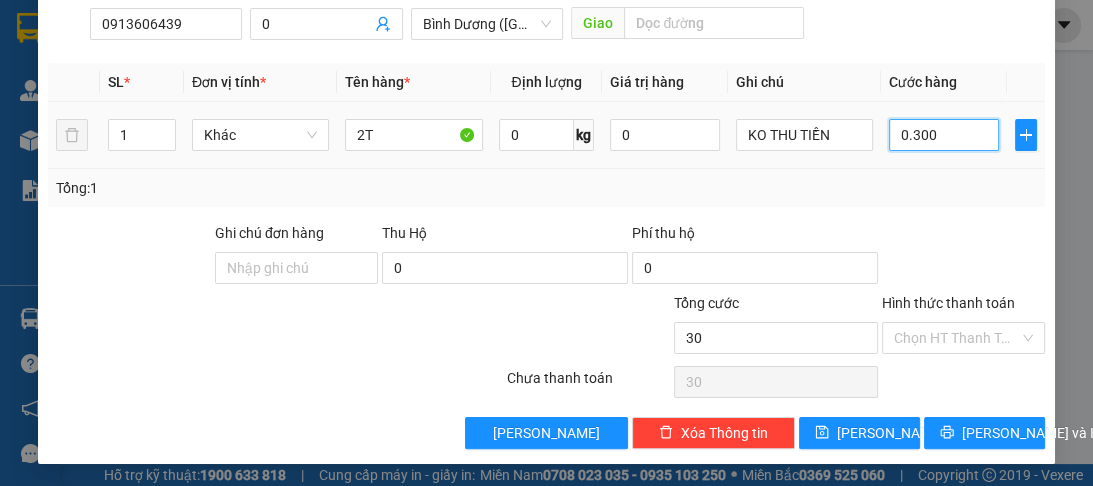 type on "300" 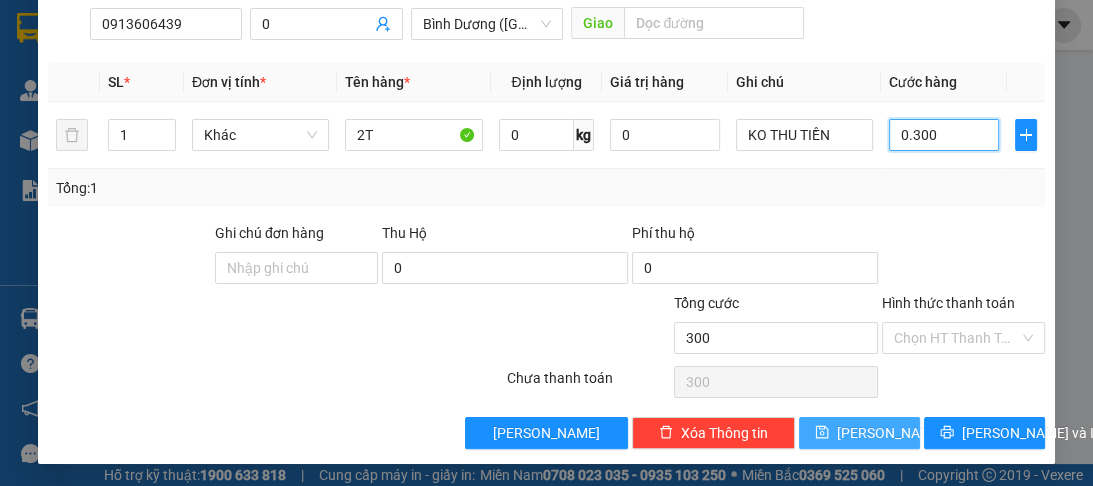type on "0.300" 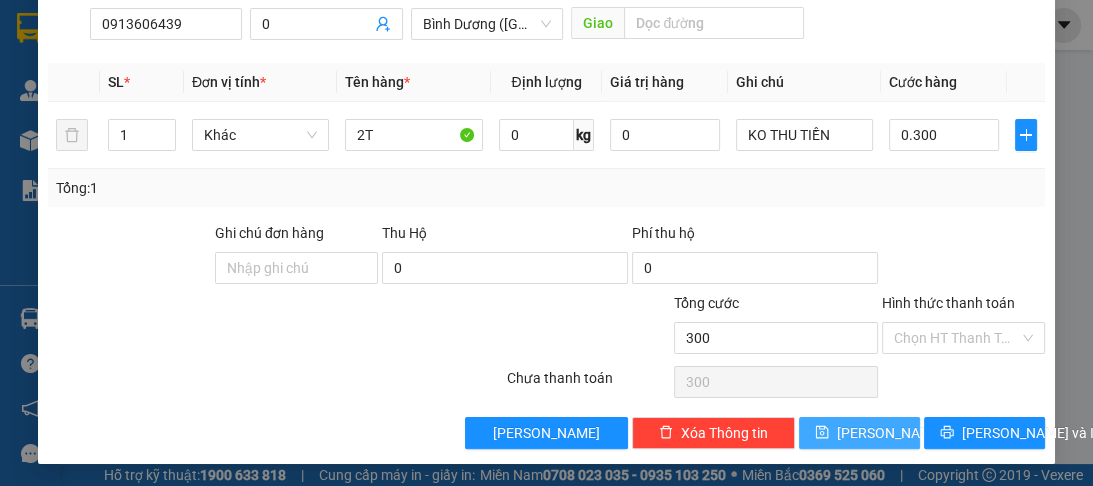 type on "300.000" 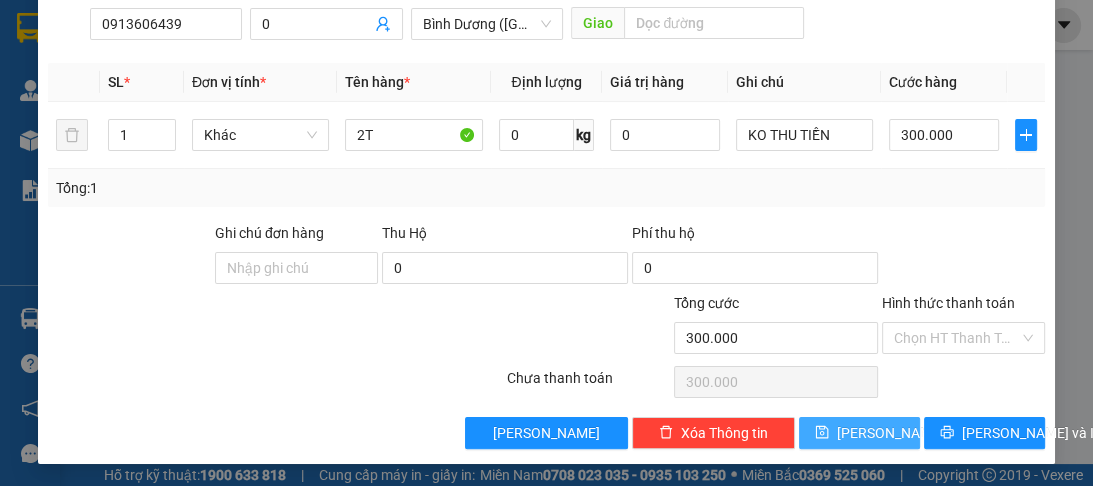 click on "Lưu" at bounding box center (890, 433) 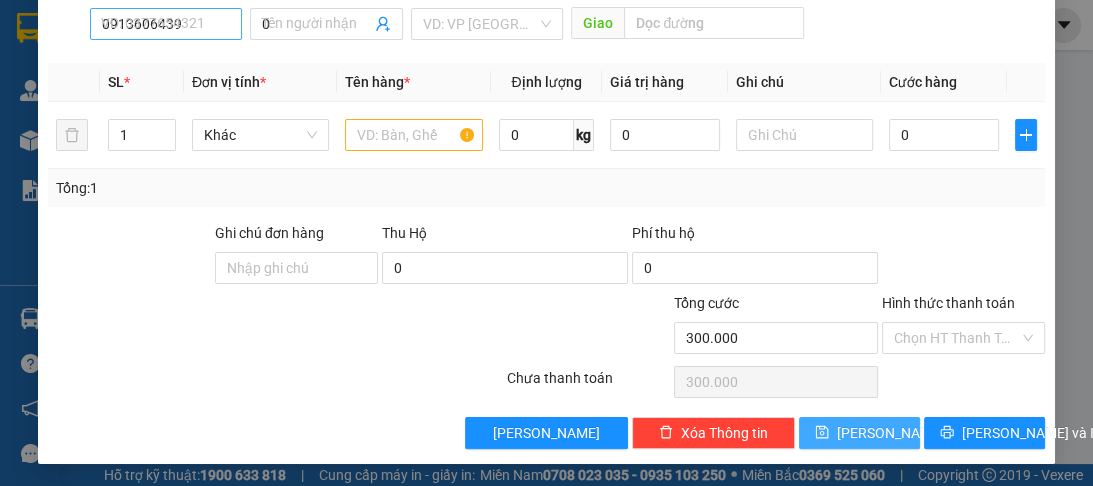 type 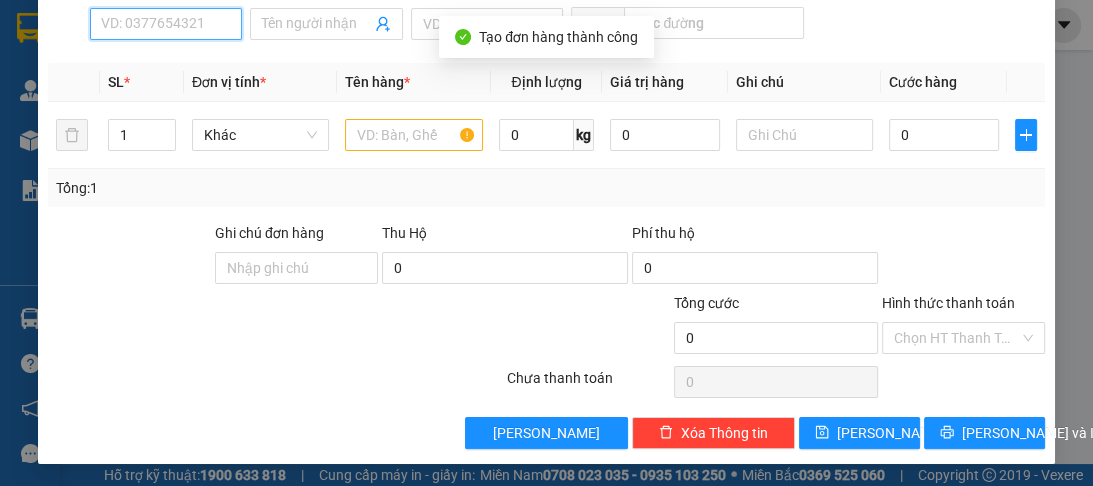 click on "SĐT Người Nhận  *" at bounding box center [166, 24] 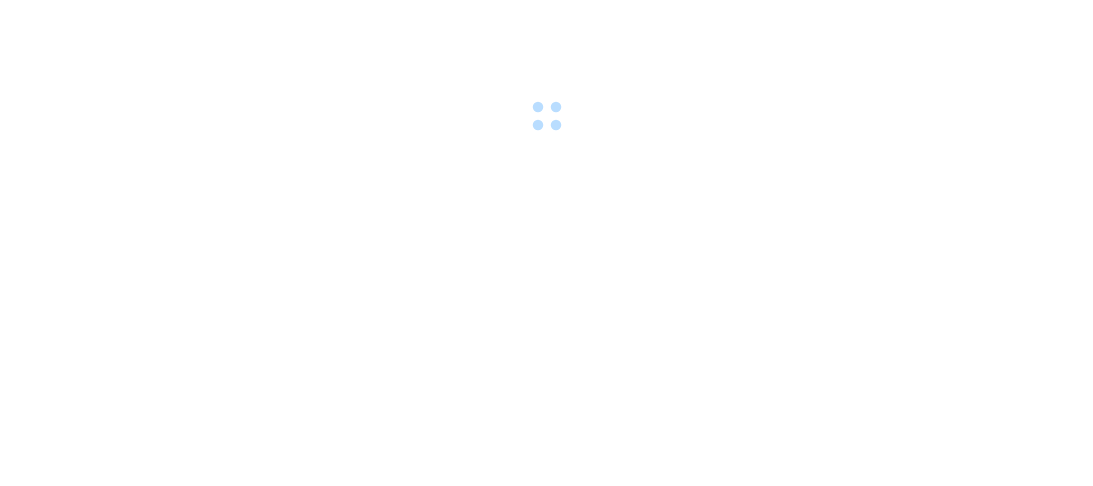 scroll, scrollTop: 0, scrollLeft: 0, axis: both 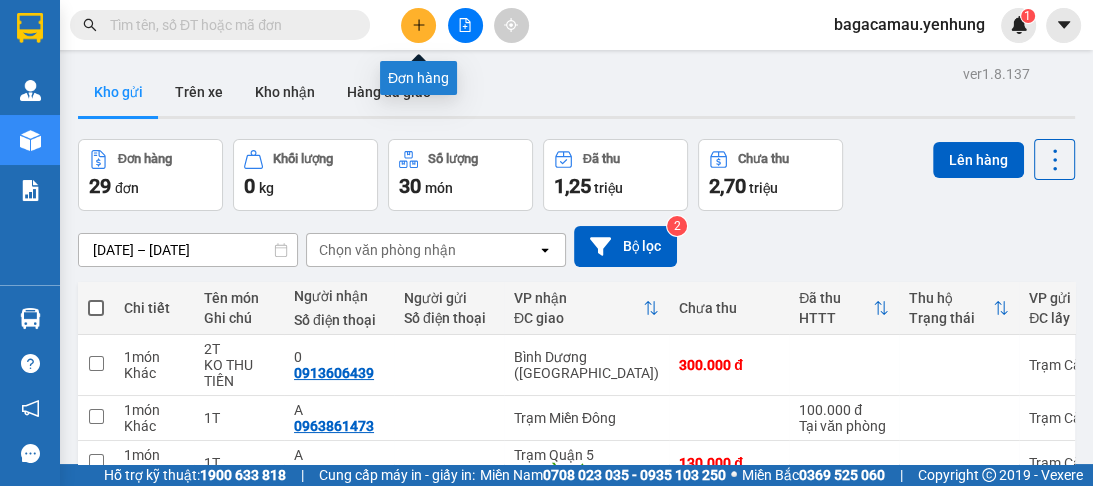 click 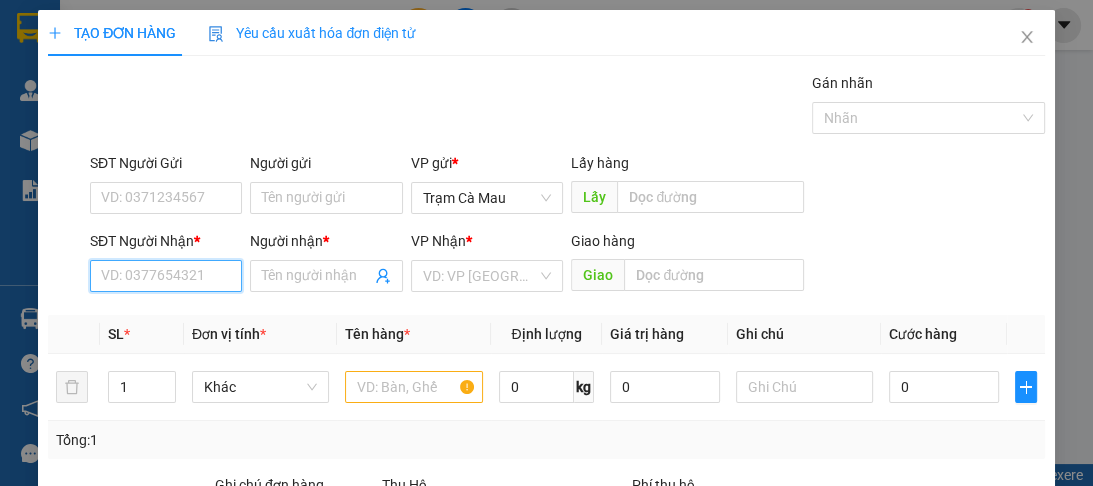 click on "SĐT Người Nhận  *" at bounding box center [166, 276] 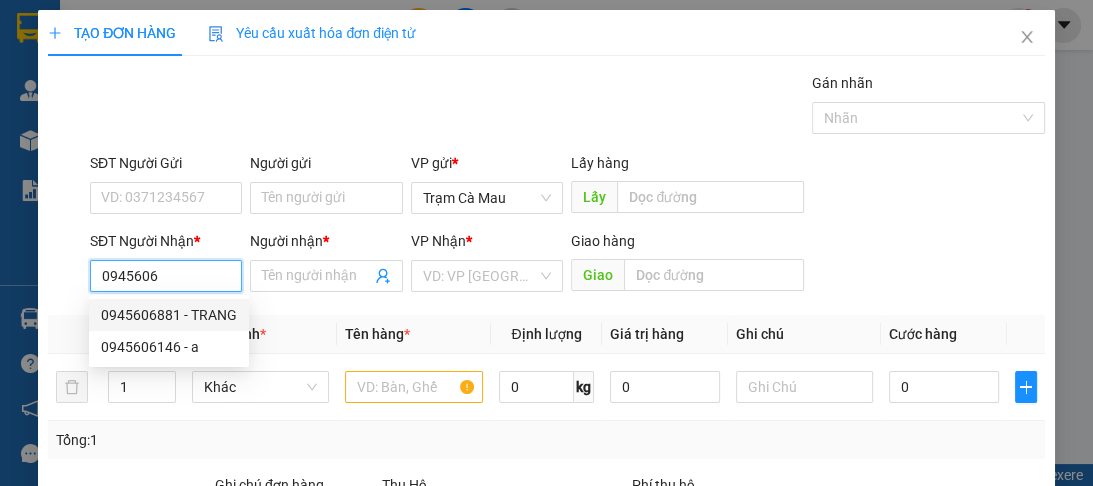 click on "0945606881 - TRANG" at bounding box center (169, 315) 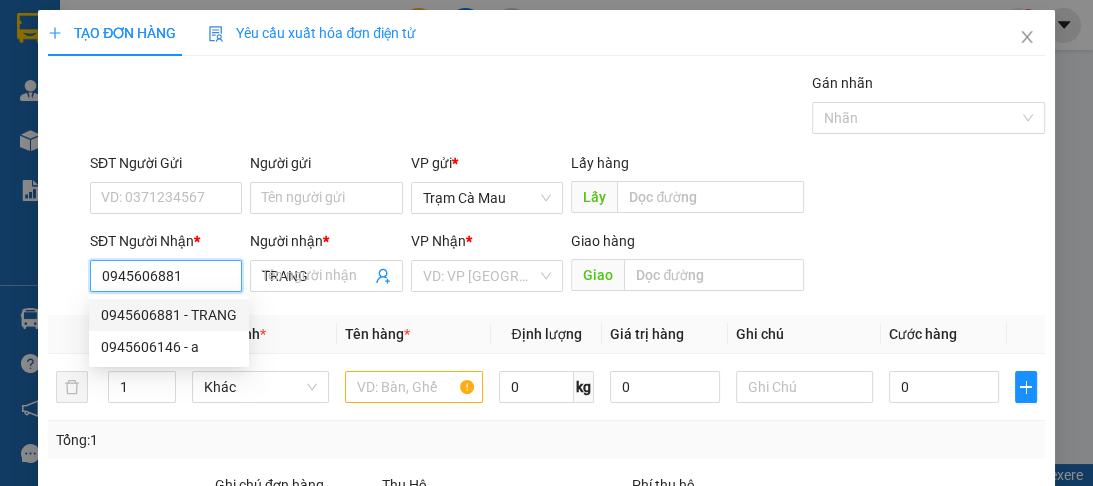 type on "100.000" 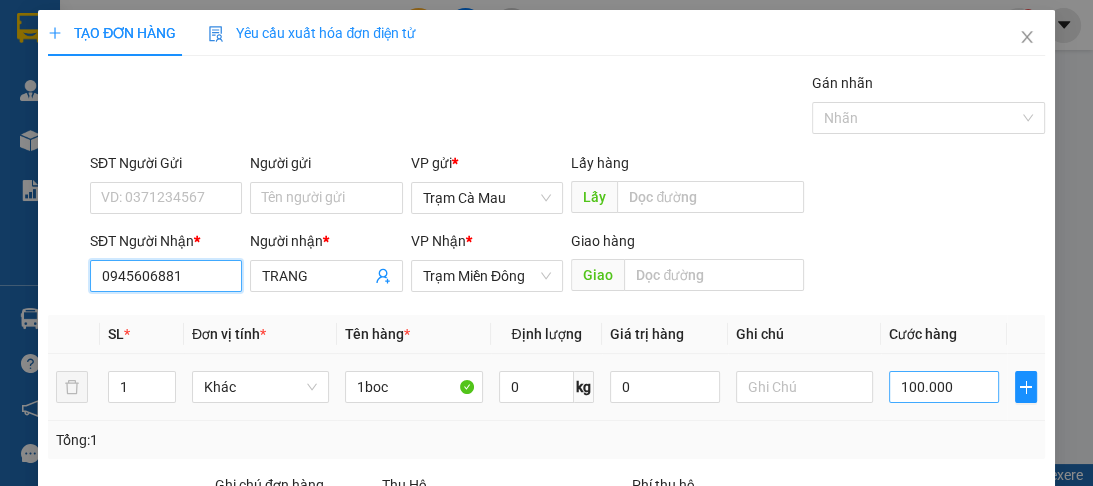 type on "0945606881" 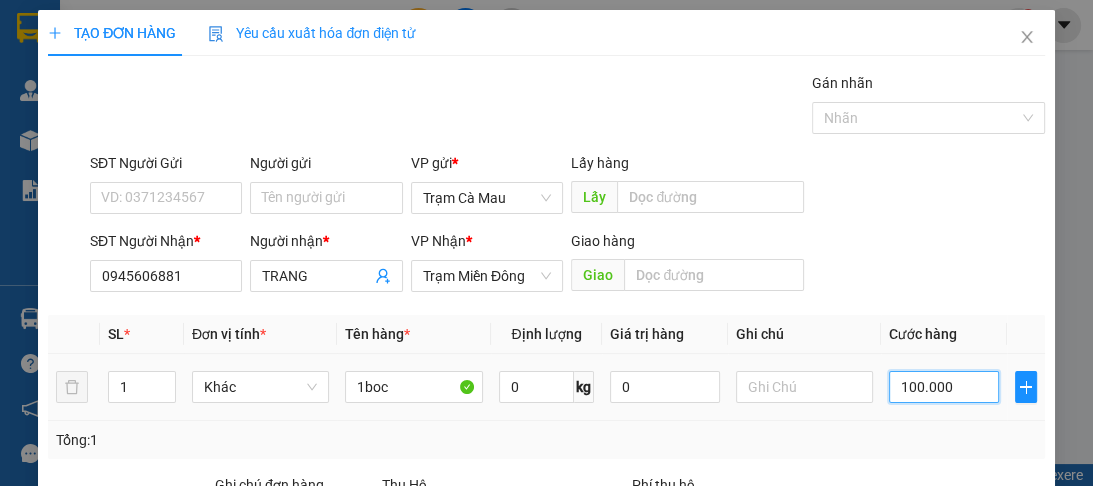 click on "100.000" at bounding box center (944, 387) 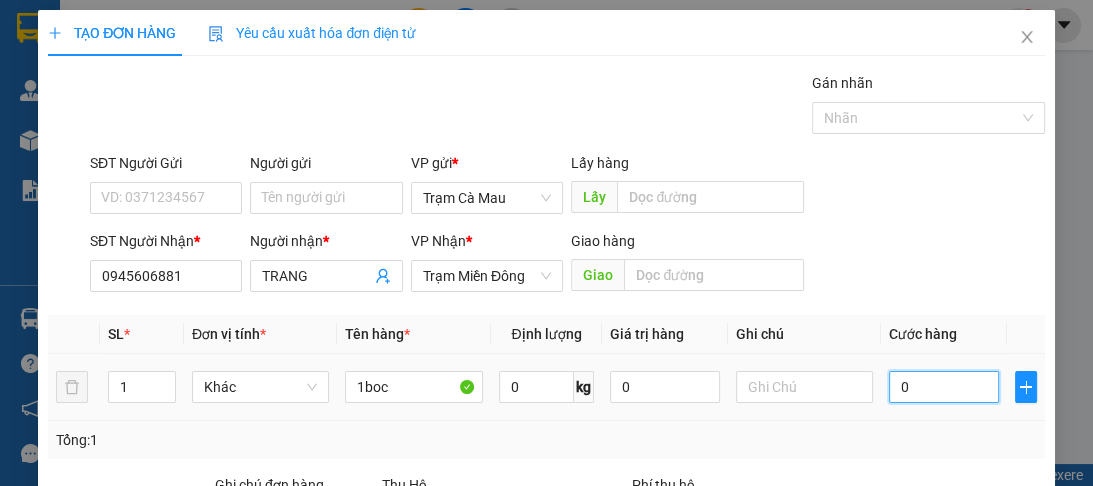 type on "7" 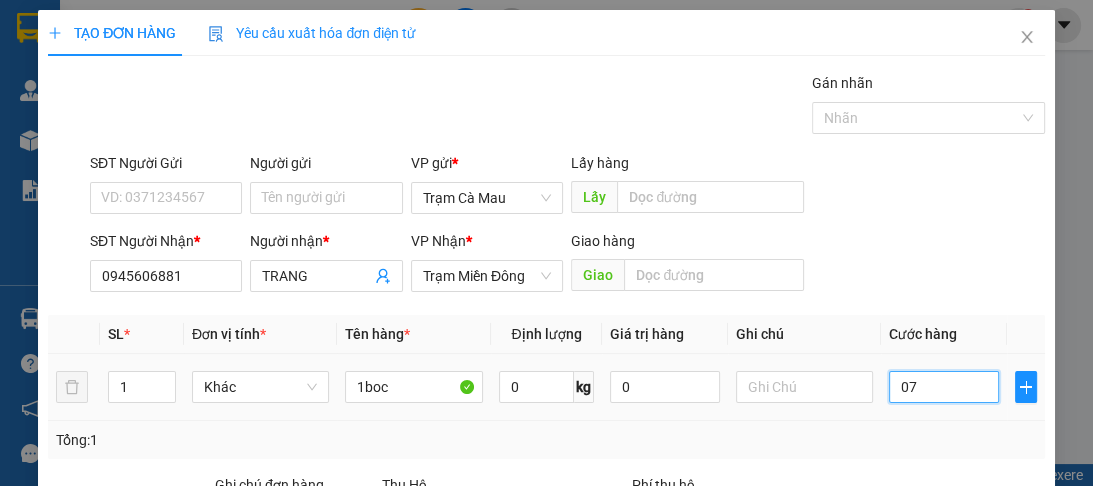 type on "70" 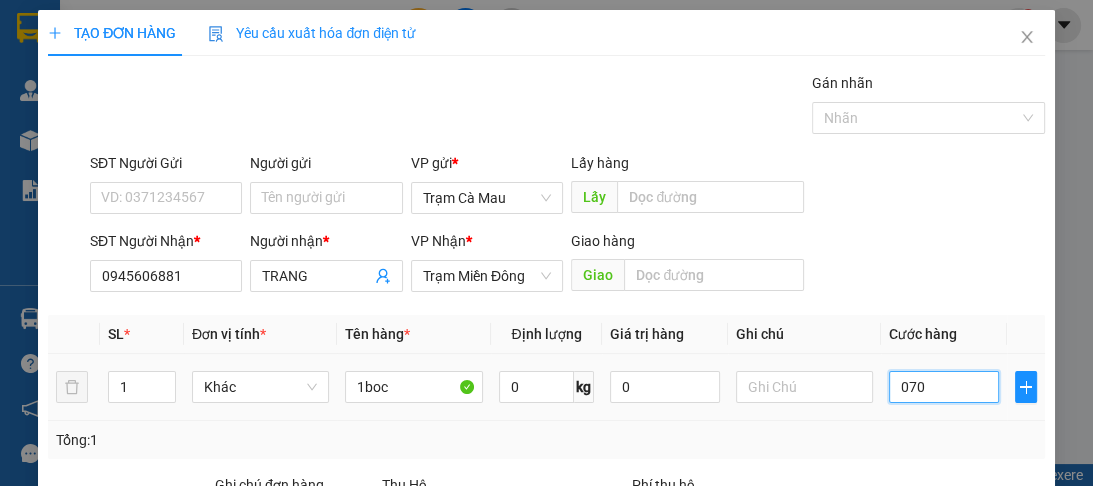 scroll, scrollTop: 252, scrollLeft: 0, axis: vertical 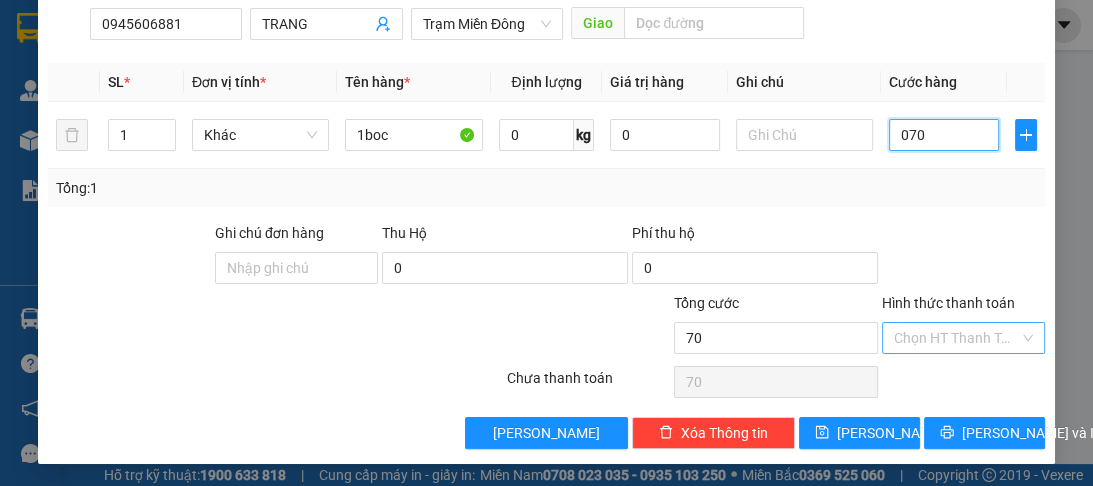 type on "070" 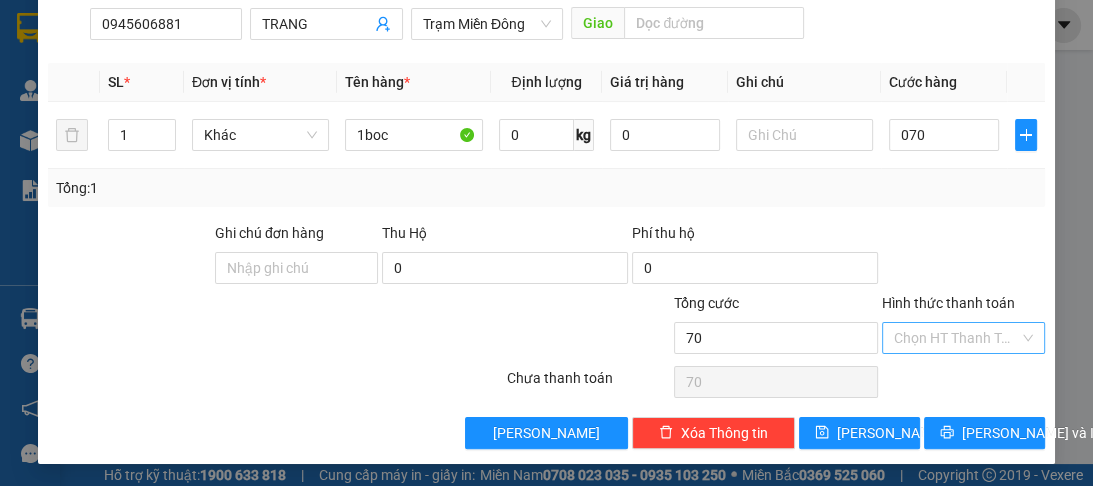 type on "70.000" 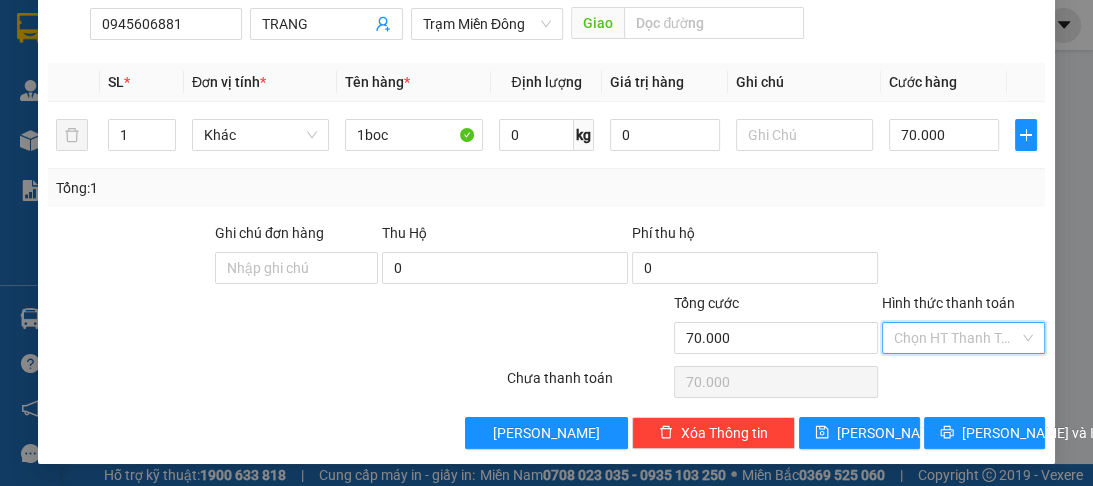 click on "Hình thức thanh toán" at bounding box center (956, 338) 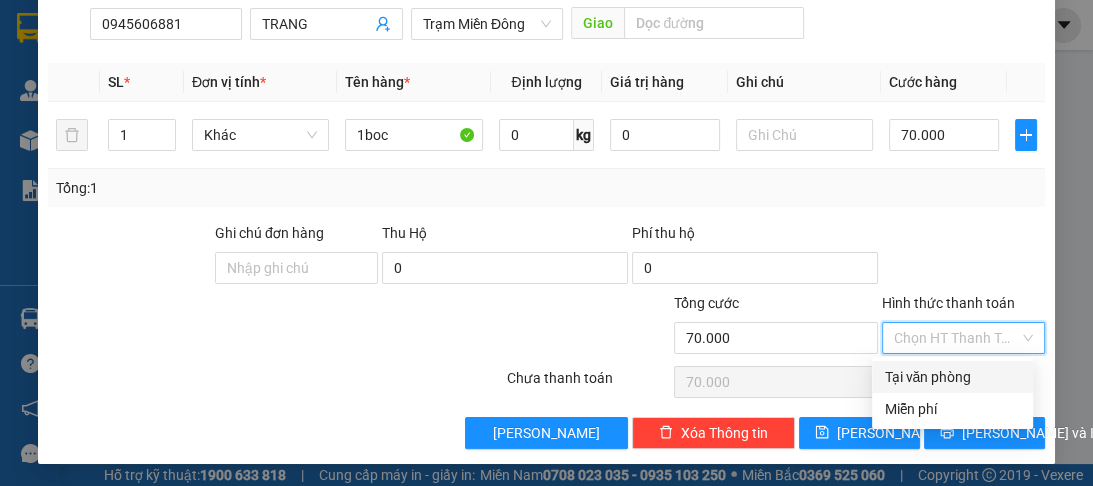 click on "Tại văn phòng" at bounding box center (952, 377) 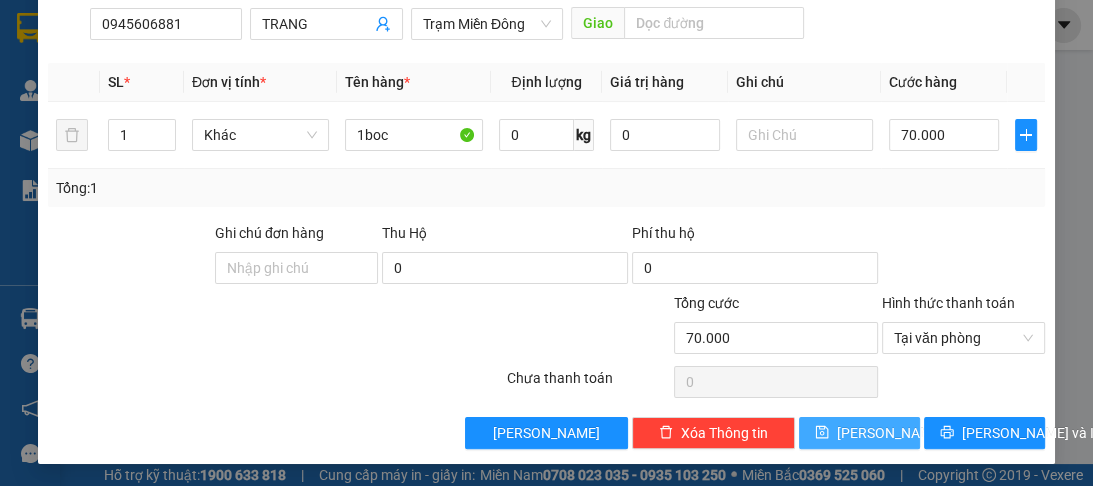 click on "[PERSON_NAME]" at bounding box center [859, 433] 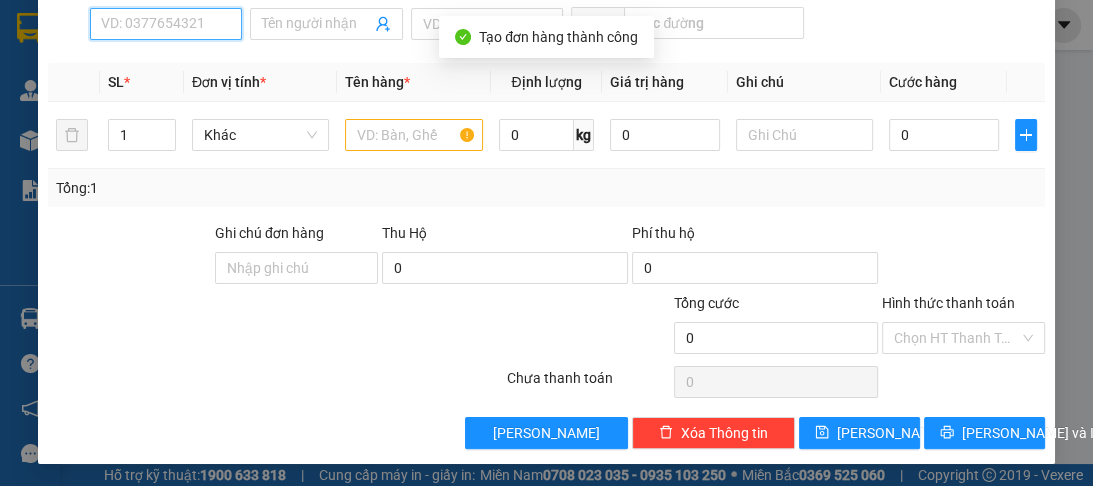 click on "SĐT Người Nhận  *" at bounding box center (166, 24) 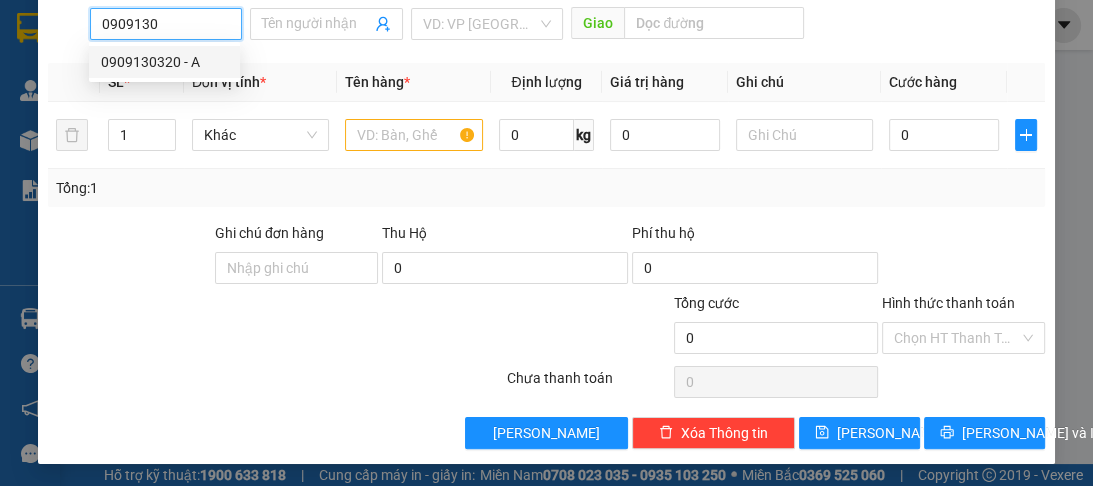 click on "0909130320 - A" at bounding box center [164, 62] 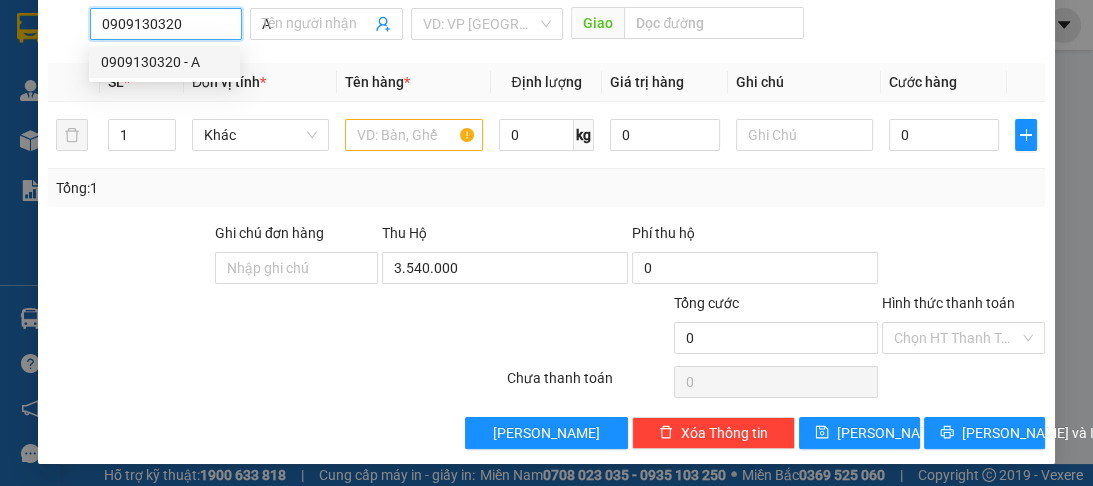type on "80.000" 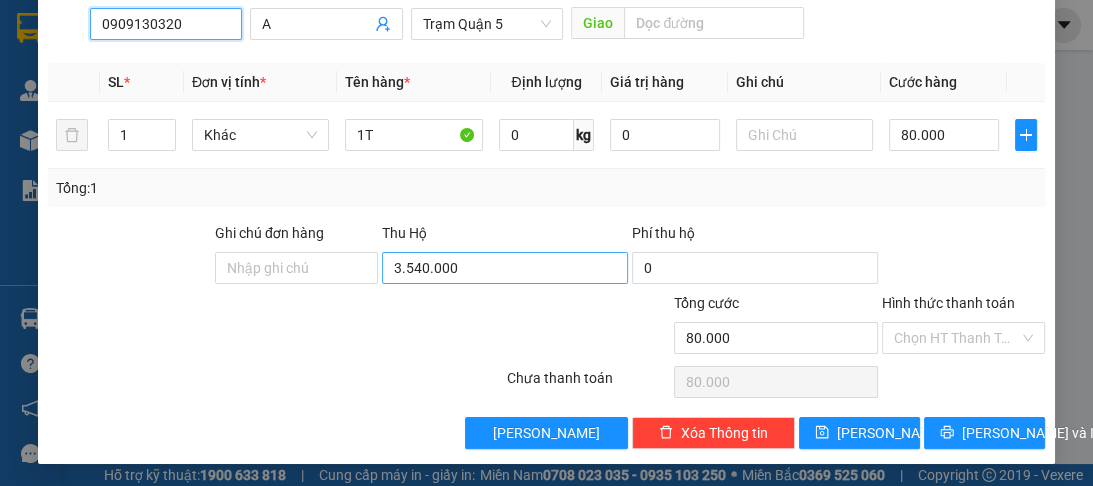 type on "0909130320" 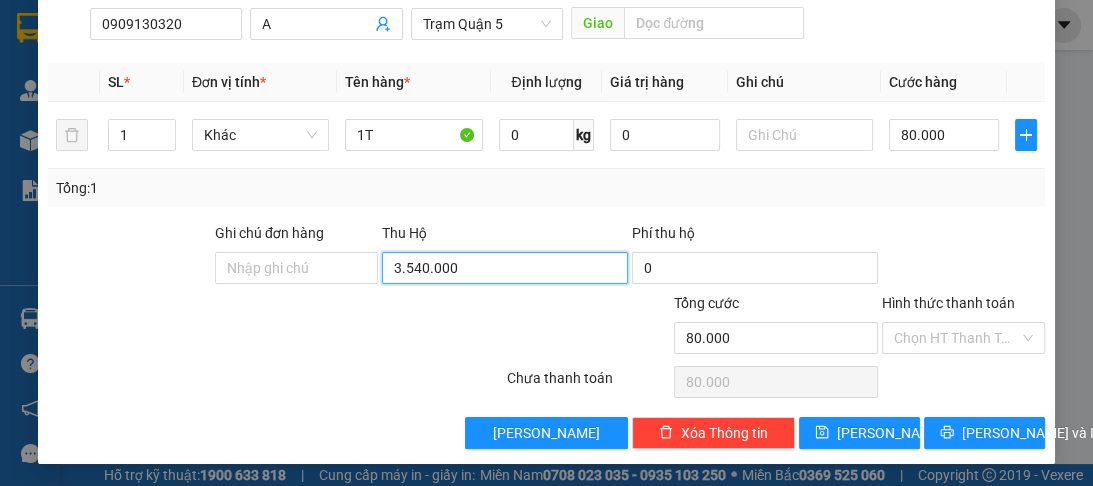click on "3.540.000" at bounding box center (505, 268) 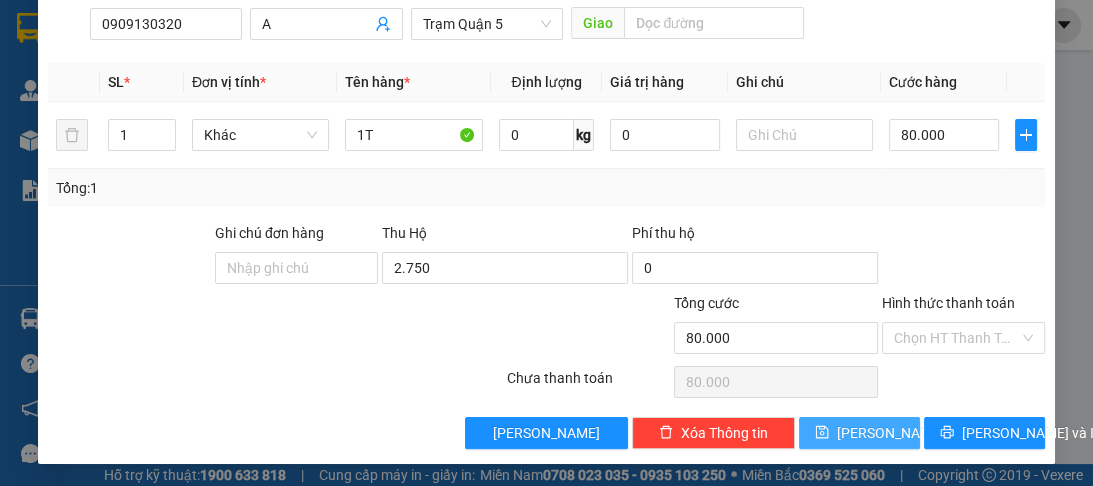 type on "2.750.000" 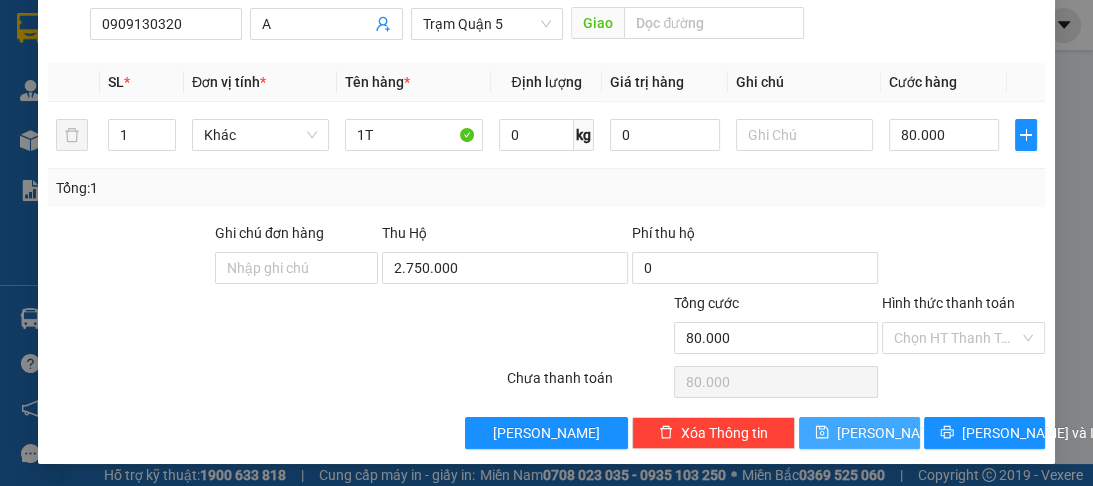 click on "[PERSON_NAME]" at bounding box center (890, 433) 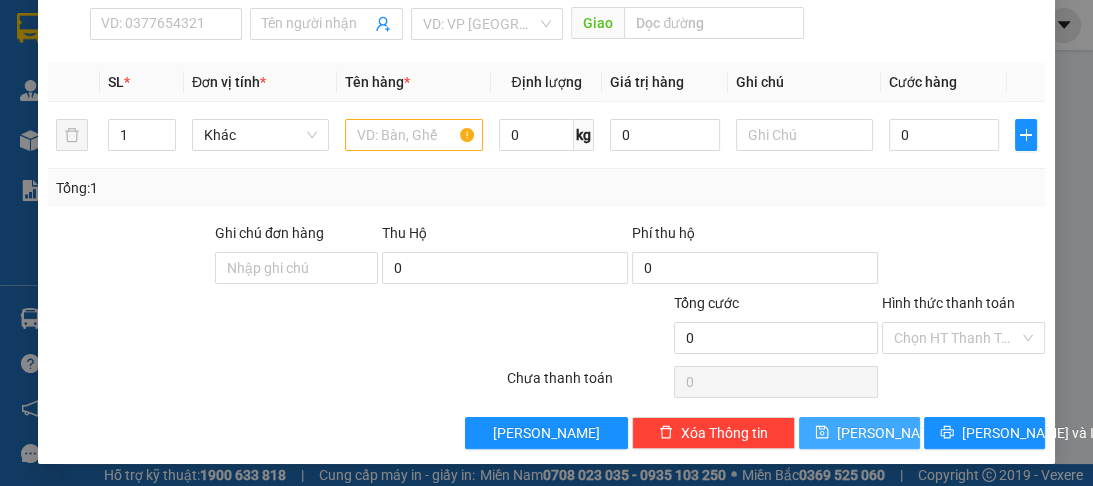 type 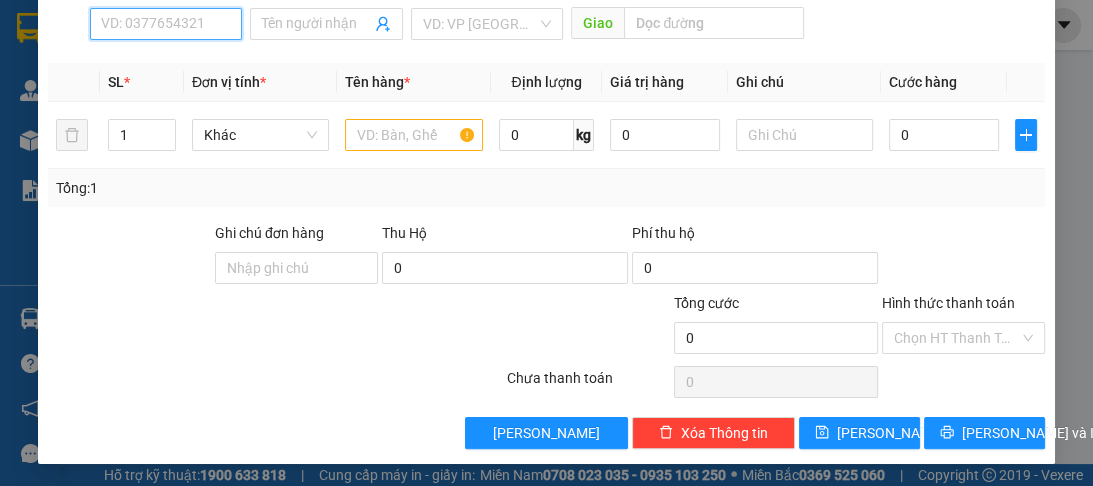 click on "SĐT Người Nhận  *" at bounding box center (166, 24) 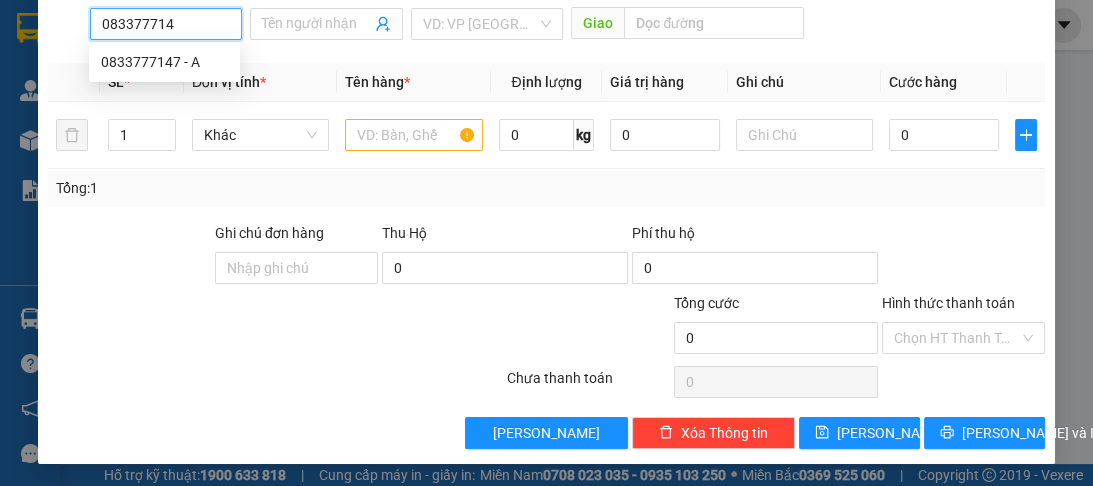 type on "0833777147" 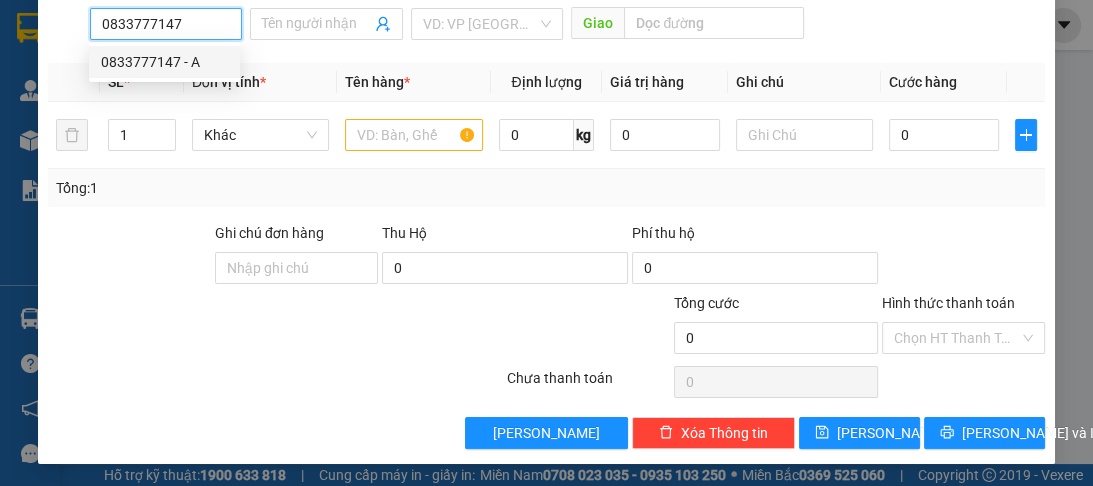 click on "0833777147 - A" at bounding box center [164, 62] 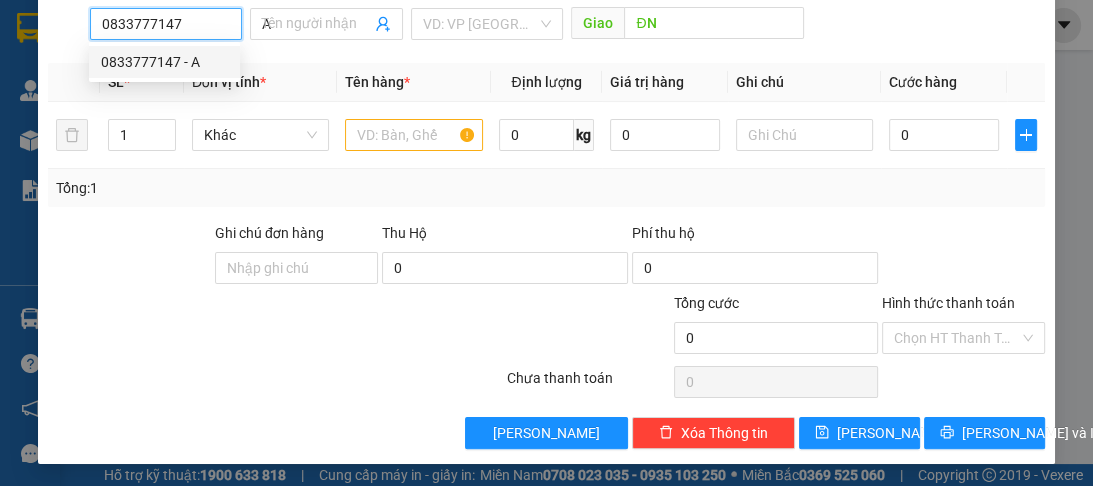 type on "120.000" 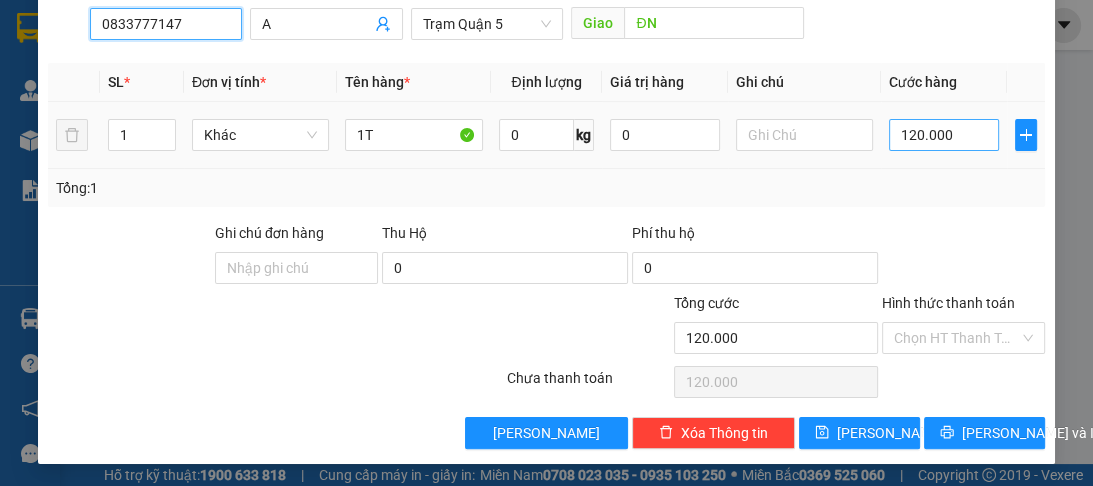 type on "0833777147" 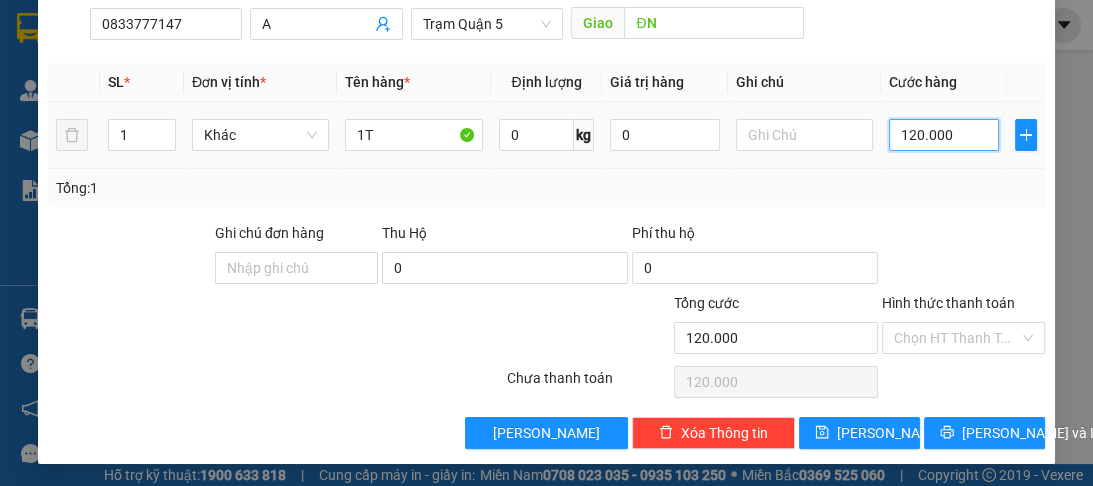 click on "120.000" at bounding box center [944, 135] 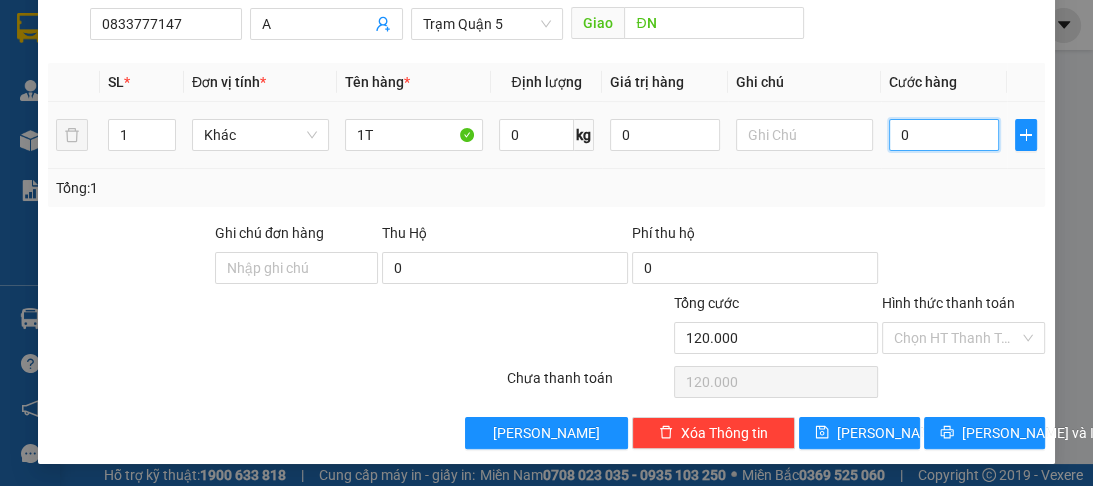 type on "0" 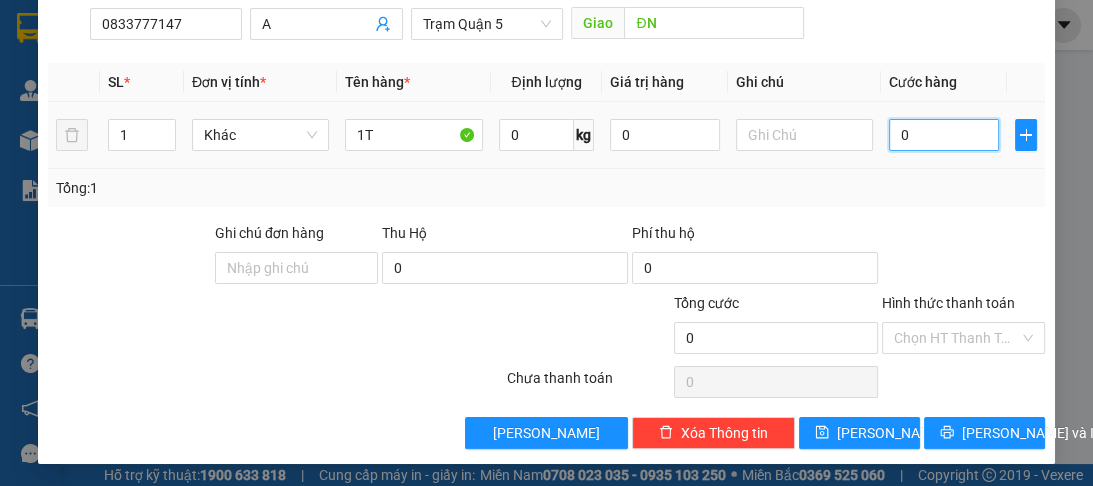 type on "0" 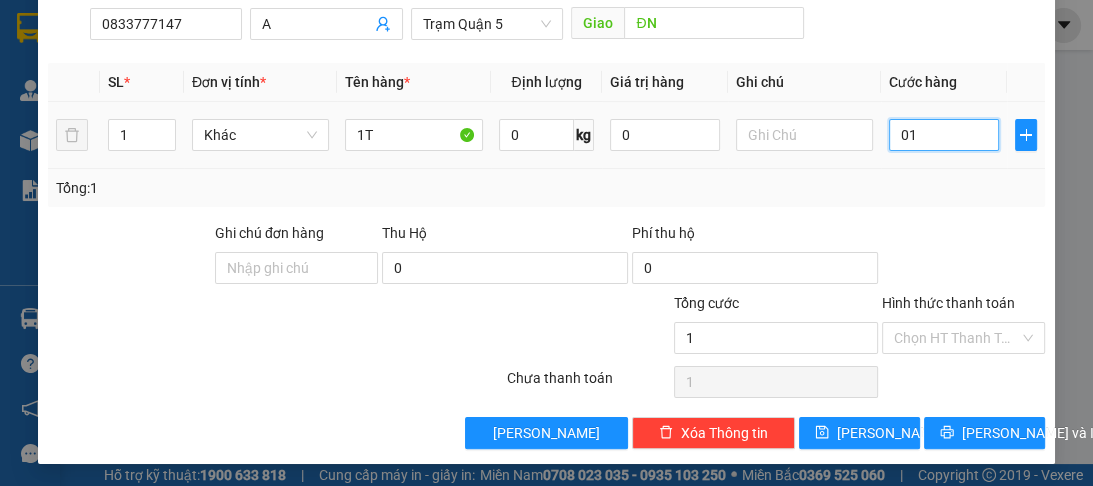 type on "15" 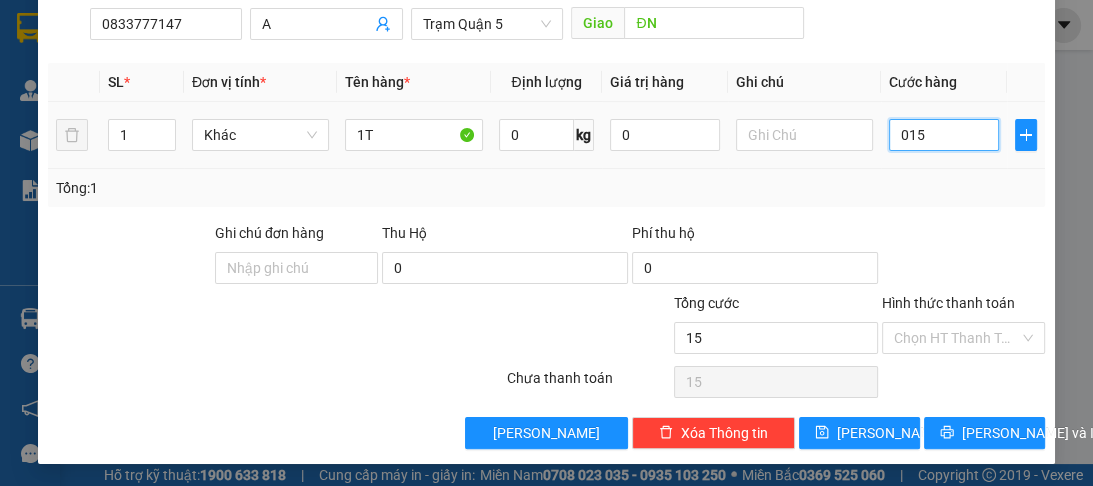 type on "0.150" 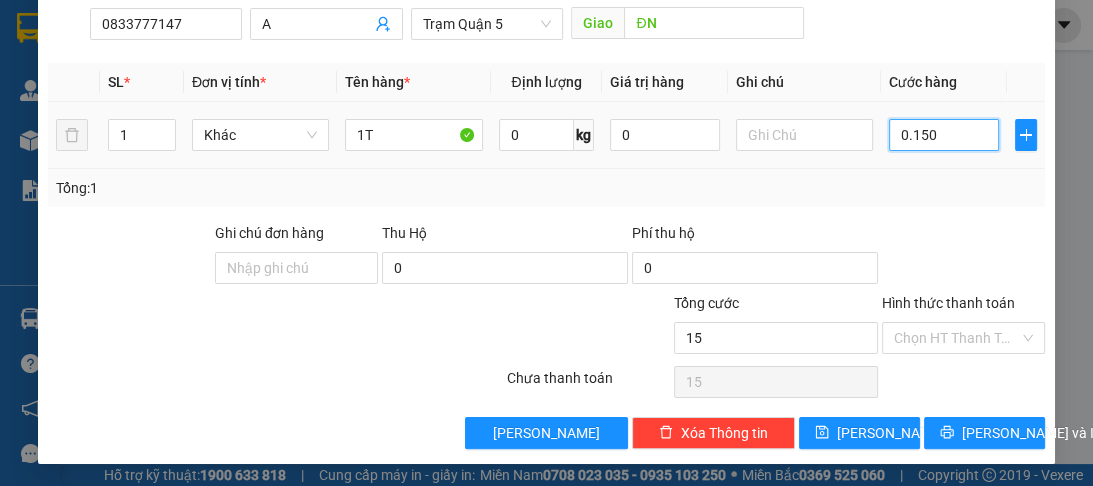 type on "150" 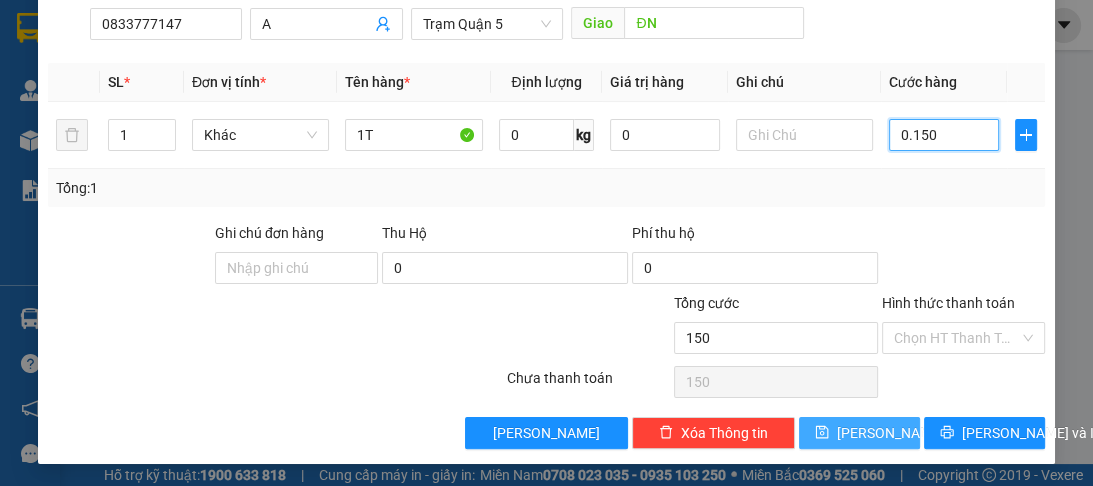 type on "0.150" 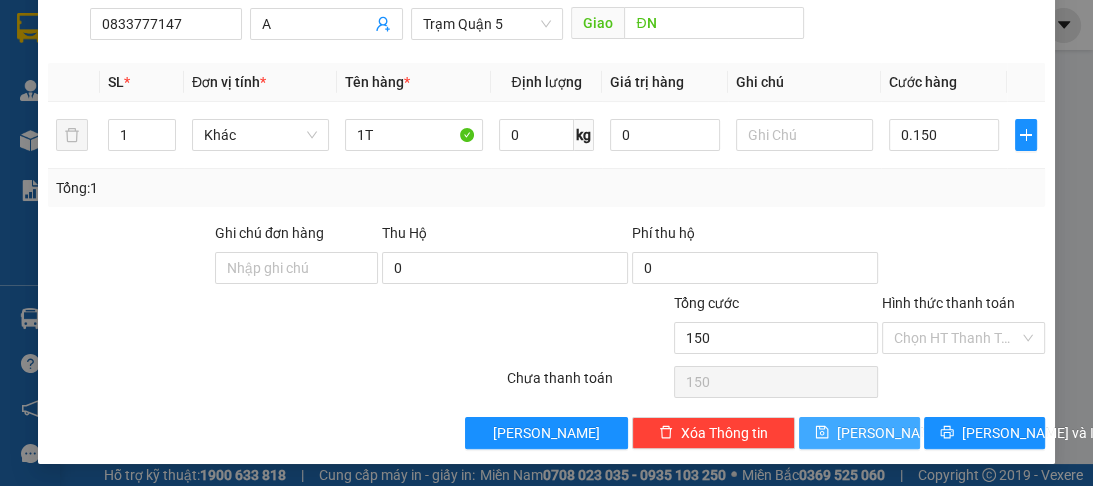type on "150.000" 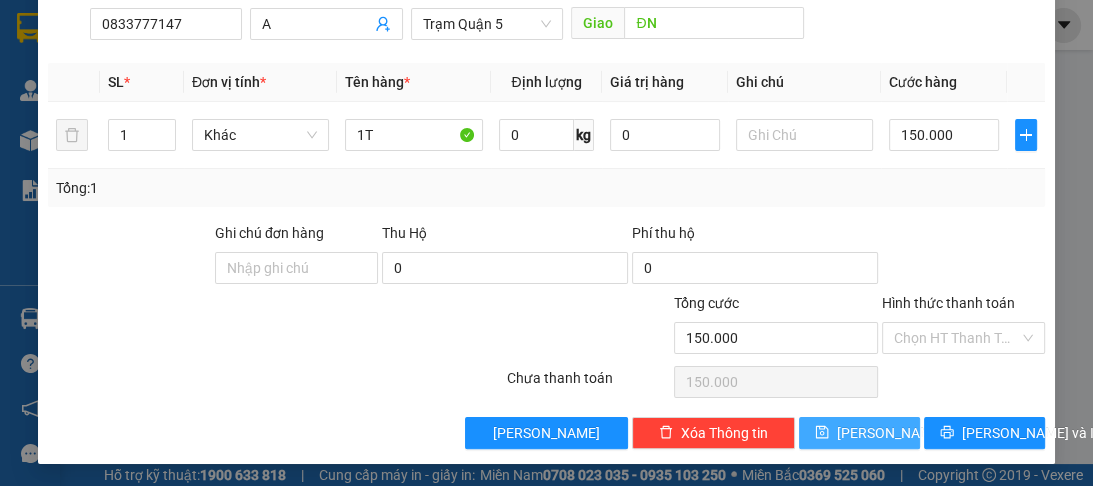 click on "[PERSON_NAME]" at bounding box center (859, 433) 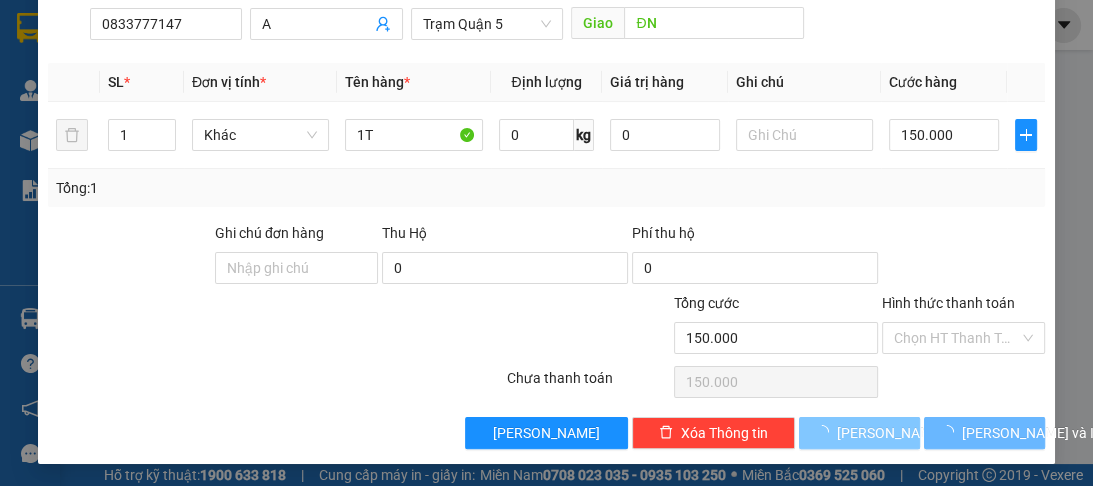 type 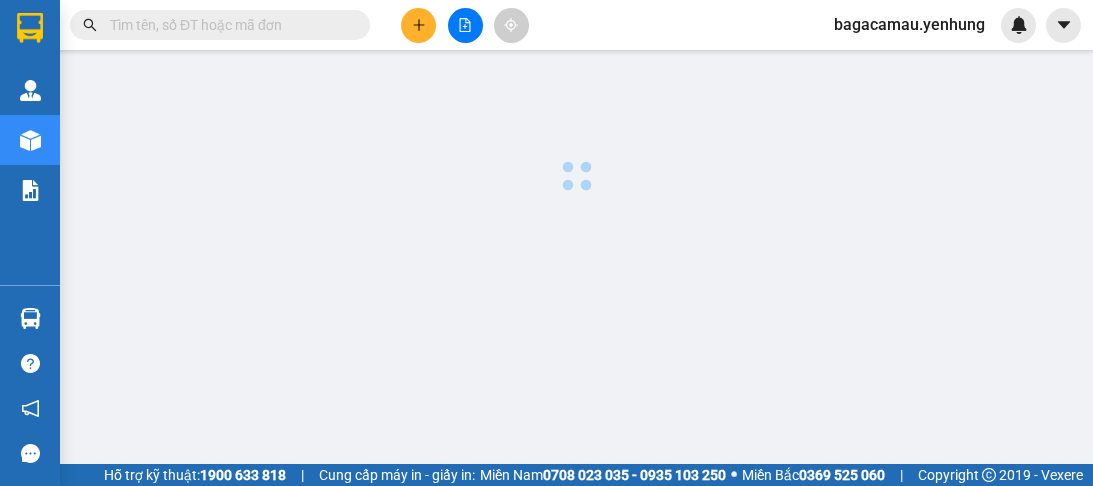 scroll, scrollTop: 0, scrollLeft: 0, axis: both 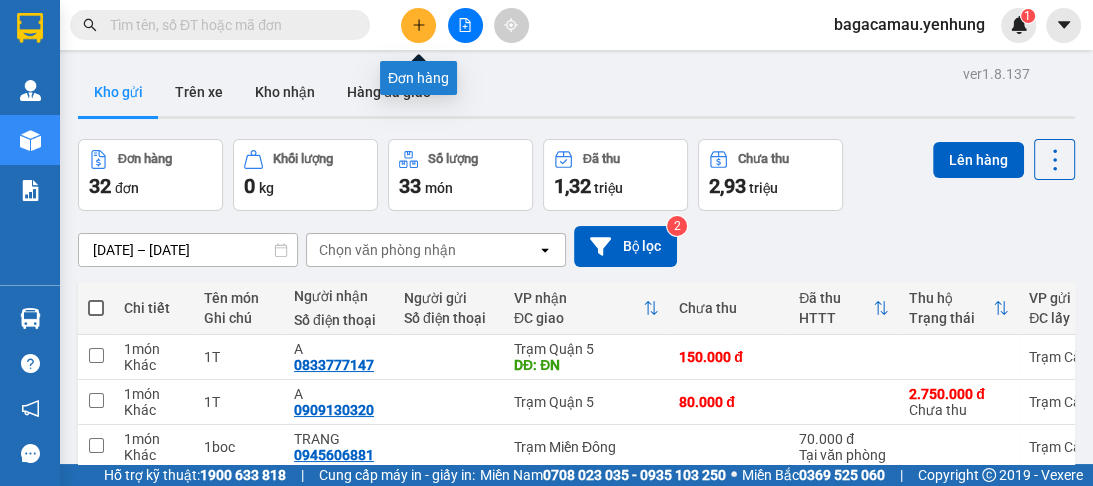 click at bounding box center [418, 25] 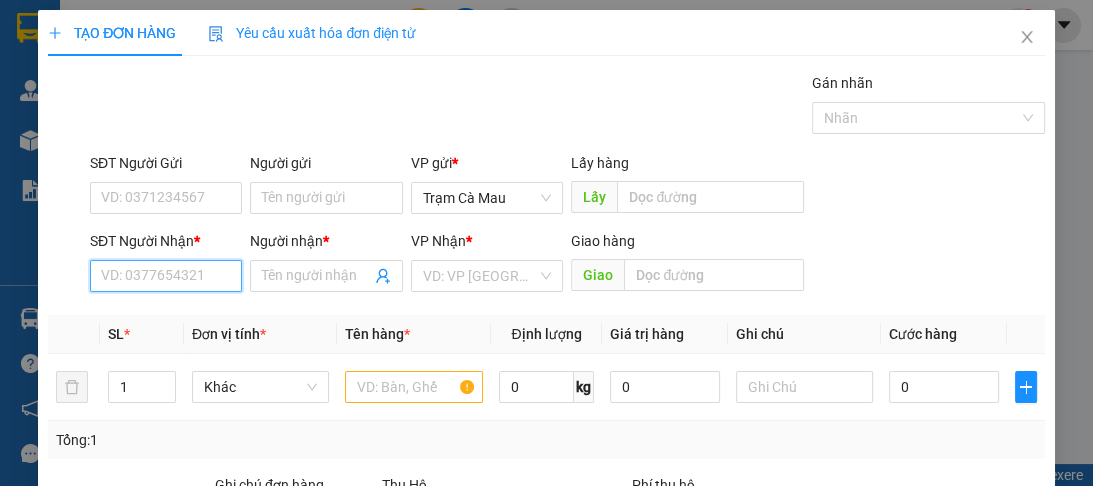 click on "SĐT Người Nhận  *" at bounding box center [166, 276] 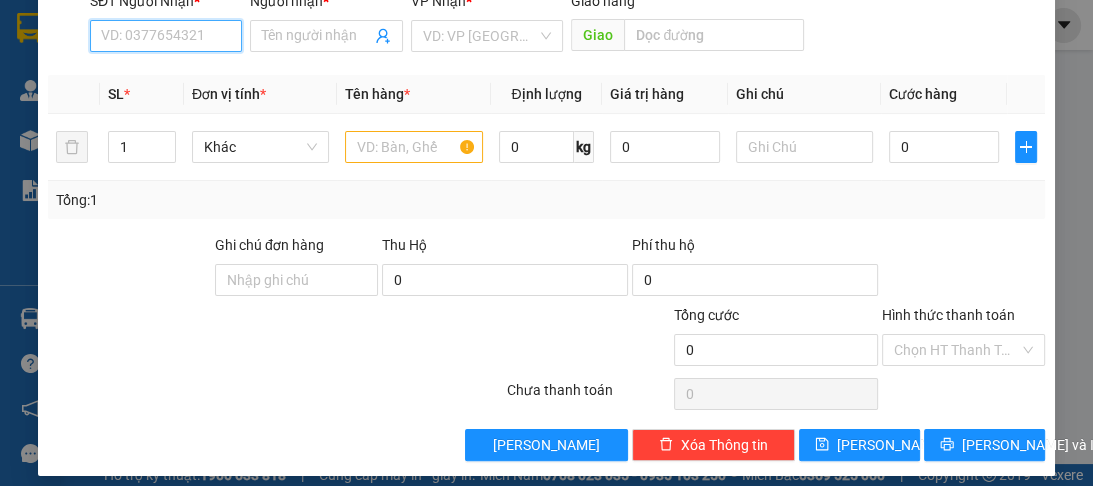 scroll, scrollTop: 252, scrollLeft: 0, axis: vertical 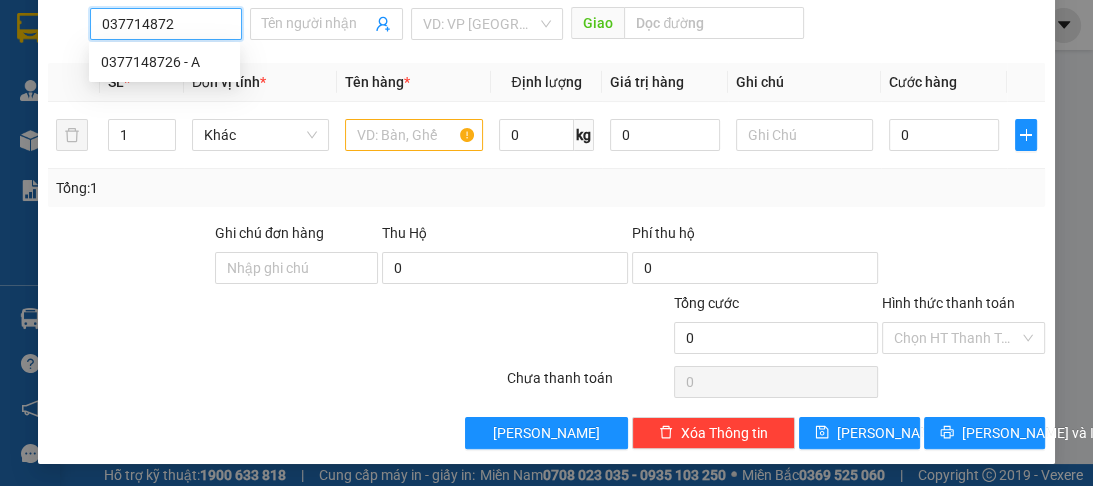 type on "0377148726" 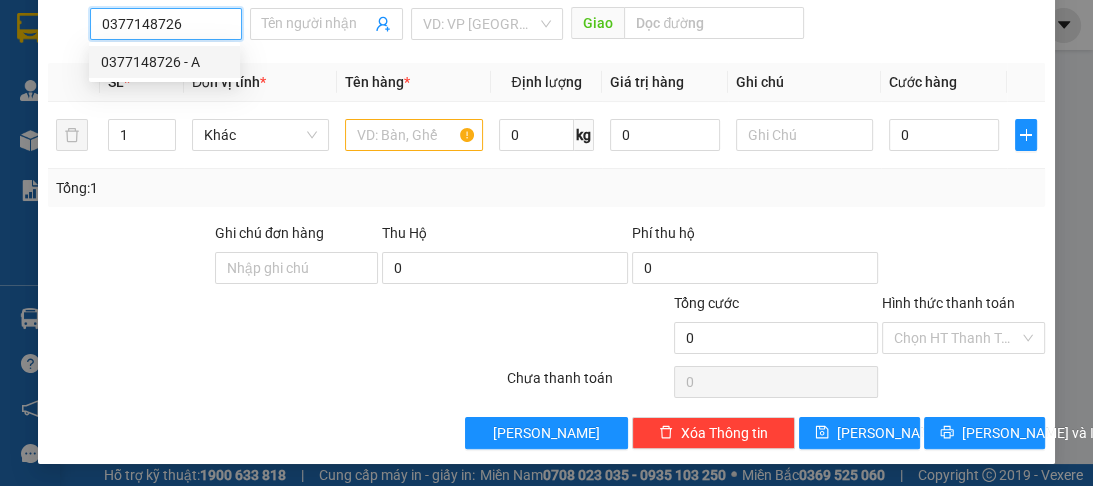 click on "0377148726 - A" at bounding box center [164, 62] 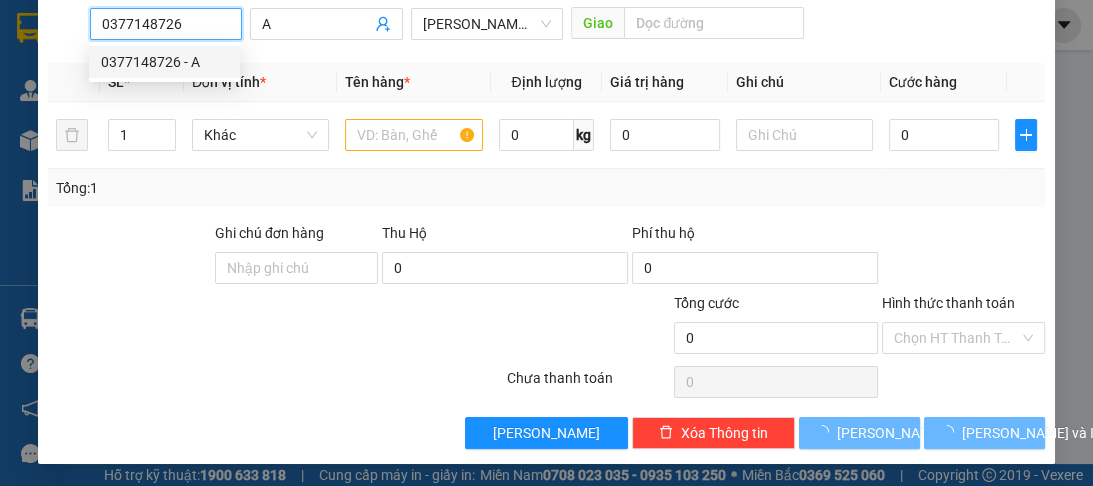 type on "100.000" 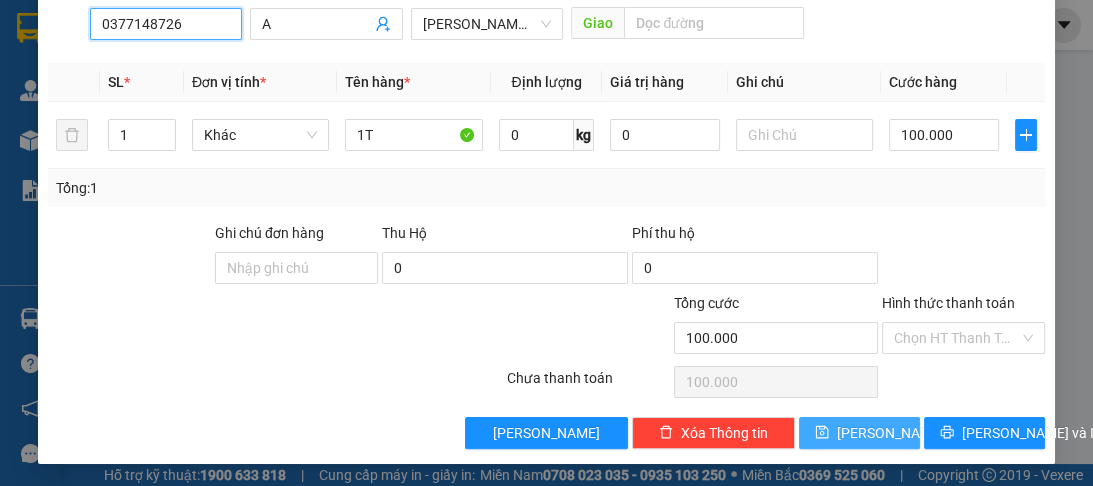 type on "0377148726" 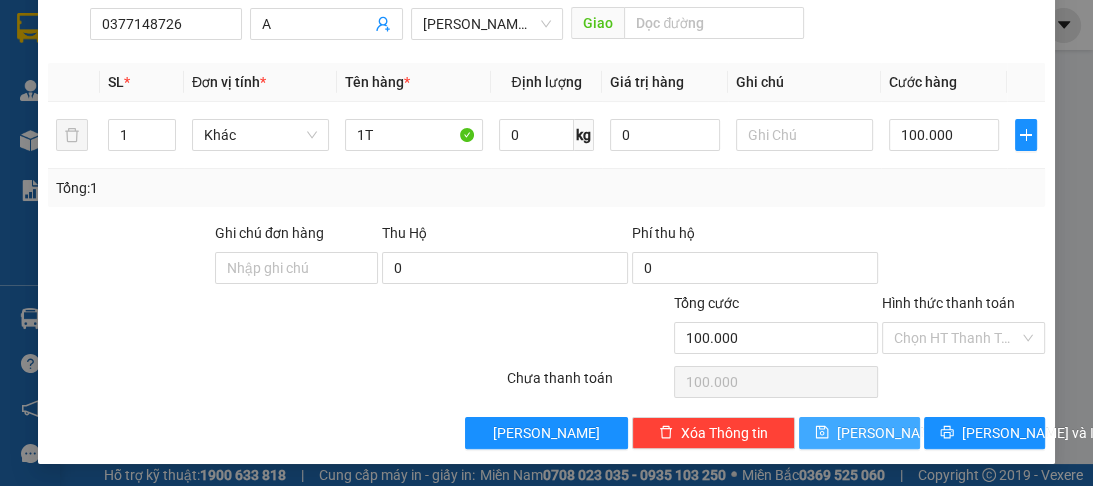 click on "Lưu" at bounding box center [859, 433] 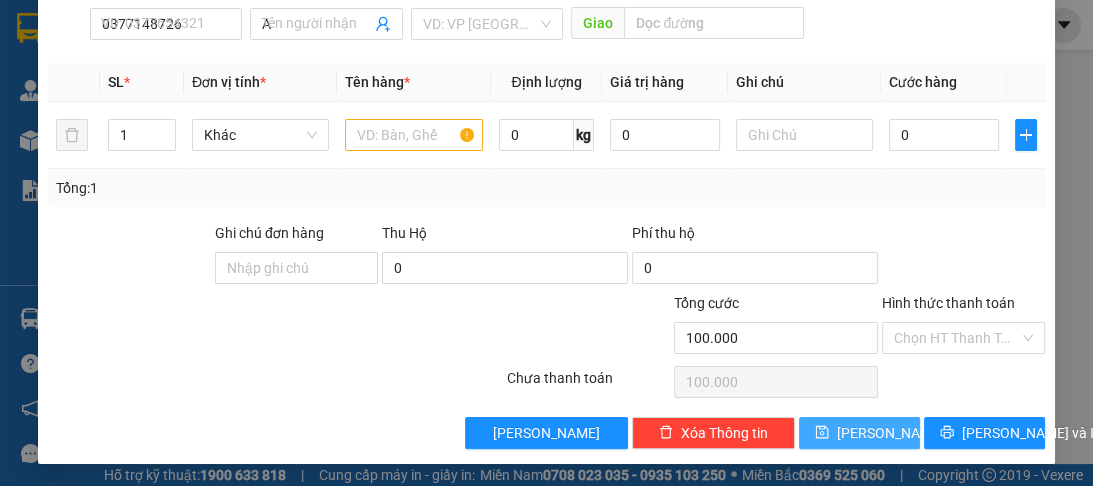 type 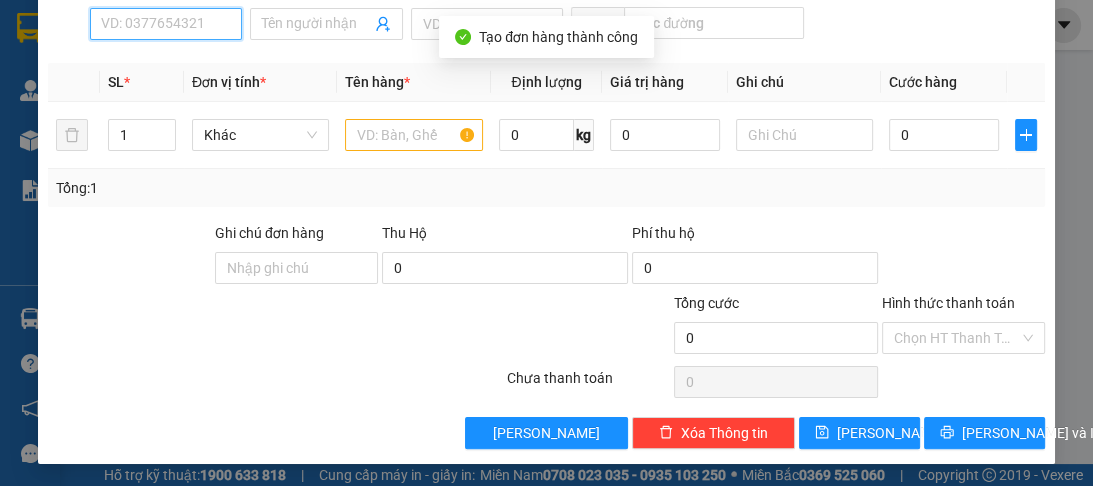 click on "SĐT Người Nhận  *" at bounding box center (166, 24) 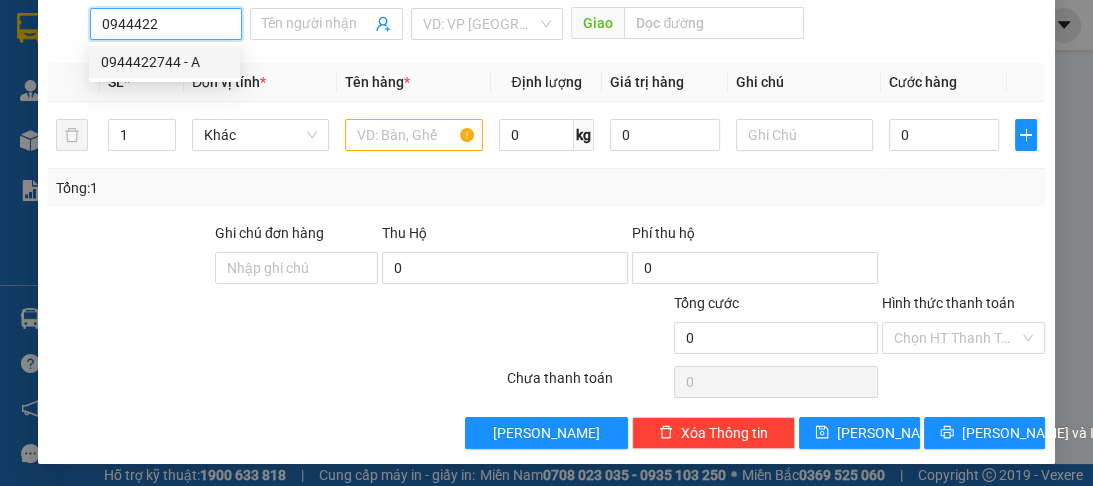 click on "0944422744 - A" at bounding box center (164, 62) 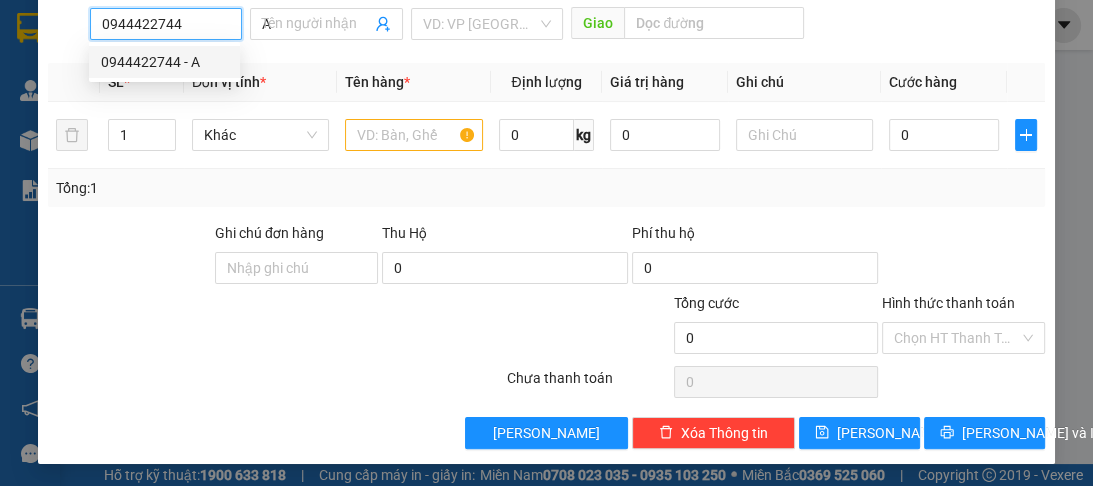 type on "100.000" 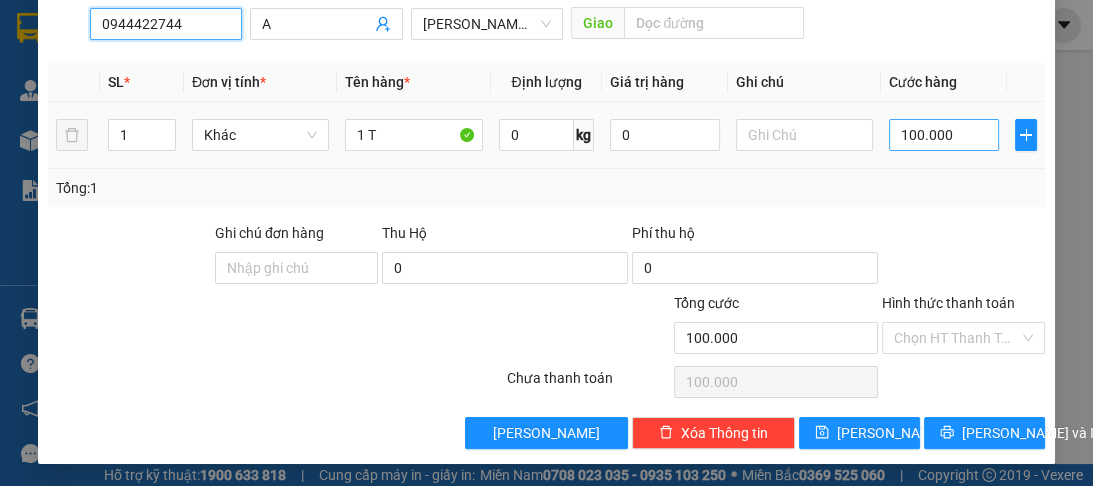 type on "0944422744" 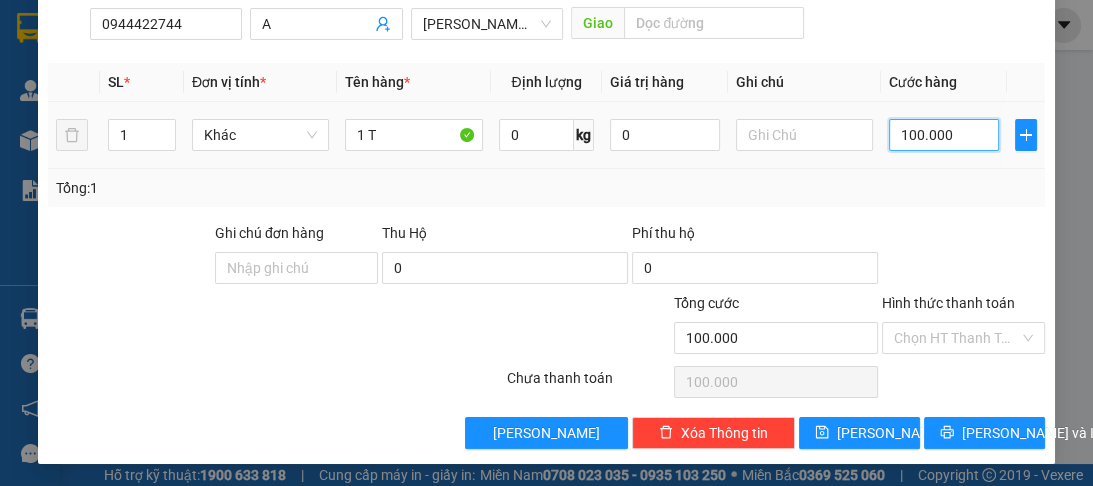 click on "100.000" at bounding box center [944, 135] 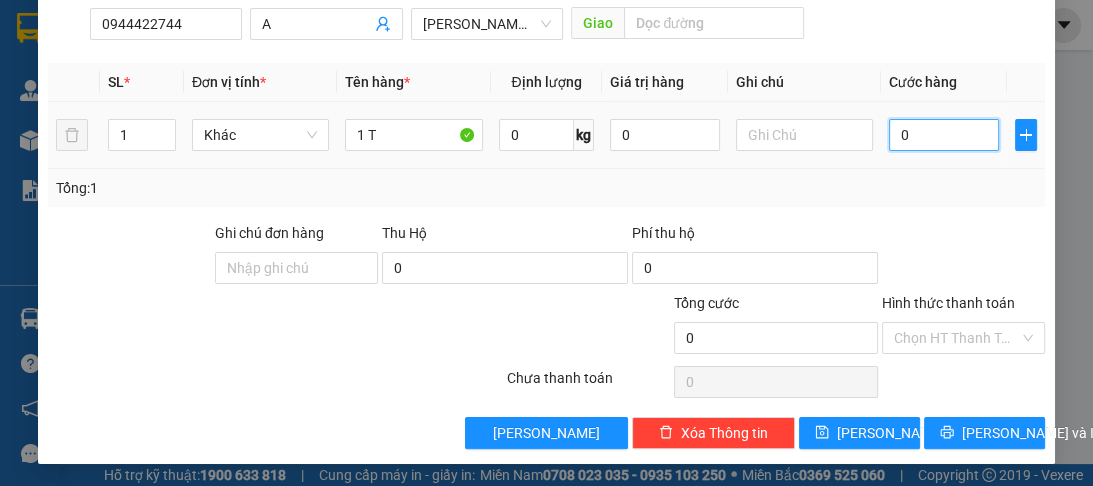 type on "0" 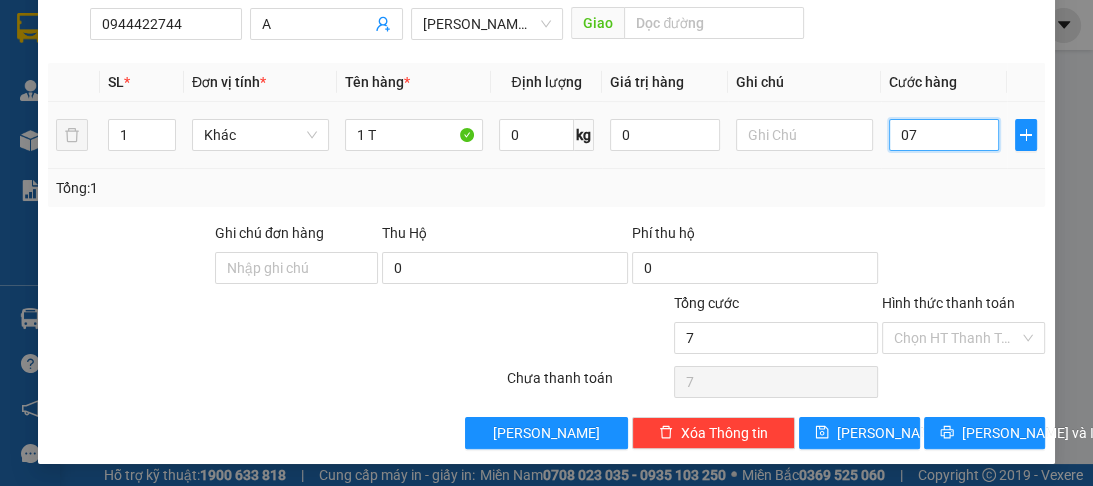 type on "70" 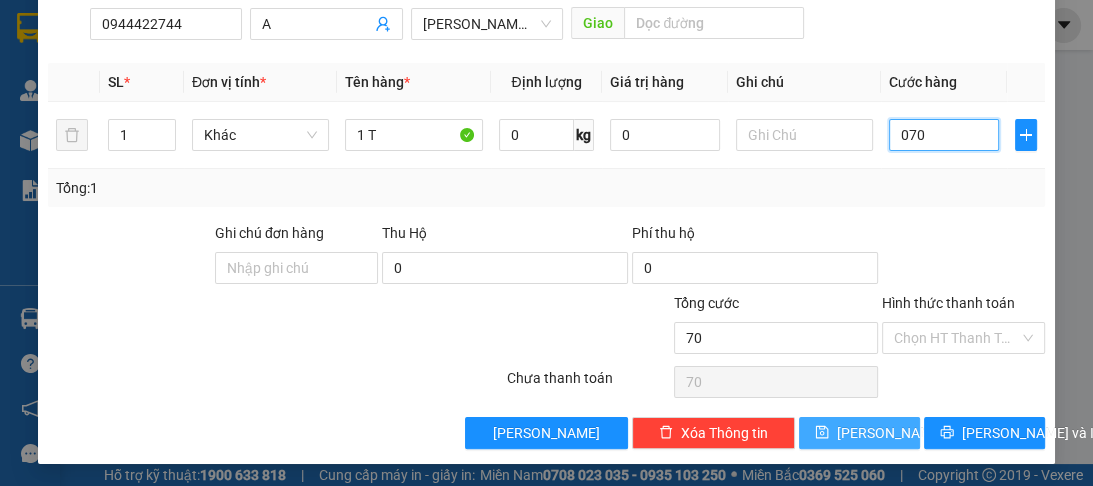 type on "070" 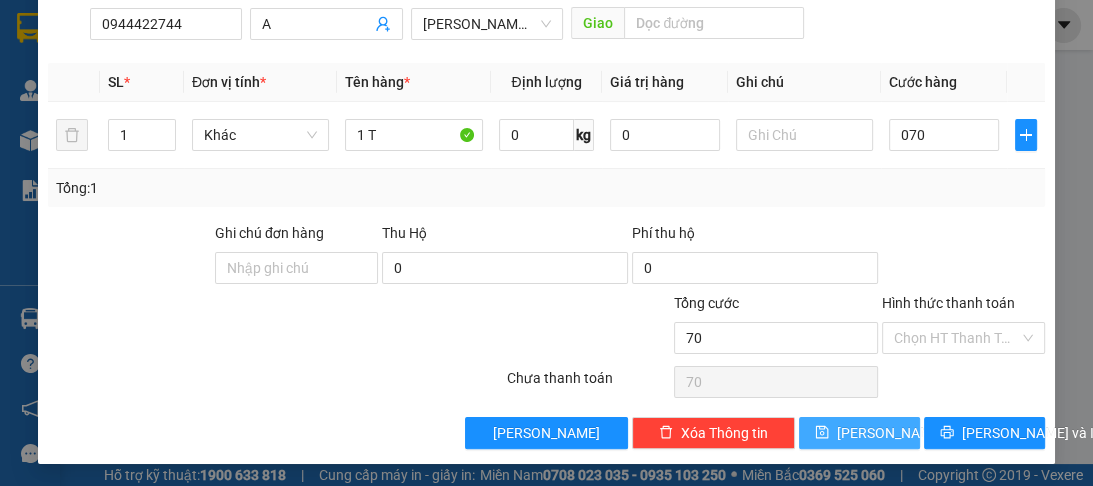type on "70.000" 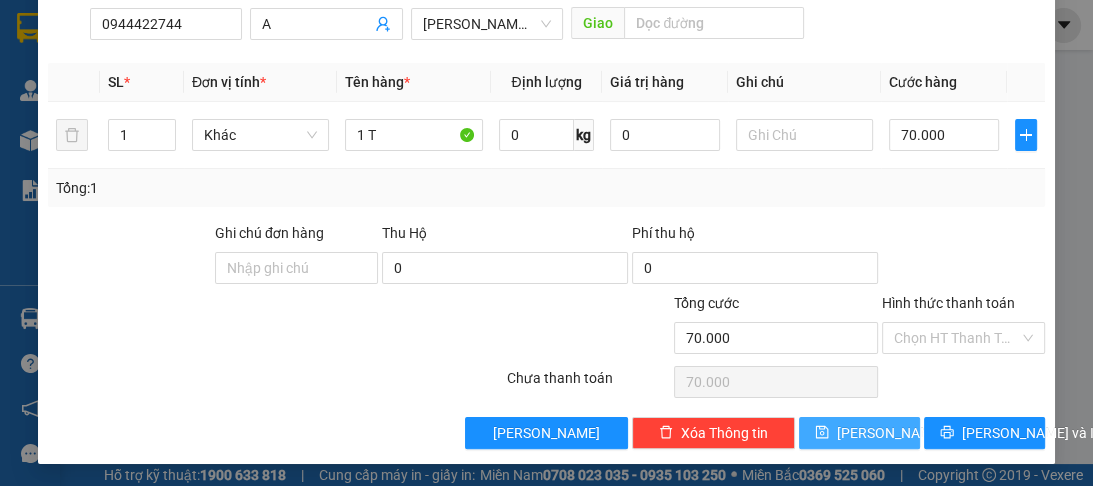 click on "Lưu" at bounding box center [859, 433] 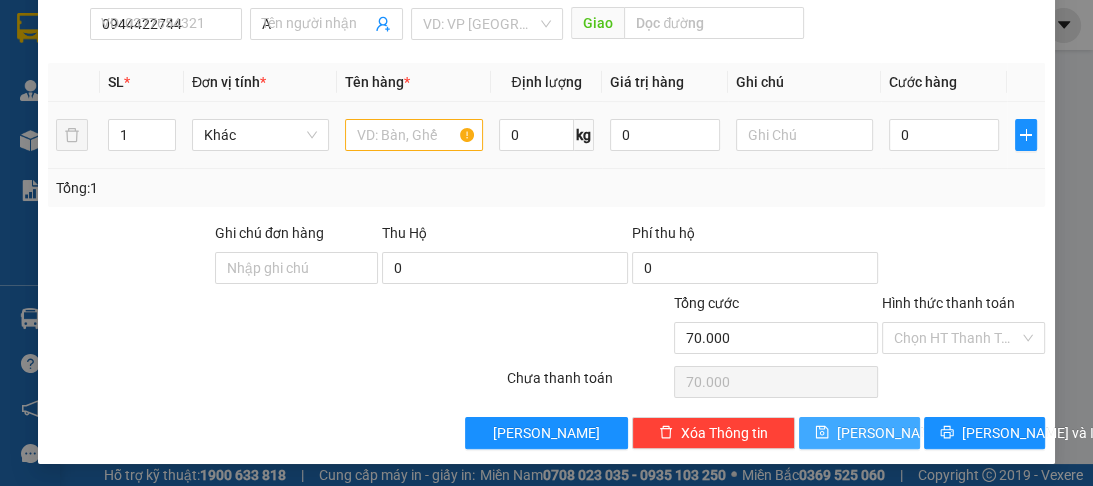 type 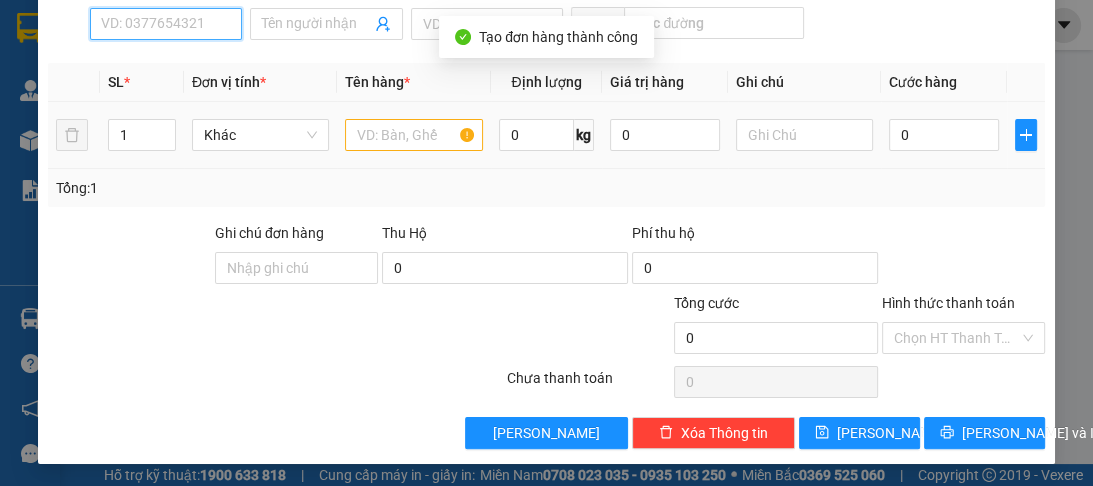 click on "SĐT Người Nhận  *" at bounding box center [166, 24] 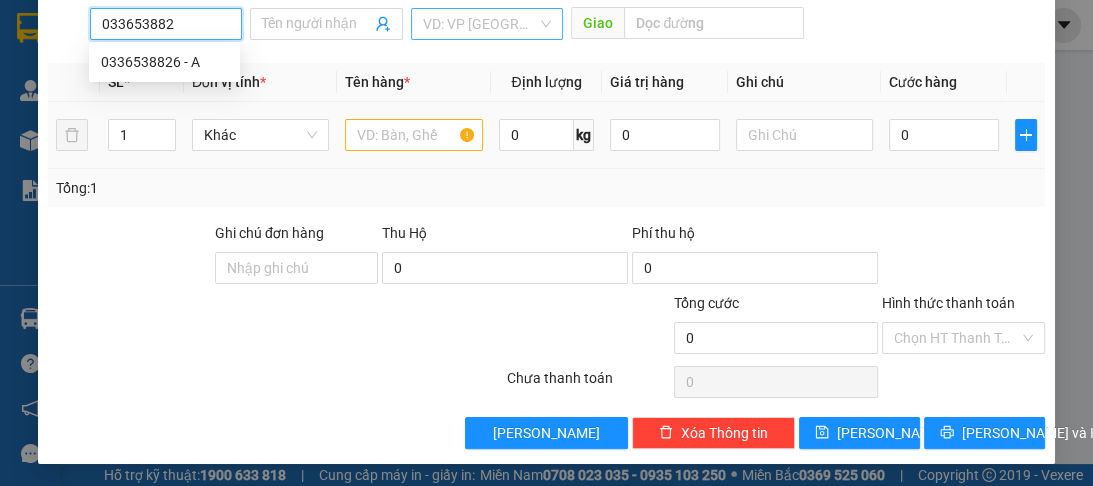 type on "0336538826" 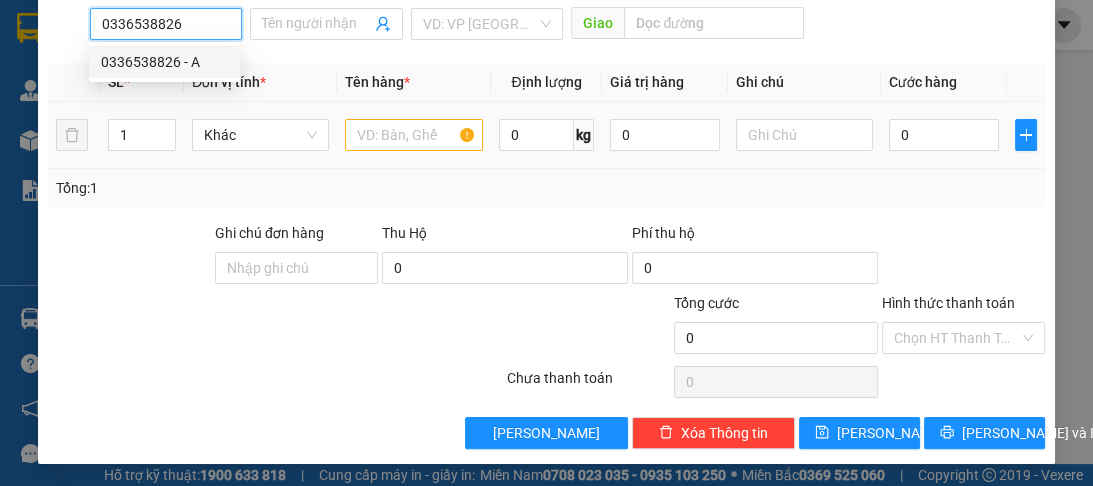 click on "0336538826 - A" at bounding box center (164, 62) 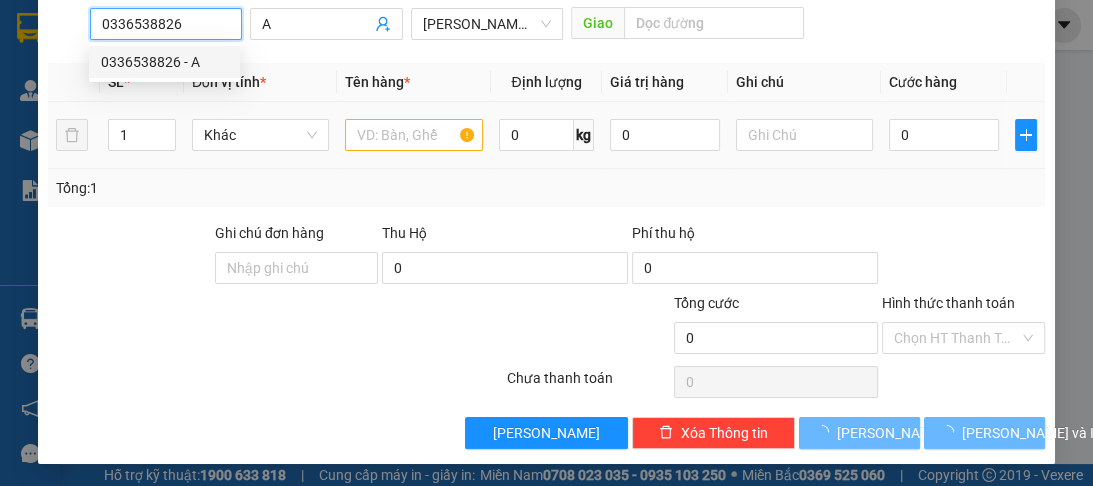 type on "150.000" 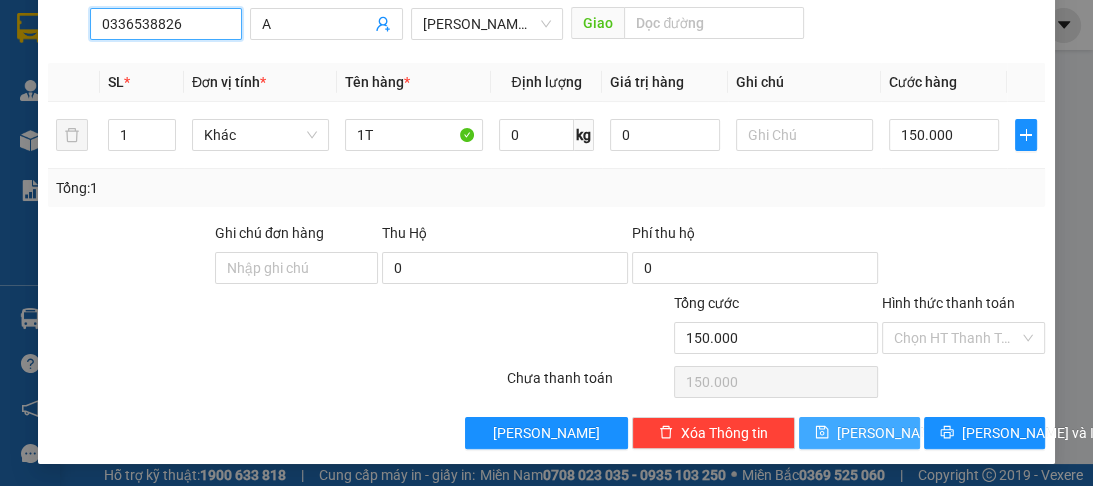 type on "0336538826" 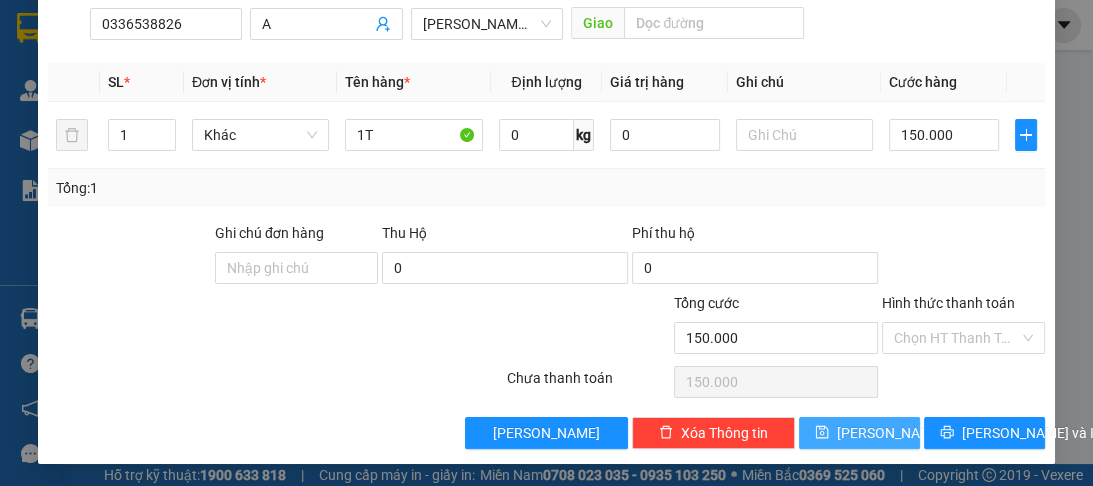 click on "Lưu" at bounding box center [890, 433] 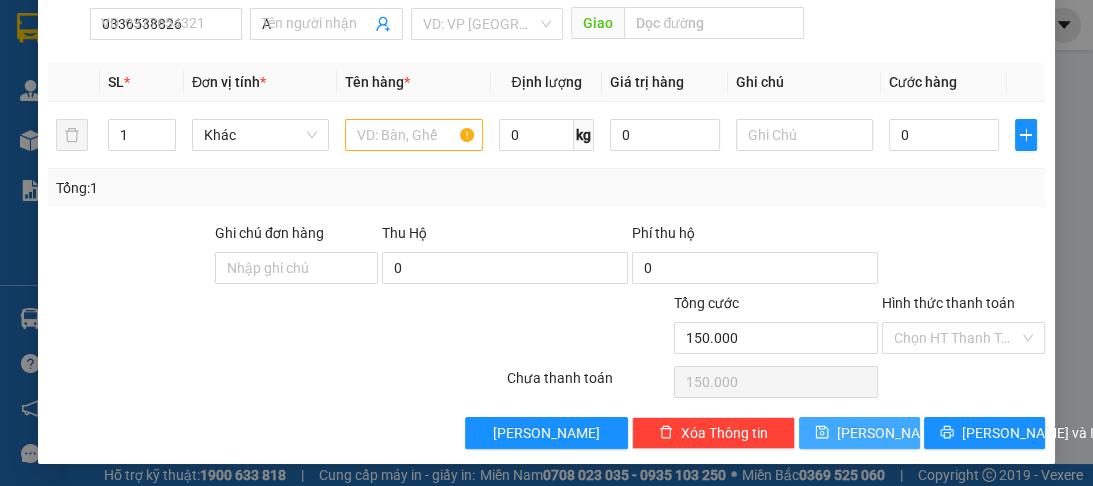 type 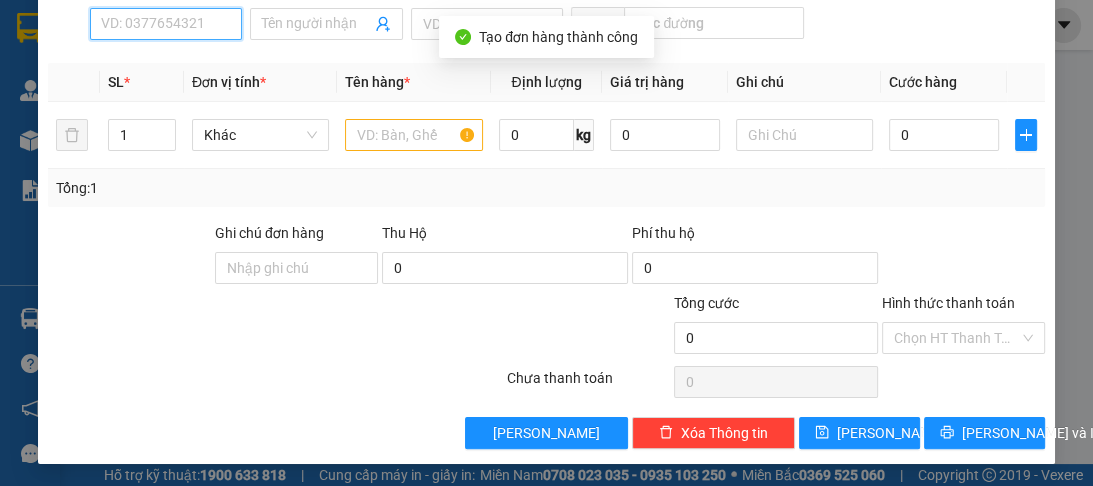 click on "SĐT Người Nhận  *" at bounding box center (166, 24) 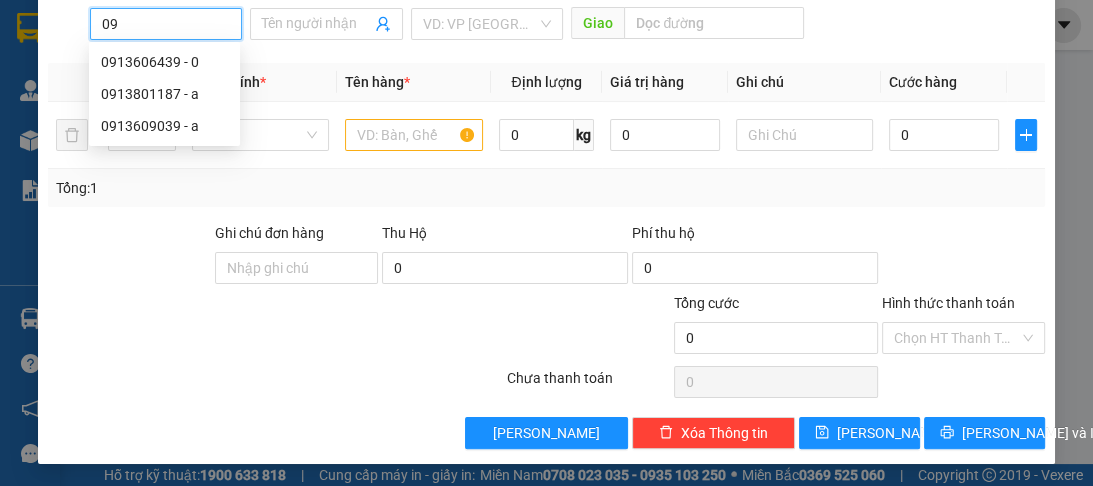 type on "0" 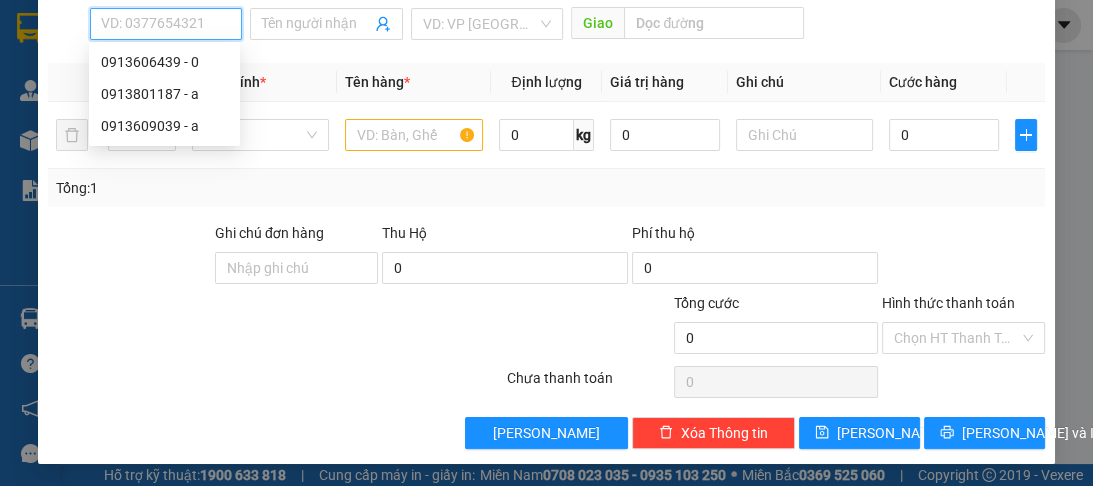 click on "SĐT Người Nhận  *" at bounding box center [166, 24] 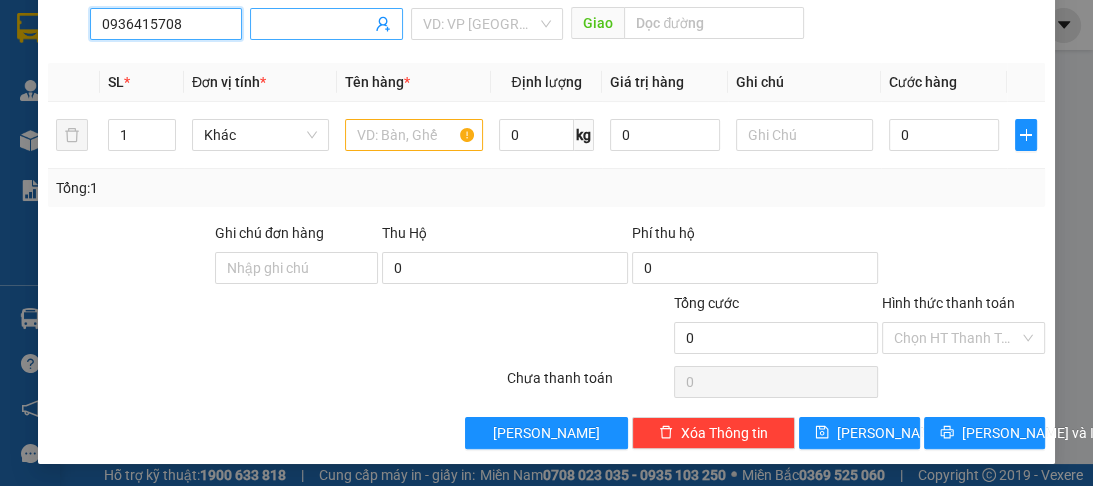 type on "0936415708" 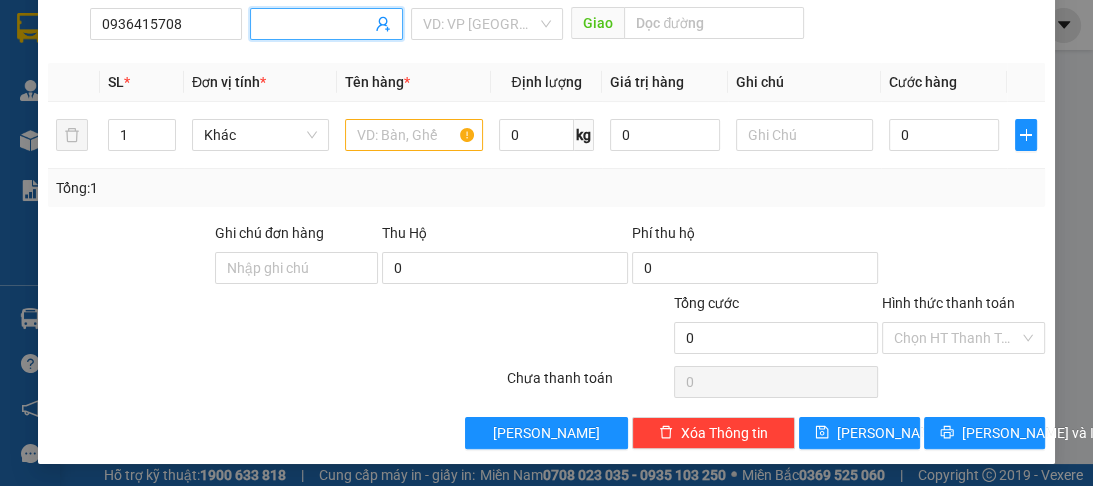 click on "Người nhận  *" at bounding box center [316, 24] 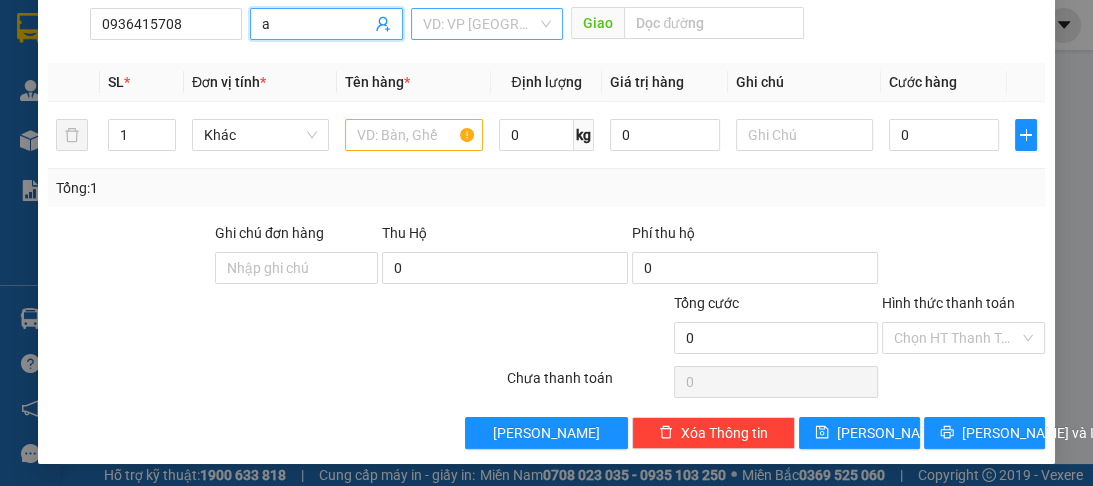 click on "VD: VP Sài Gòn" at bounding box center [487, 24] 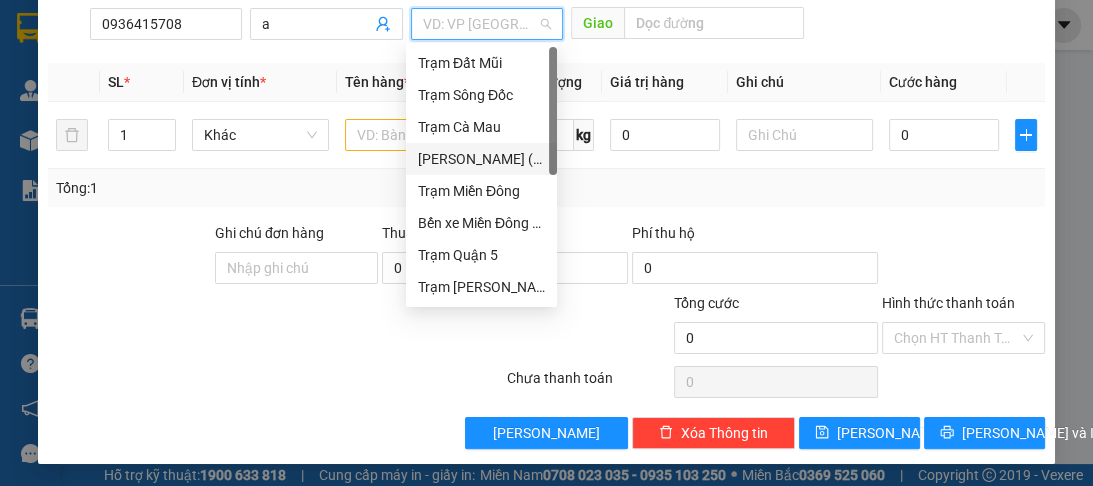 click on "[PERSON_NAME] ([GEOGRAPHIC_DATA])" at bounding box center (481, 159) 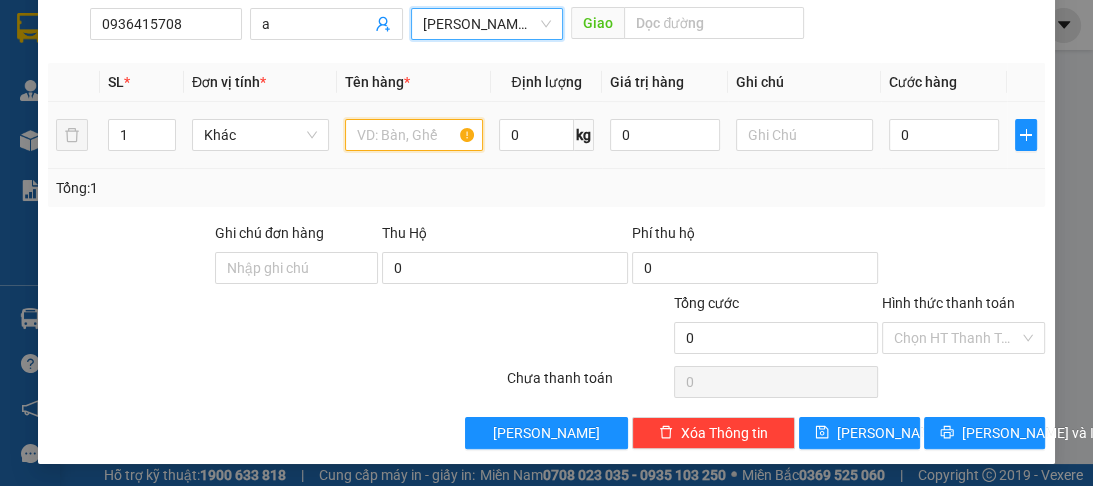 click at bounding box center [413, 135] 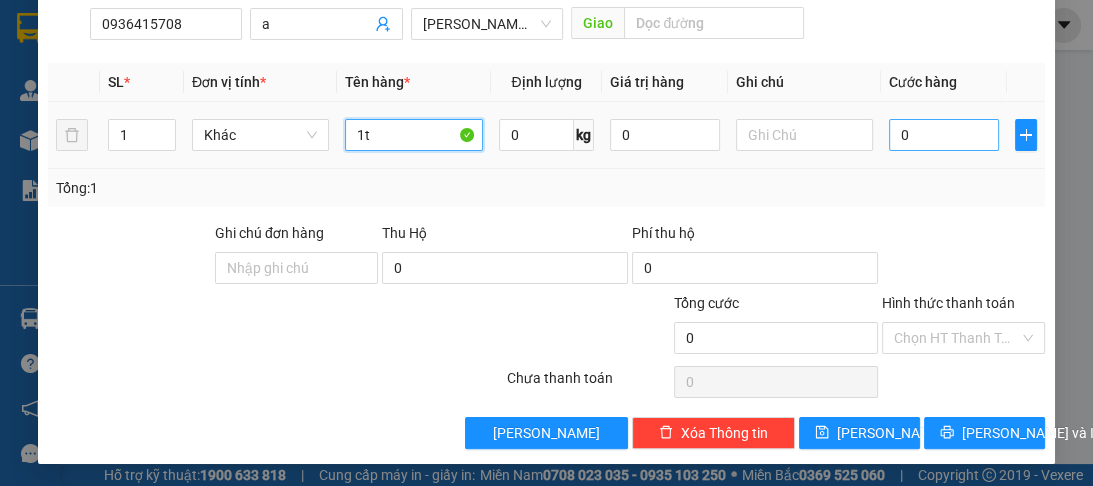 type on "1t" 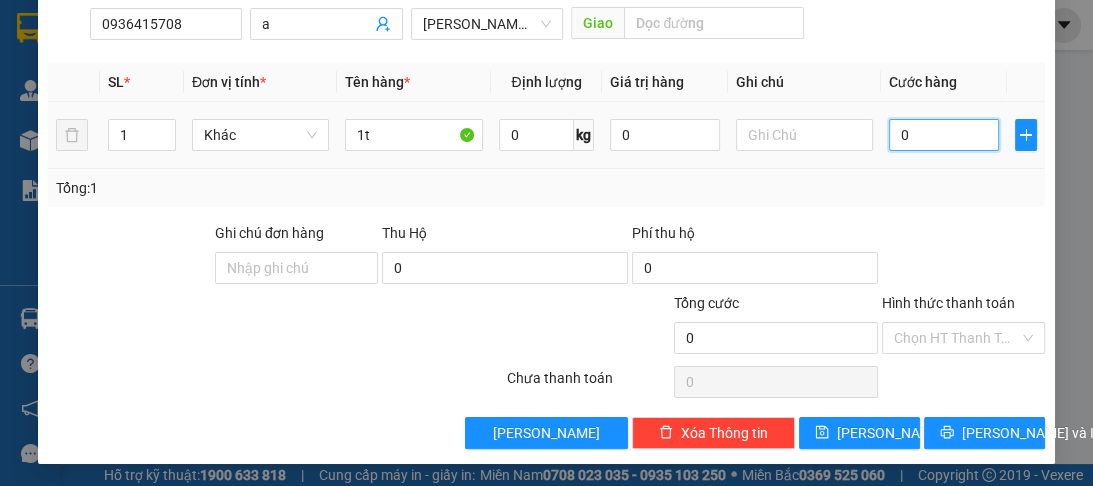 click on "0" at bounding box center [944, 135] 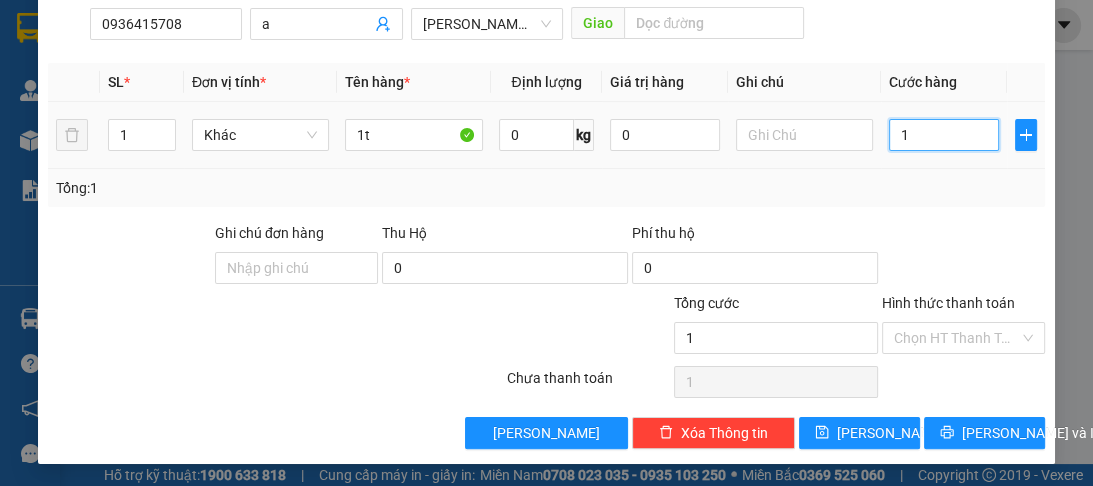 type on "10" 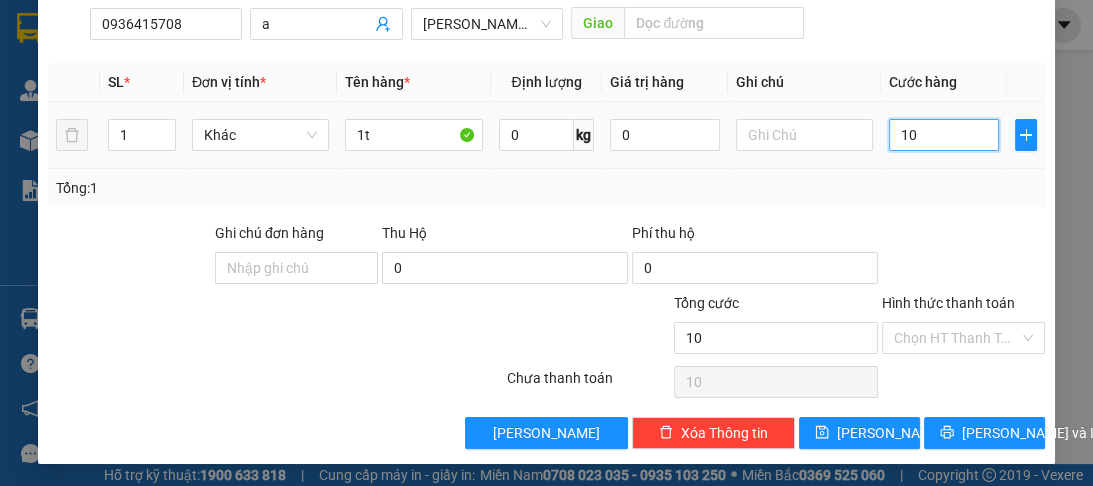type on "100" 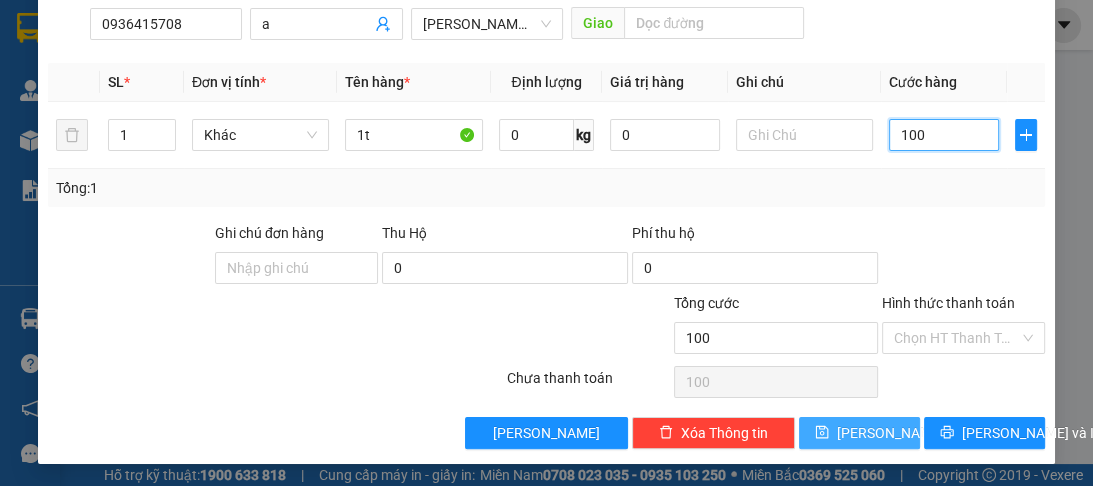 type on "100" 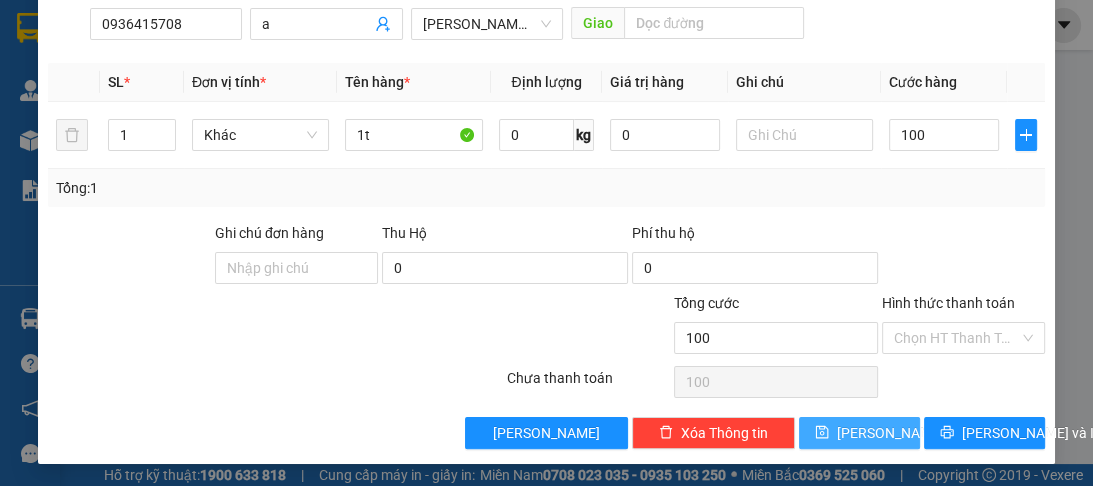 type on "100.000" 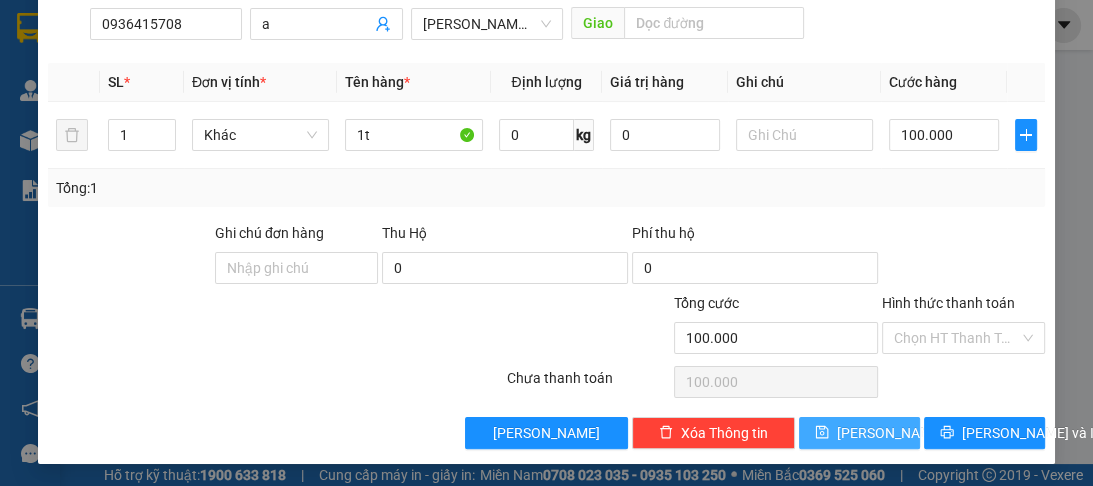 click on "Lưu" at bounding box center [859, 433] 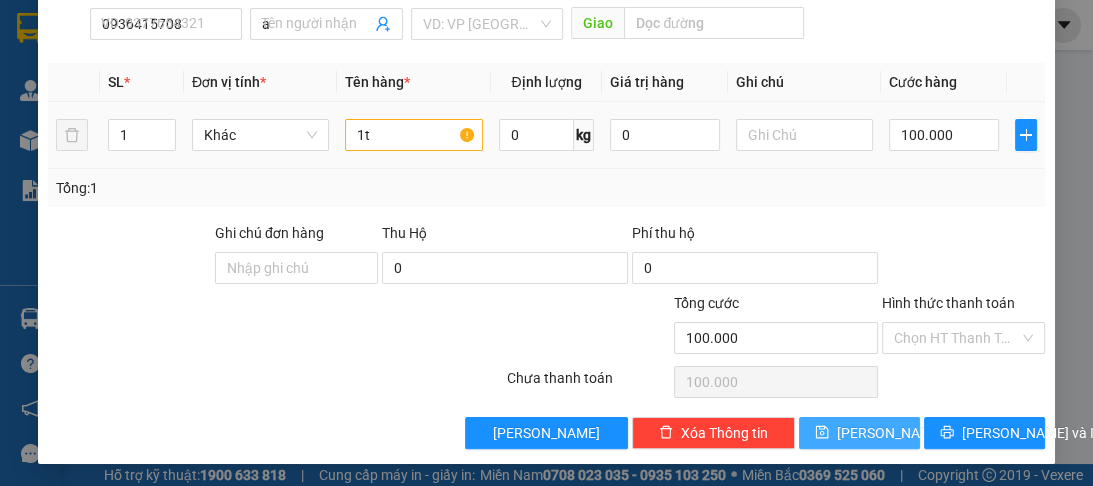 type 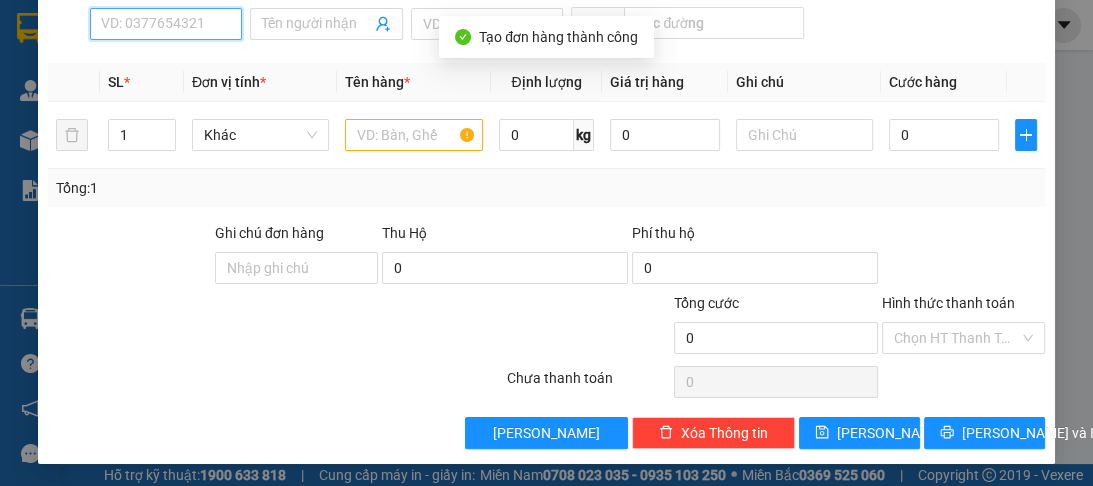 click on "SĐT Người Nhận  *" at bounding box center (166, 24) 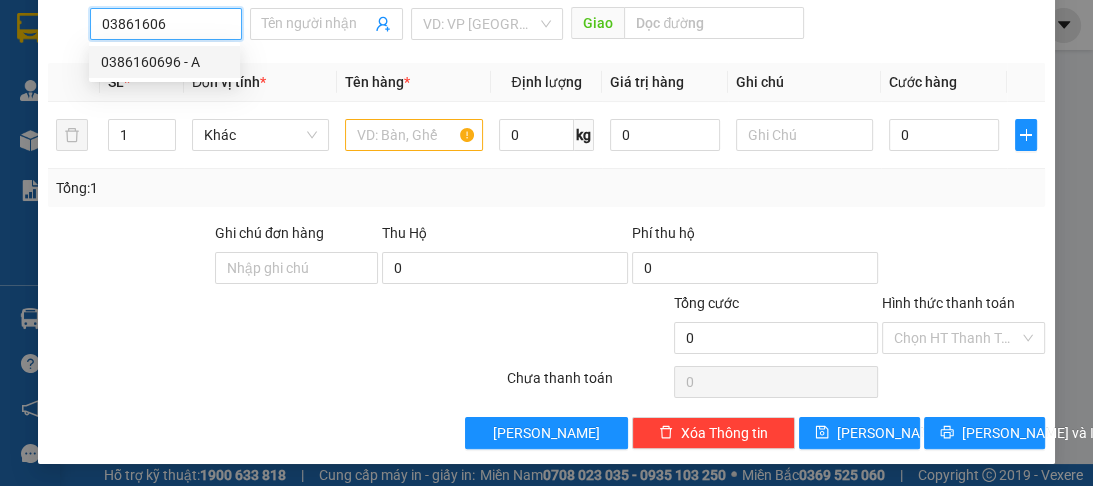 click on "0386160696 - A" at bounding box center [164, 62] 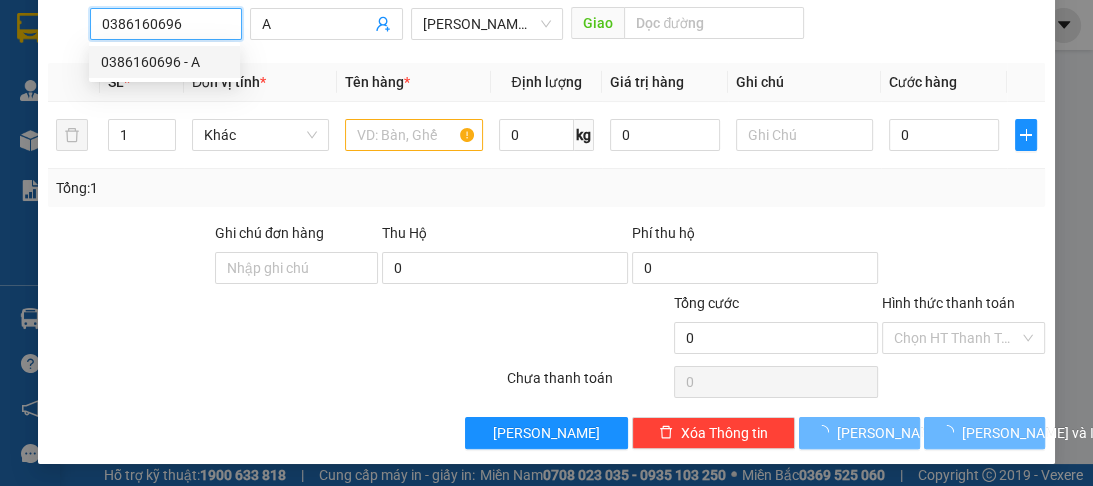 type on "250.000" 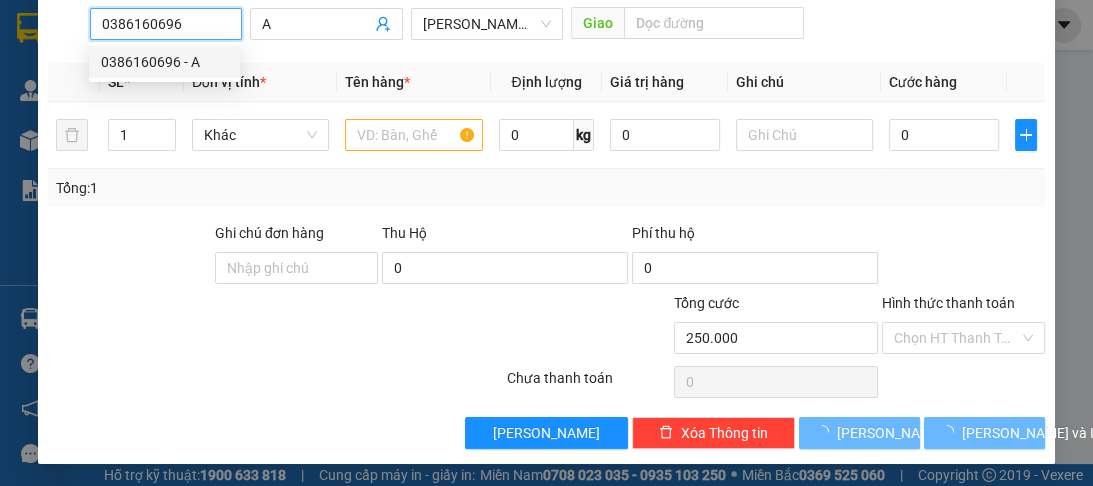type on "250.000" 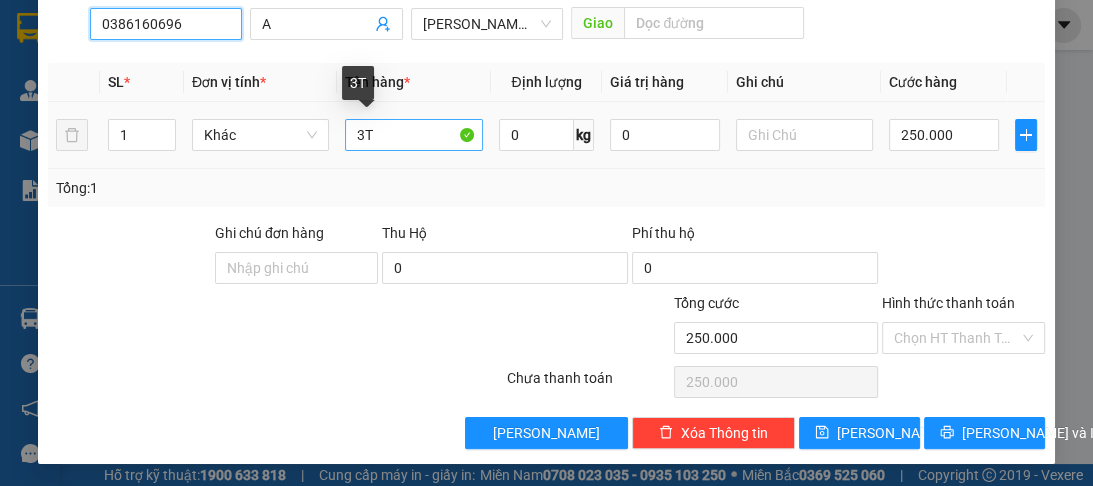 type on "0386160696" 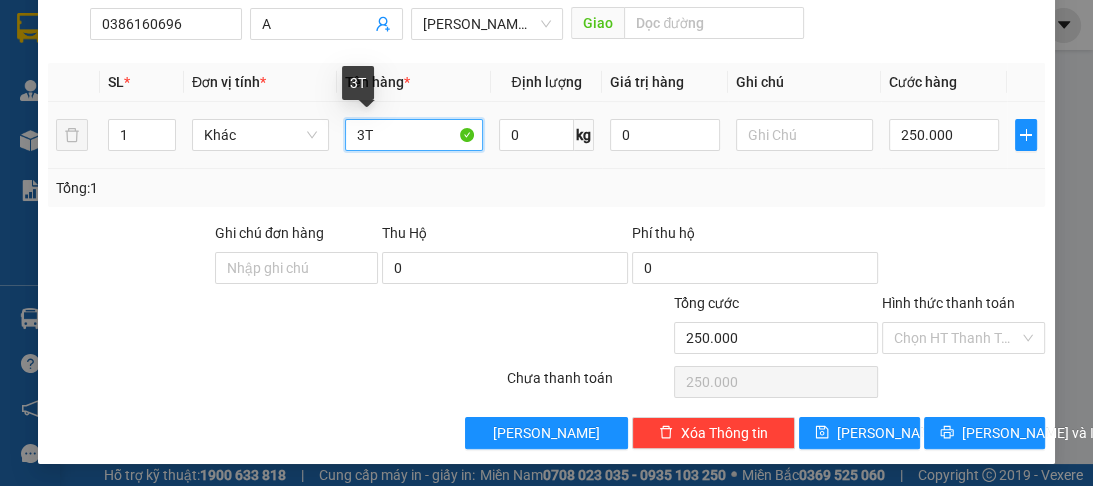 click on "3T" at bounding box center (413, 135) 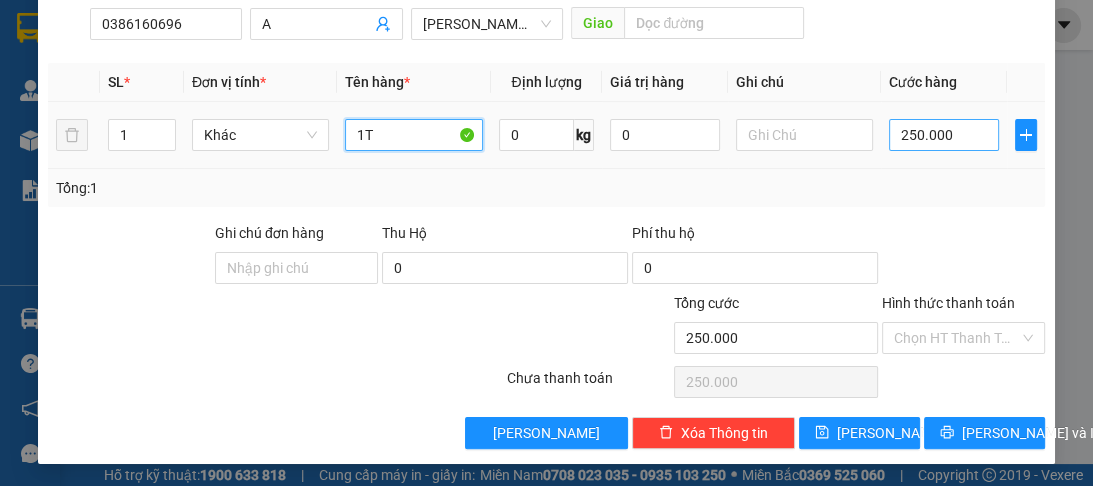 type on "1T" 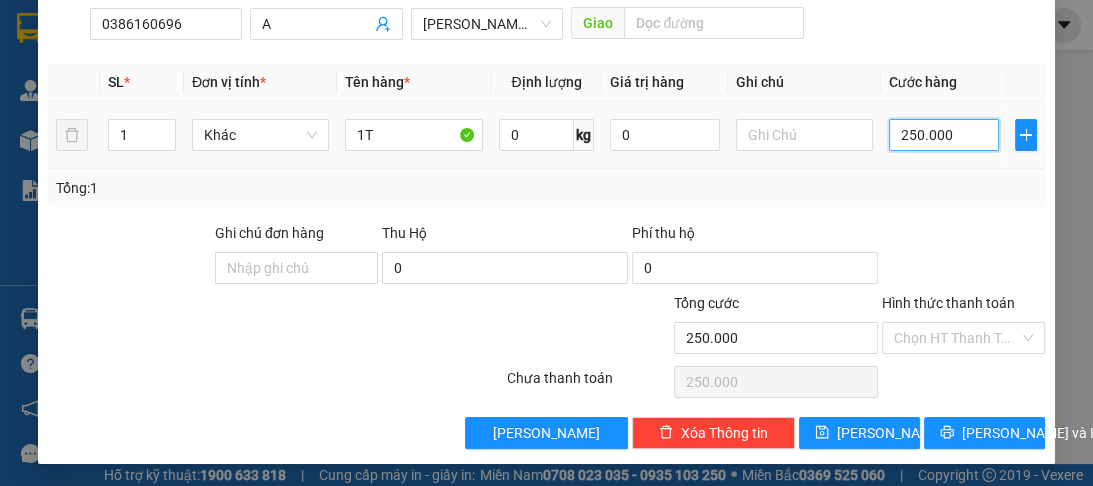 click on "250.000" at bounding box center (944, 135) 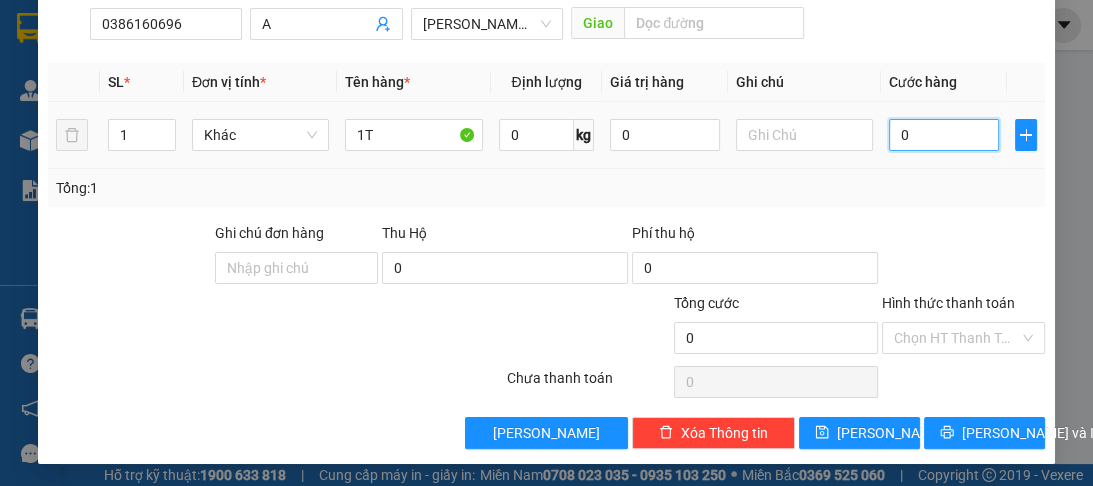 type on "0" 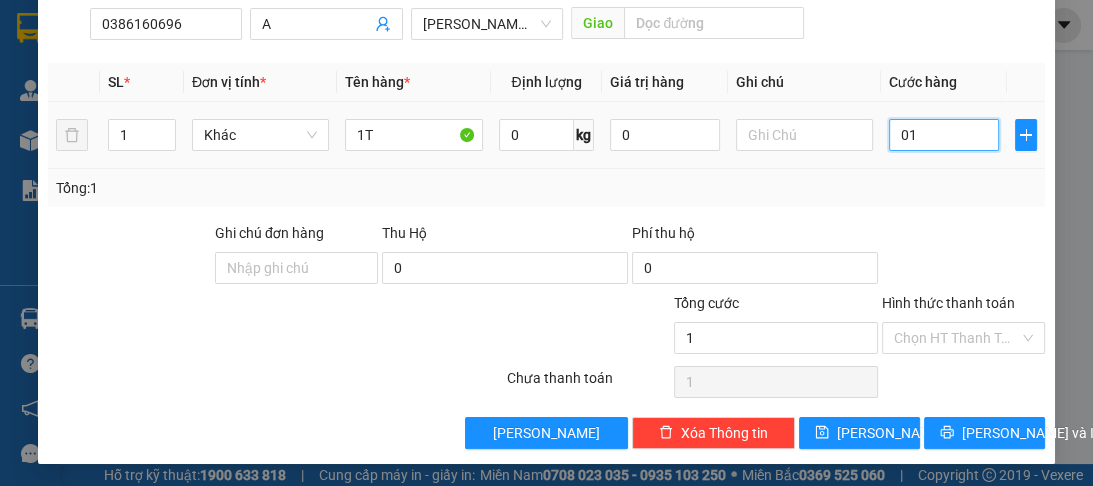 type on "10" 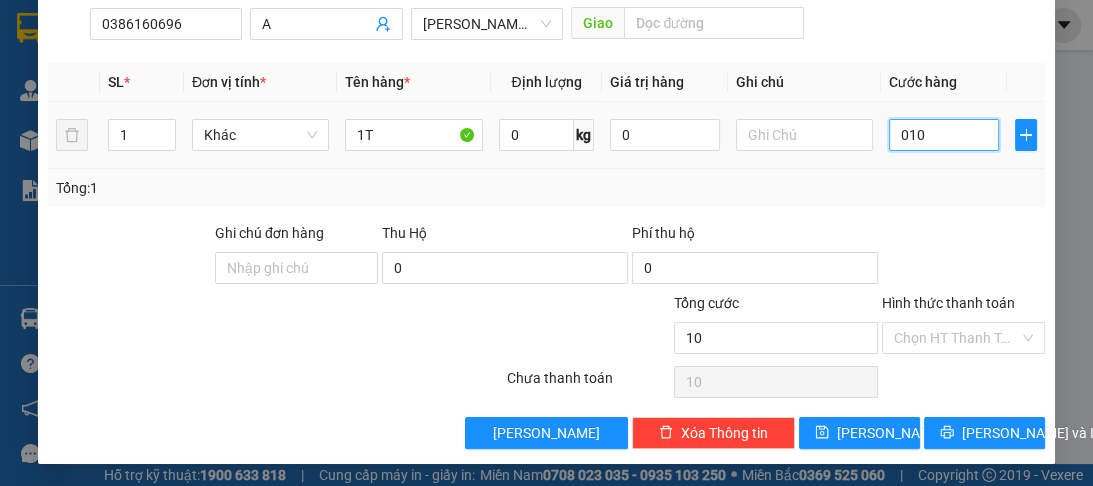 type on "0.100" 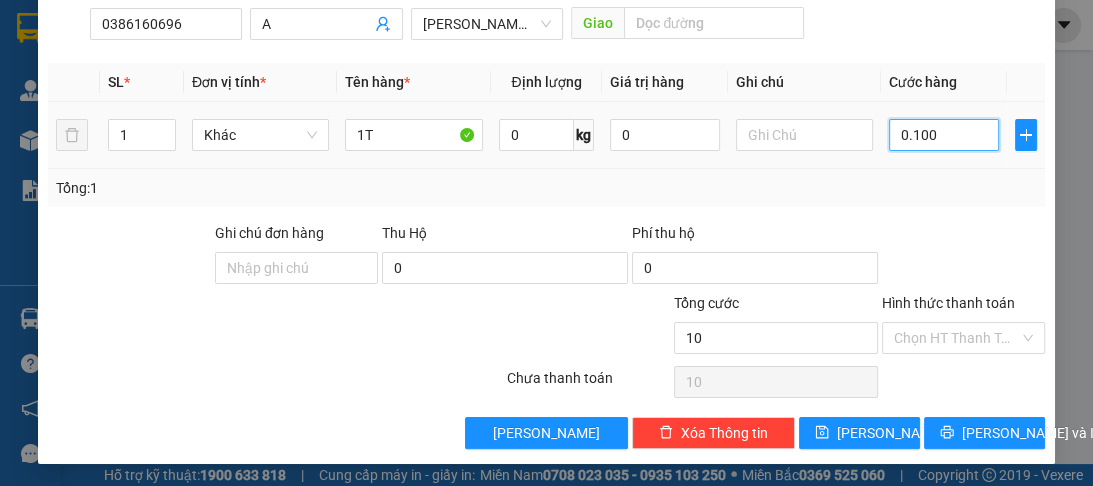 type on "100" 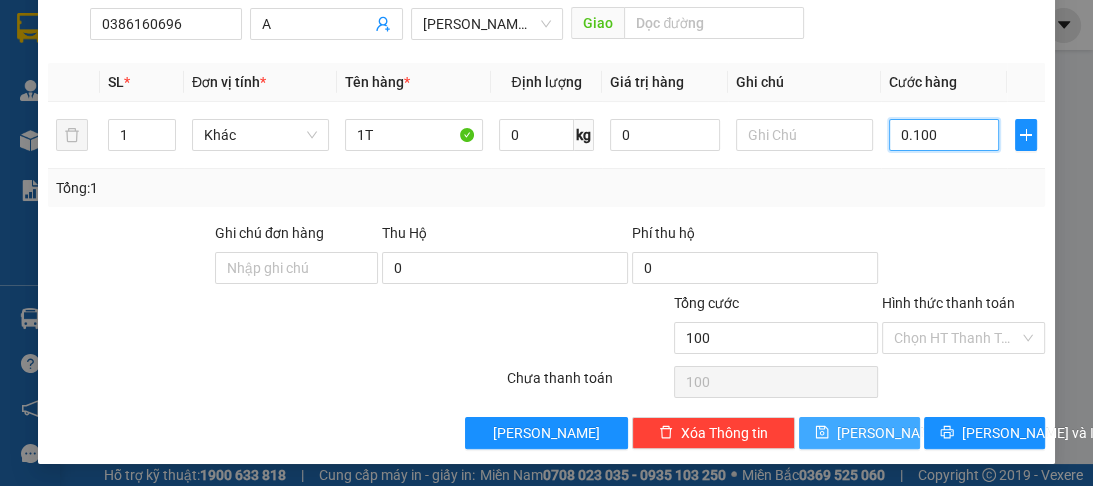 type on "0.100" 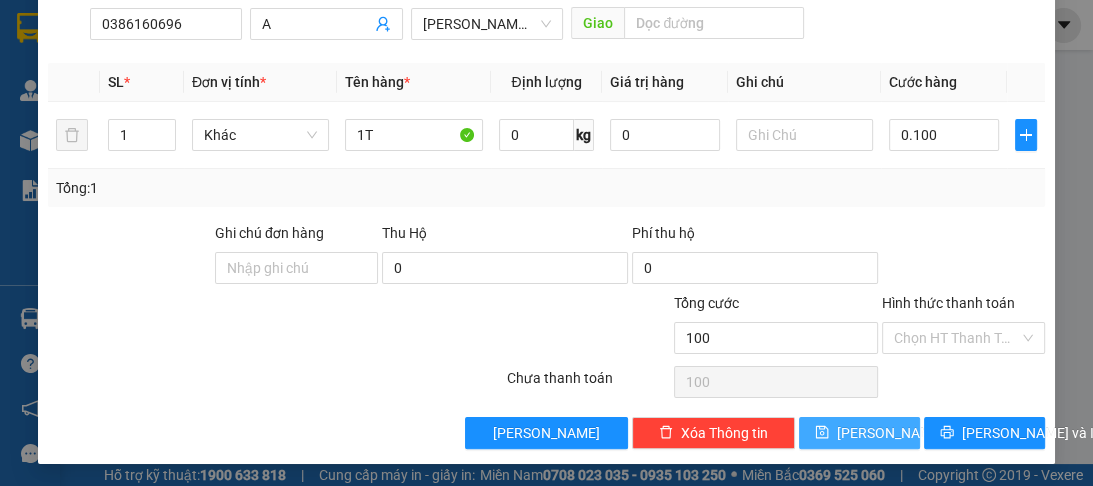 type on "100.000" 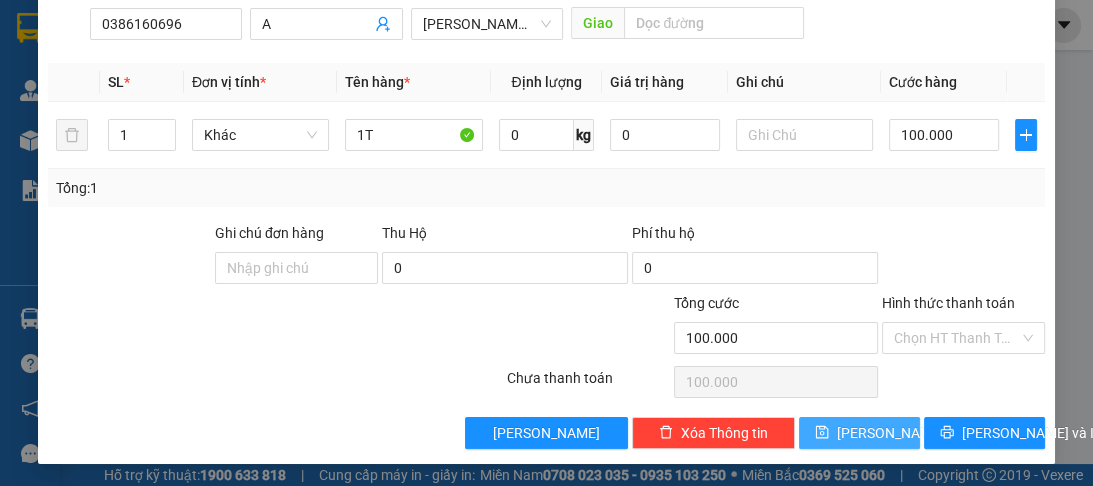 click on "Lưu" at bounding box center [859, 433] 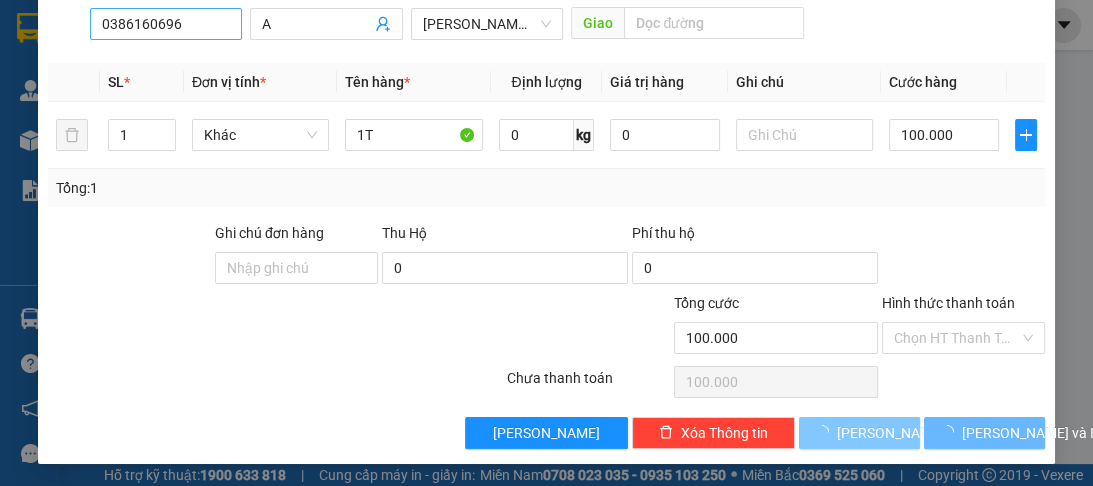 type 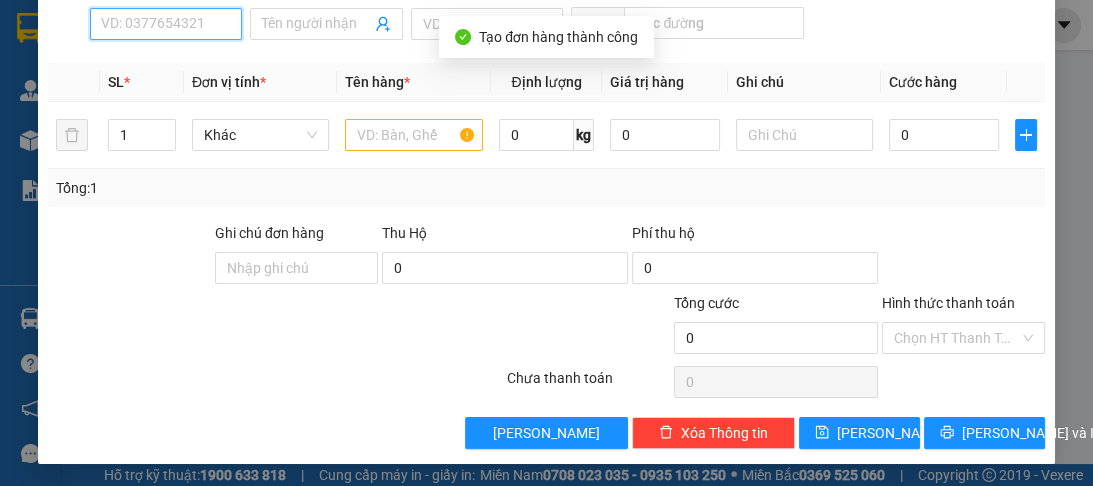 click on "SĐT Người Nhận  *" at bounding box center [166, 24] 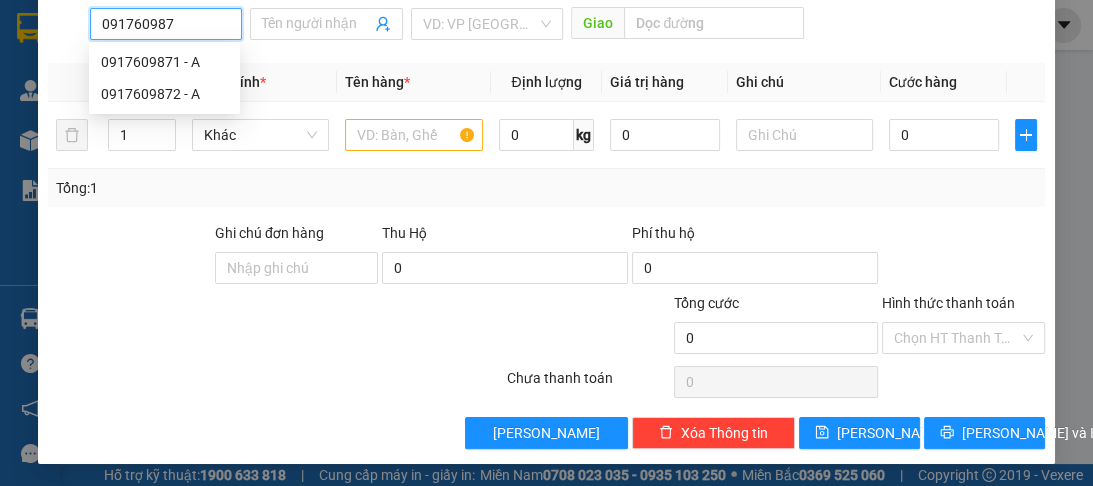 type on "0917609871" 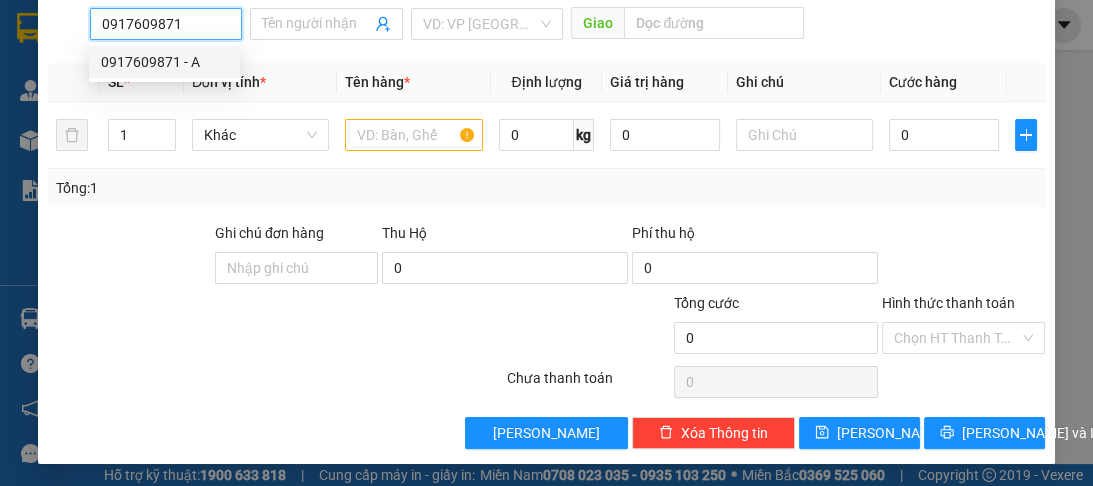 click on "0917609871 - A" at bounding box center [164, 62] 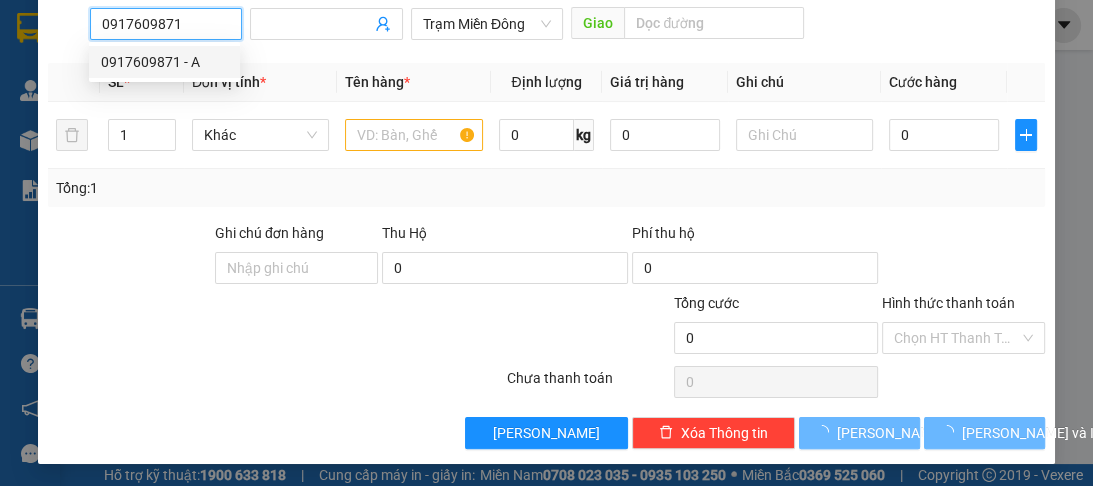 type on "A" 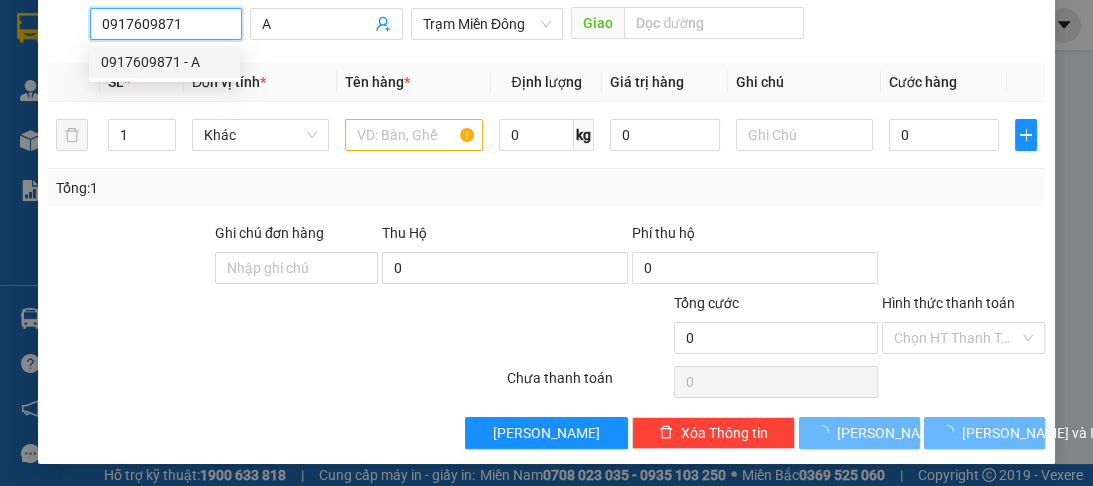 type on "70.000" 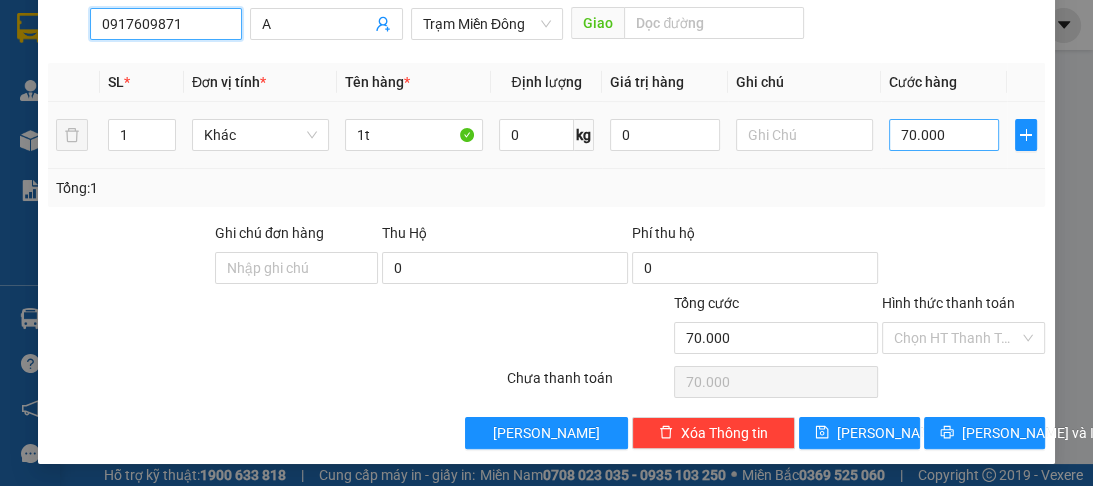 type on "0917609871" 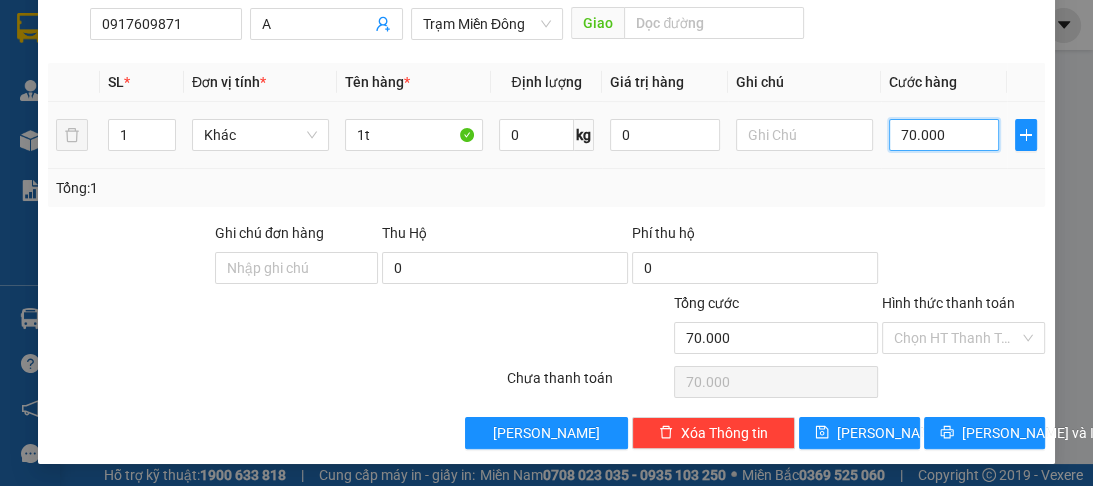 click on "70.000" at bounding box center [944, 135] 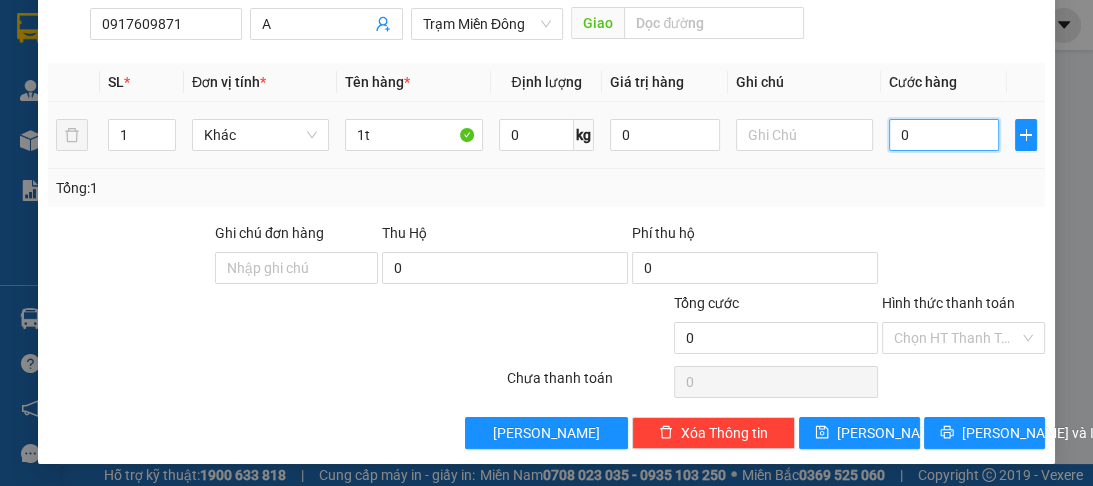 type on "0" 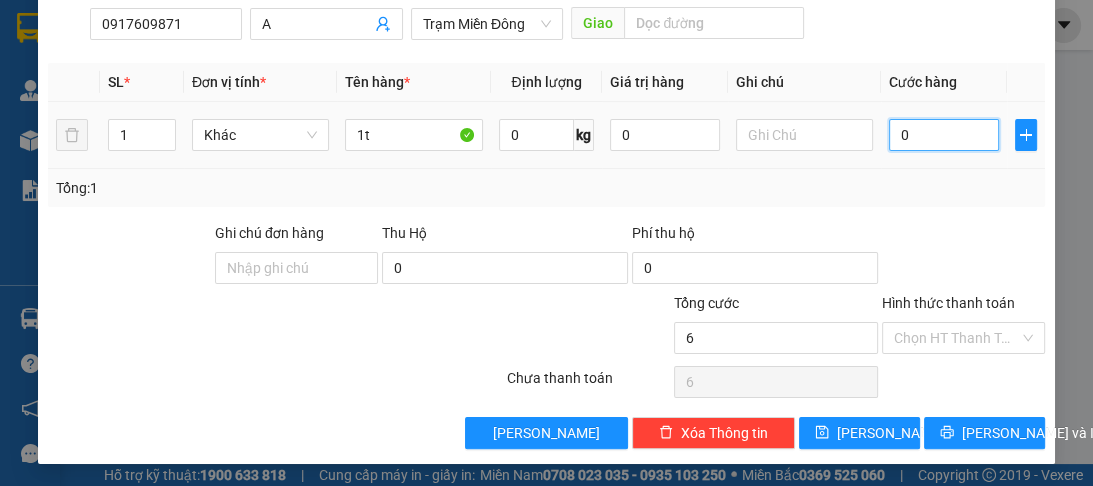 type on "06" 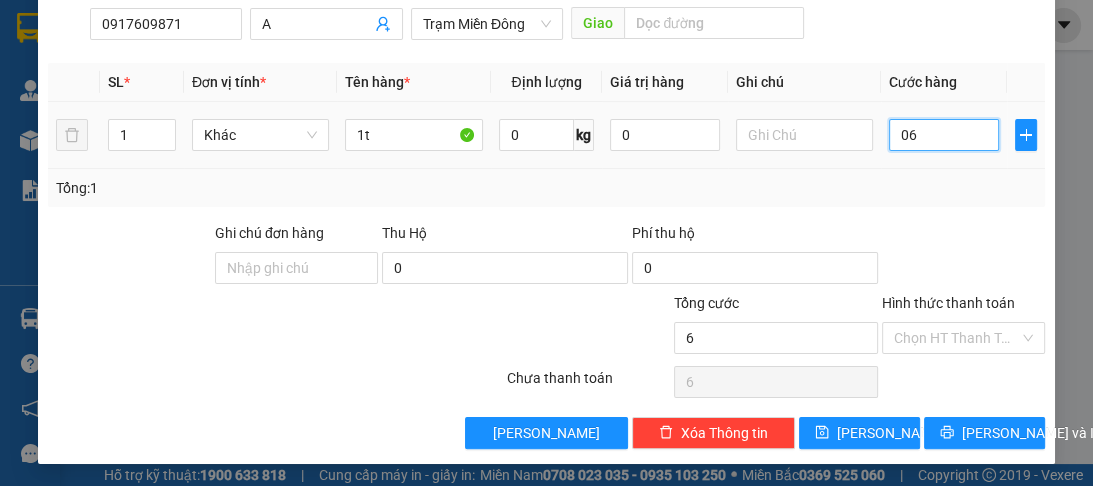 type on "60" 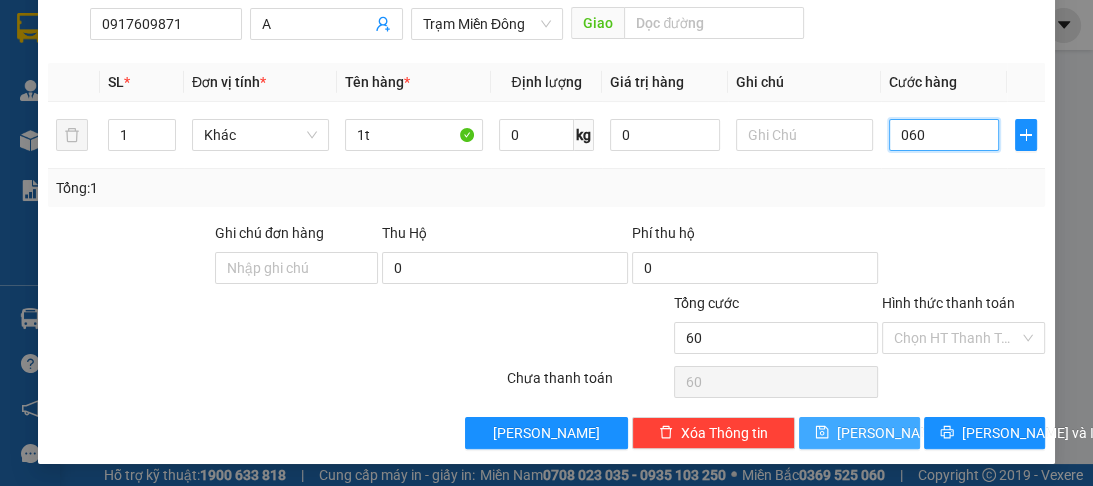 type on "060" 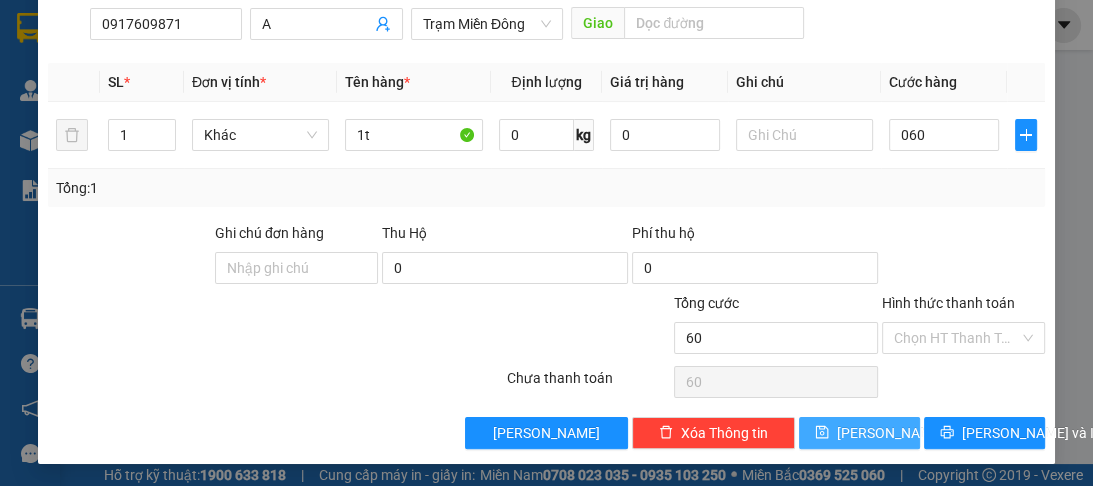 type on "60.000" 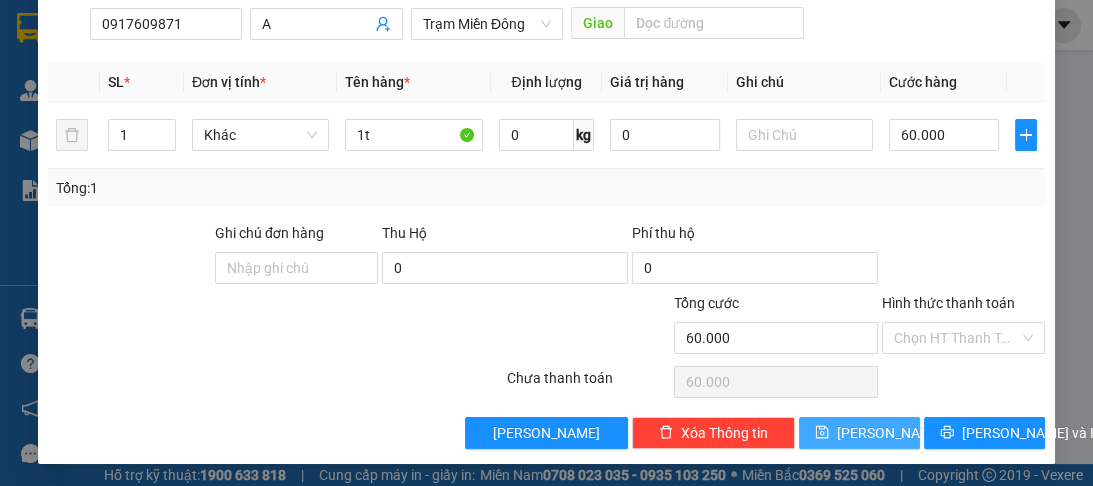 click on "Lưu" at bounding box center [890, 433] 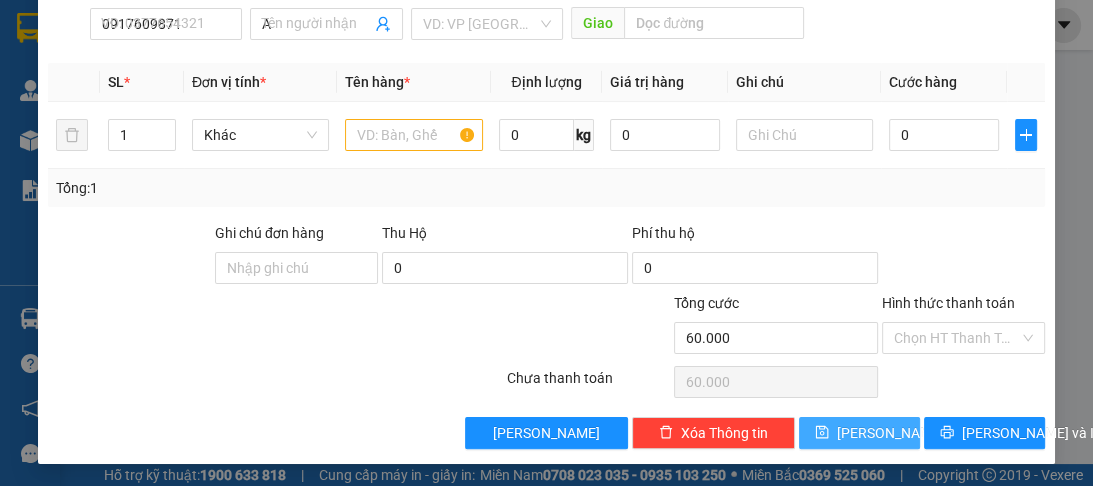 type 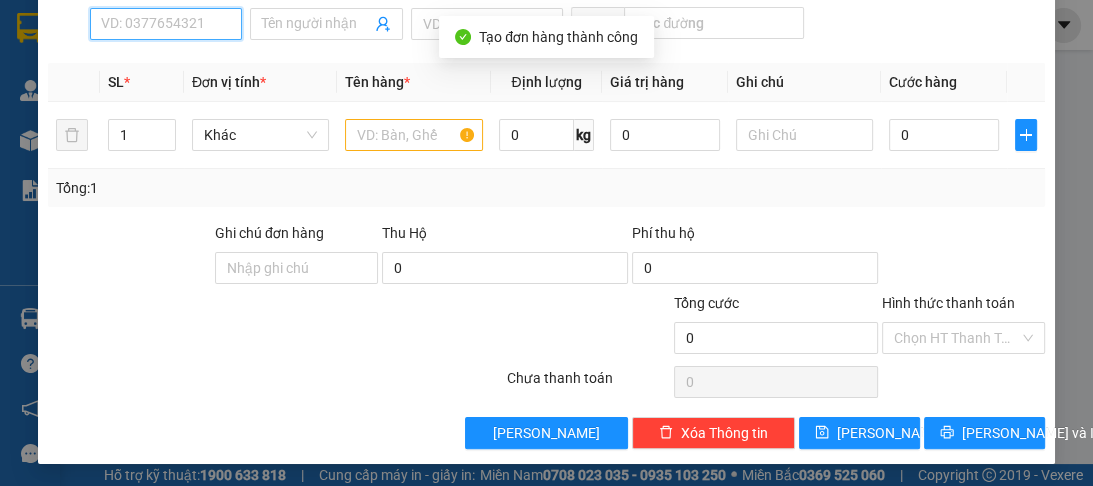 click on "SĐT Người Nhận  *" at bounding box center [166, 24] 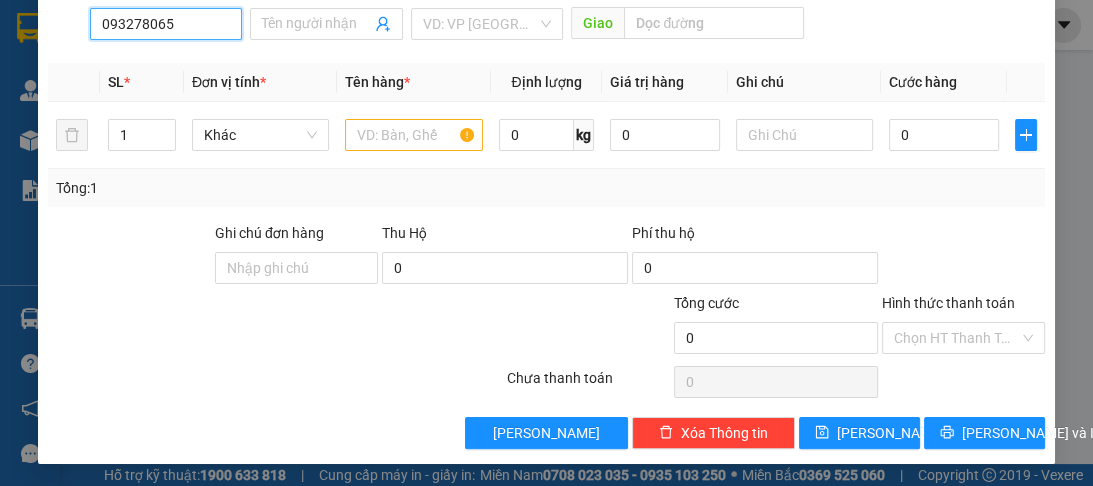 type on "0932780657" 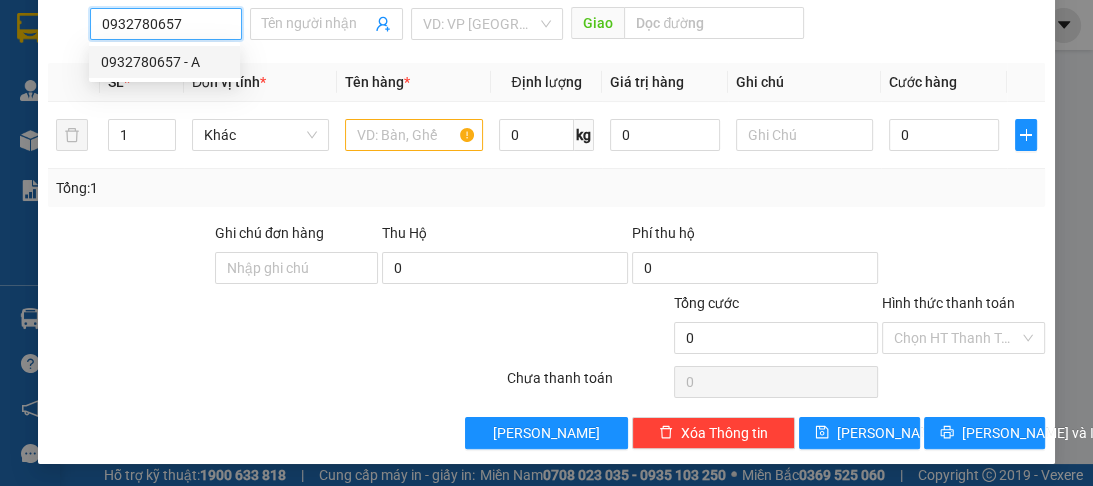click on "0932780657 - A" at bounding box center (164, 62) 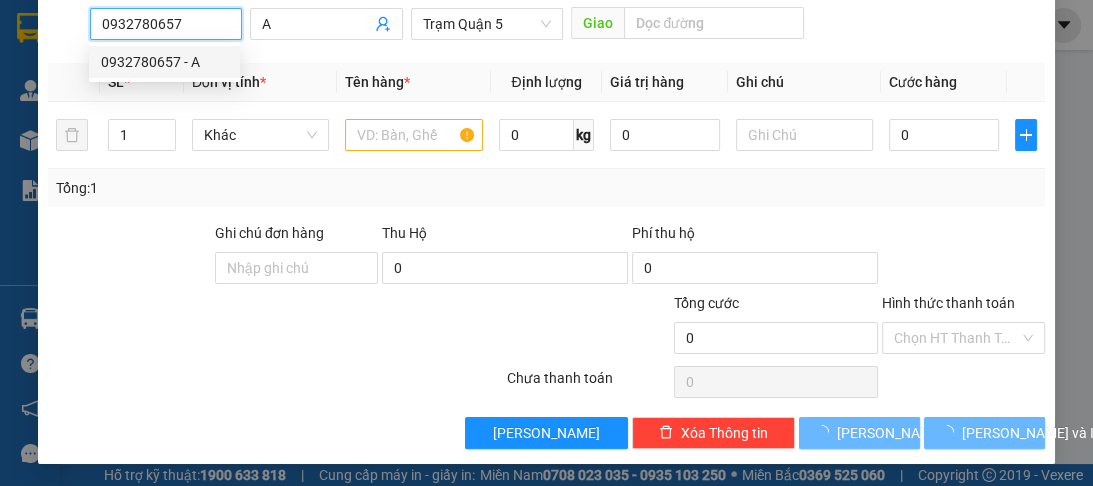 type on "80.000" 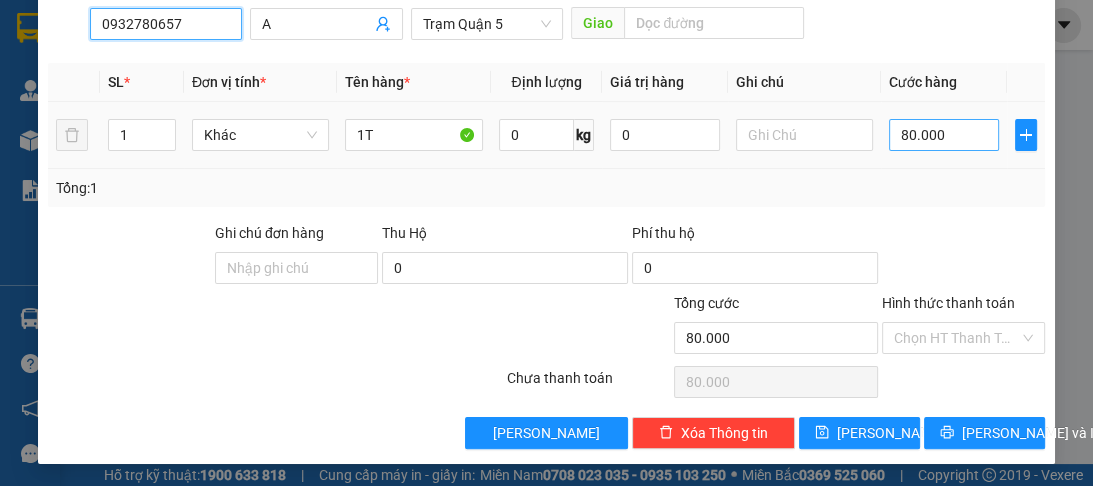 type on "0932780657" 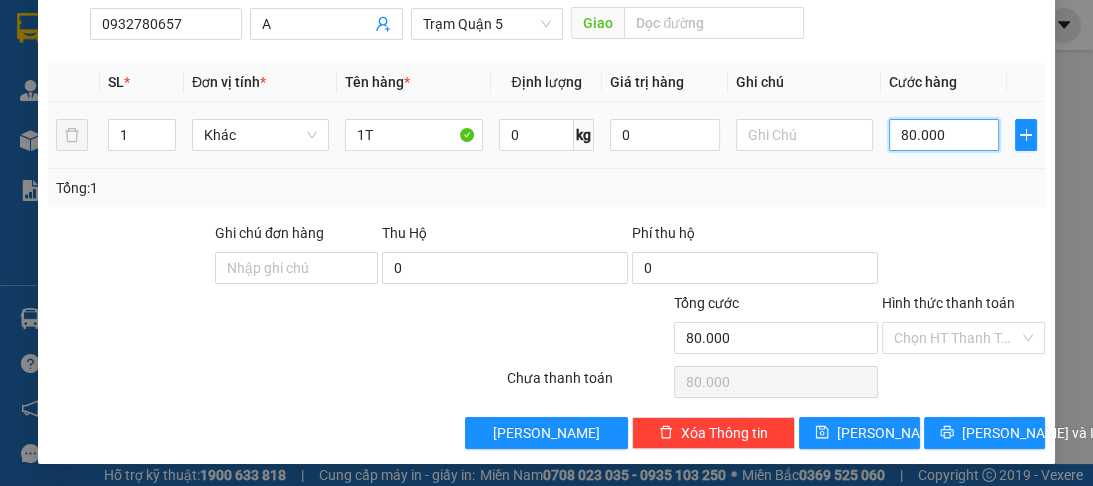 click on "80.000" at bounding box center [944, 135] 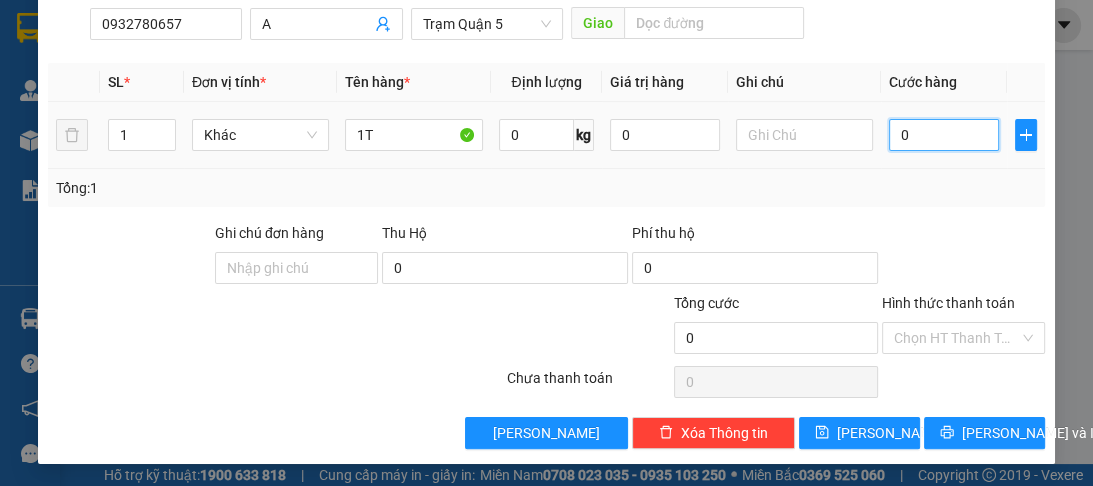 type on "7" 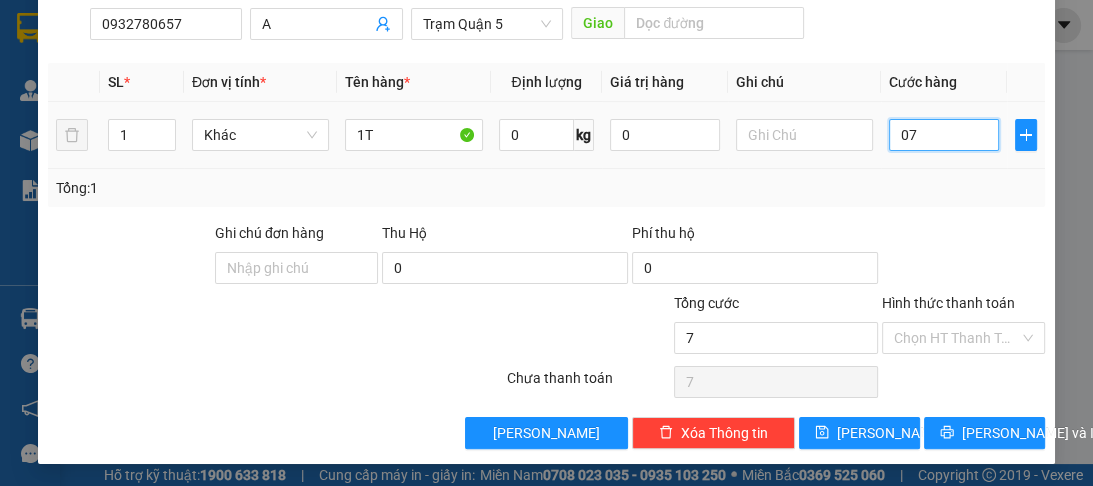 type on "070" 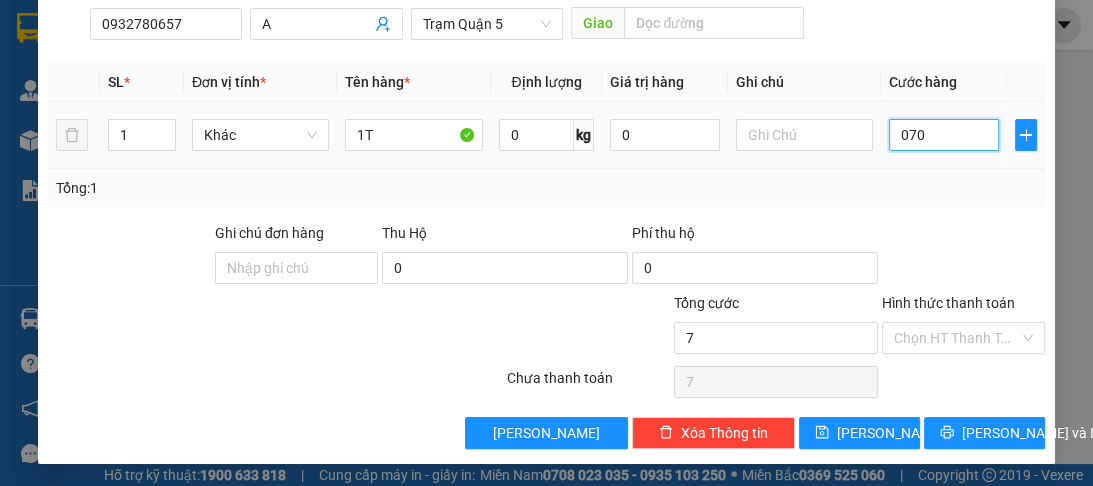 type on "70" 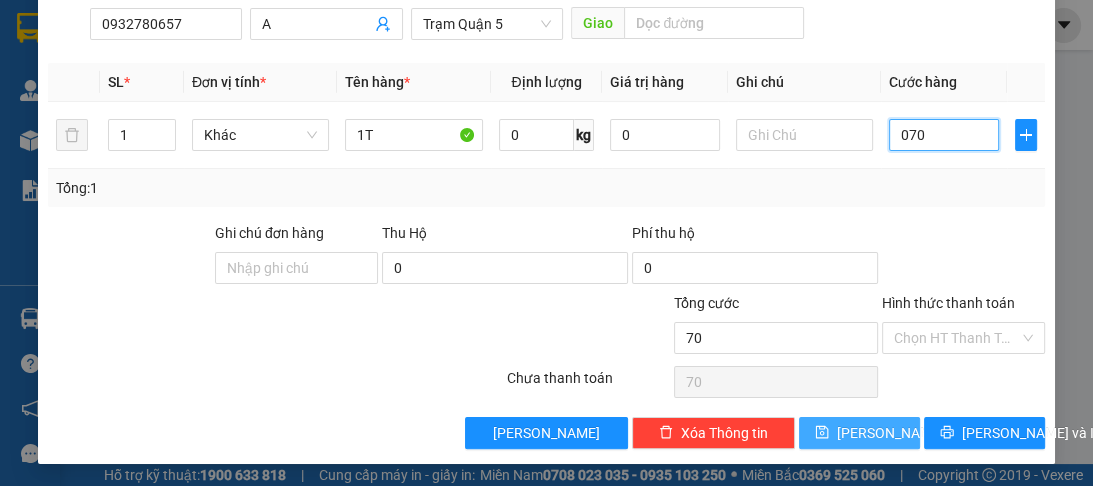 type on "070" 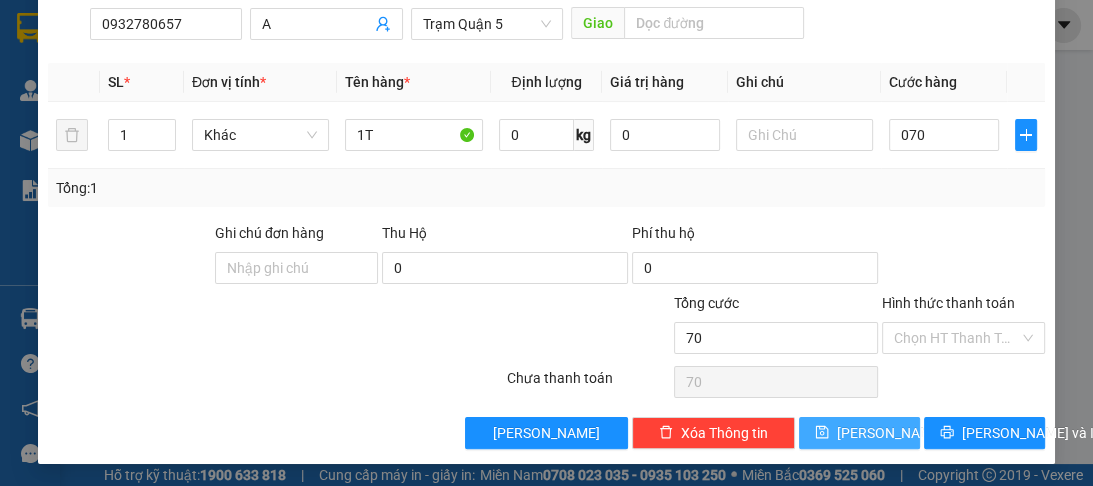 type on "70.000" 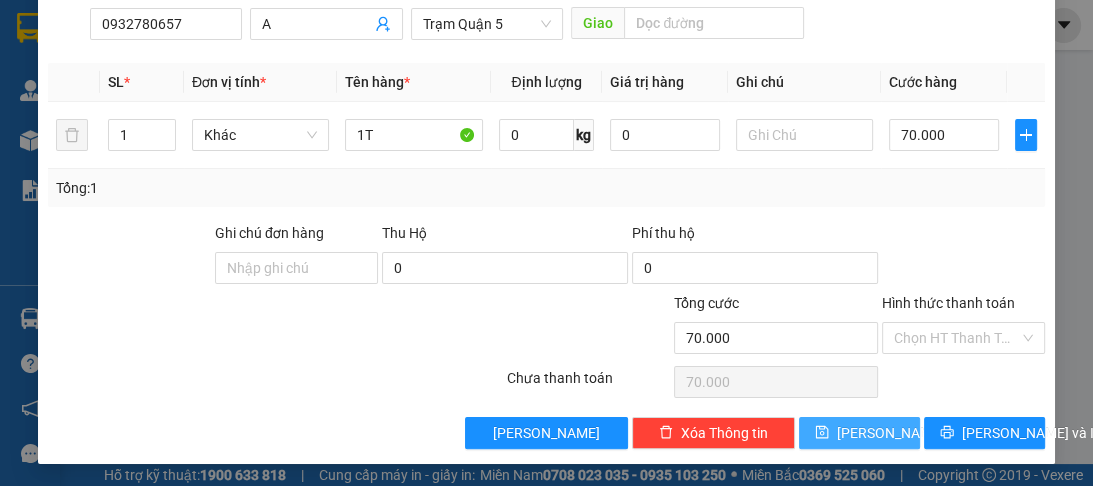 click on "Lưu" at bounding box center (890, 433) 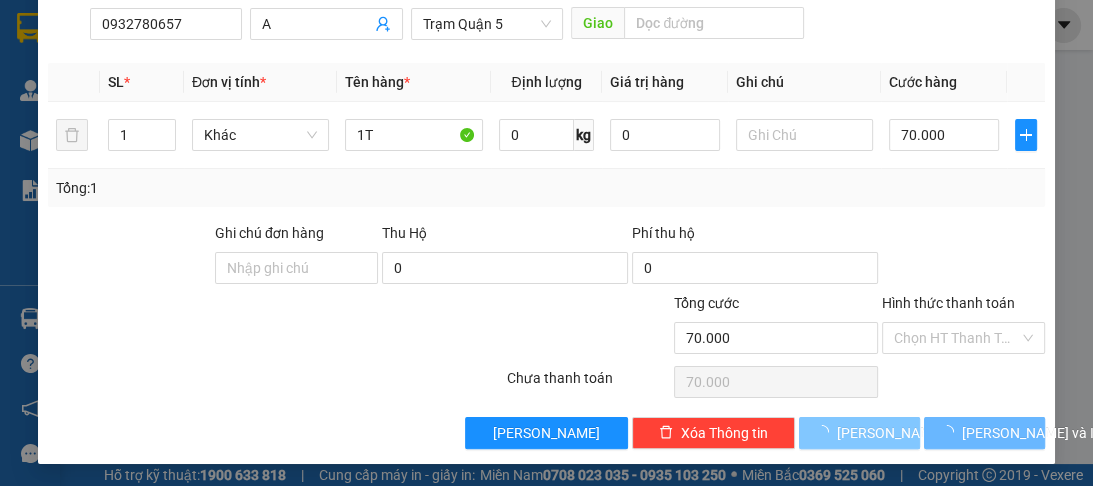 type 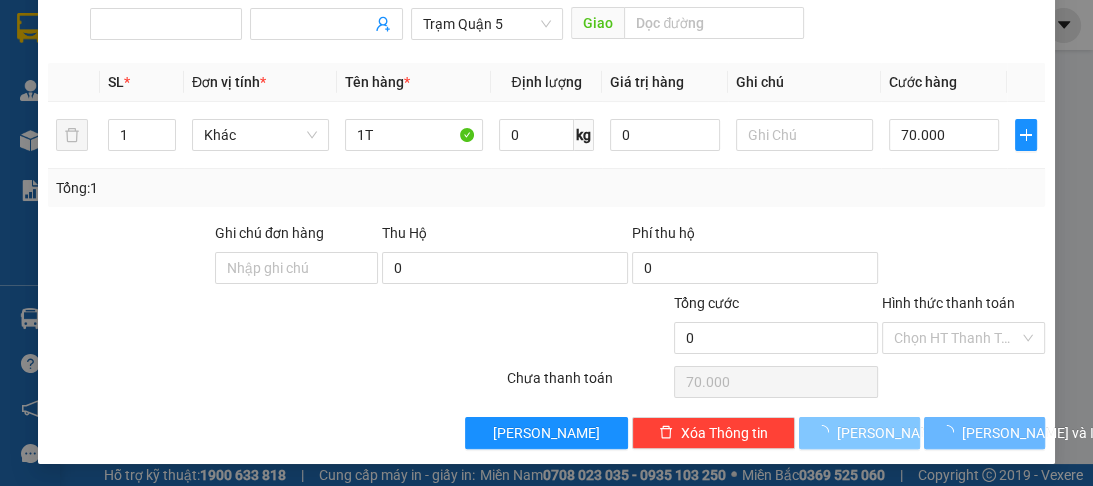 type on "0" 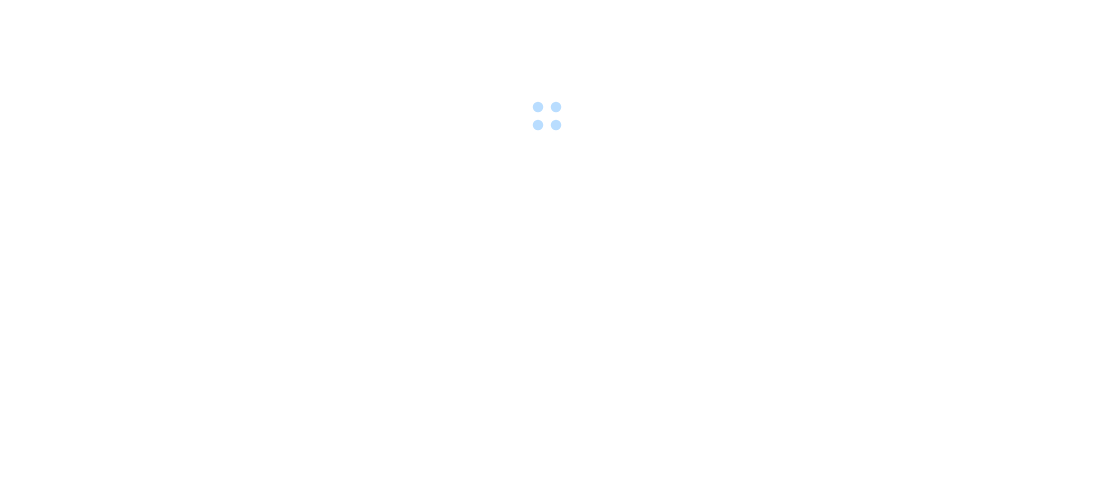 scroll, scrollTop: 0, scrollLeft: 0, axis: both 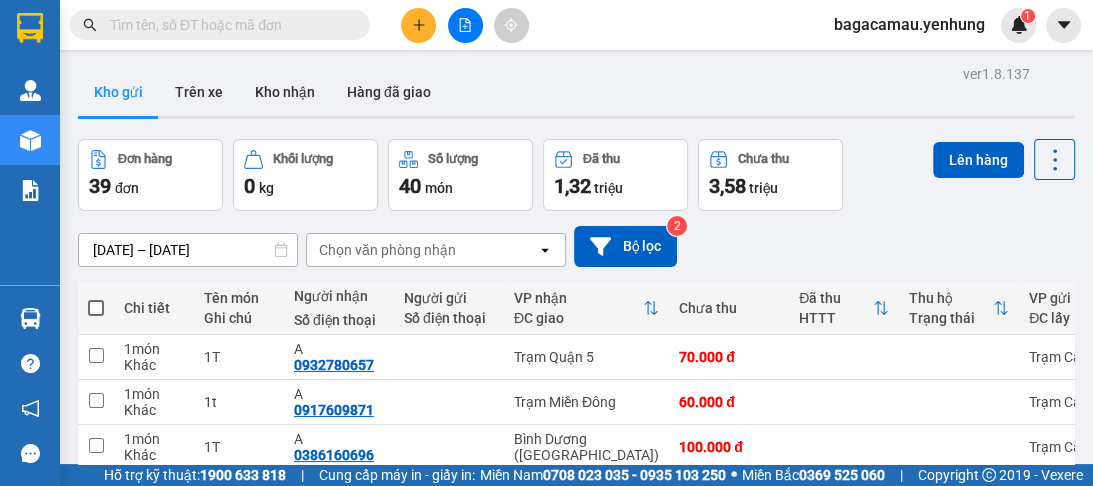click at bounding box center [96, 308] 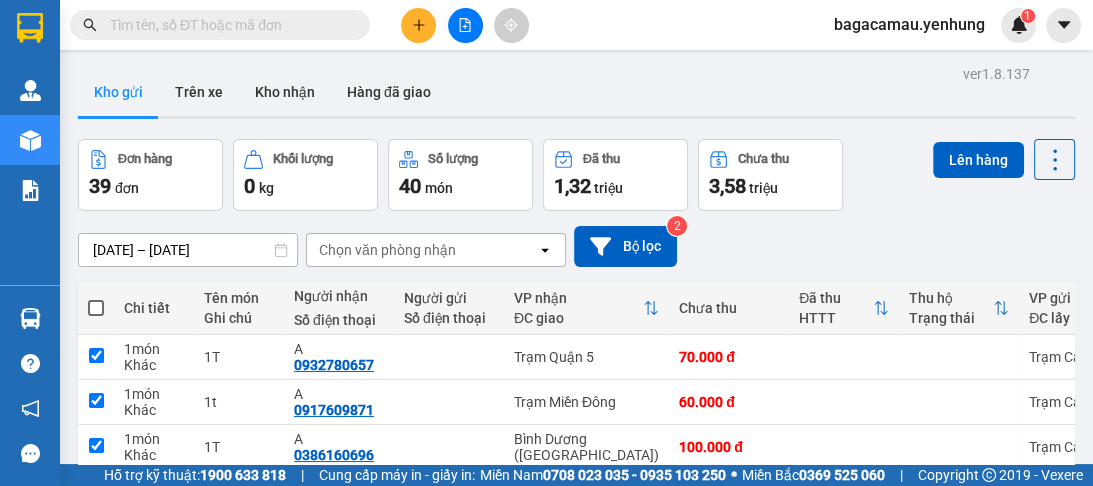 checkbox on "true" 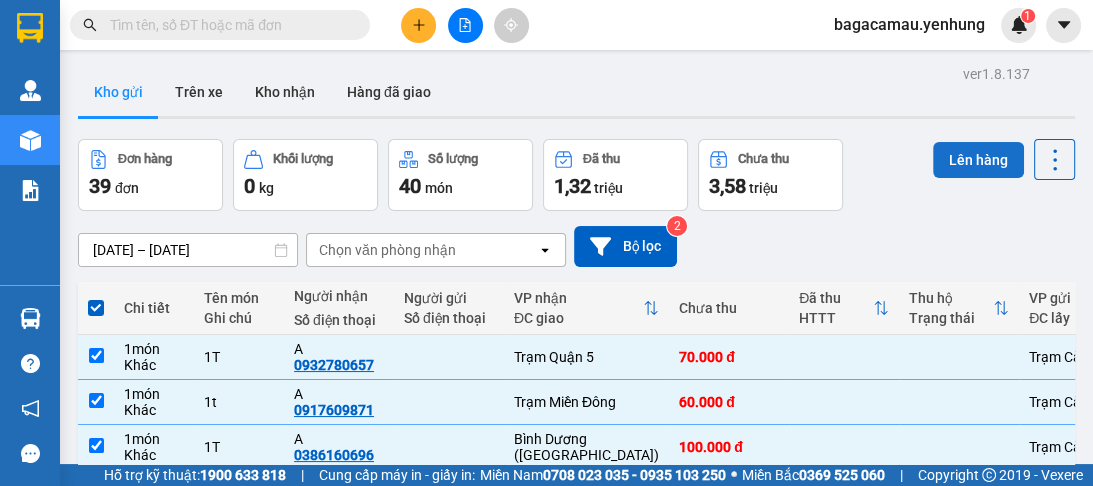 click on "Lên hàng" at bounding box center [978, 160] 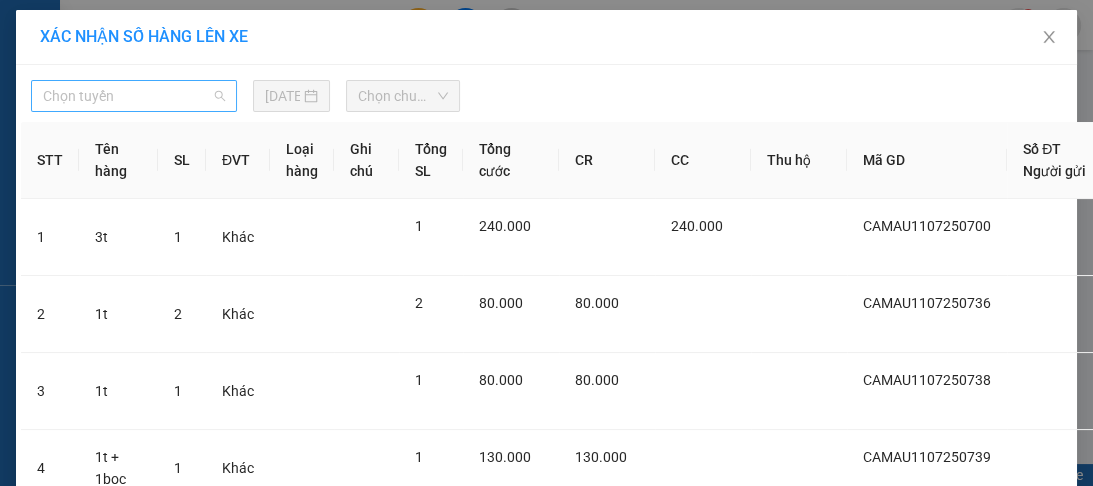 click on "Chọn tuyến" at bounding box center [134, 96] 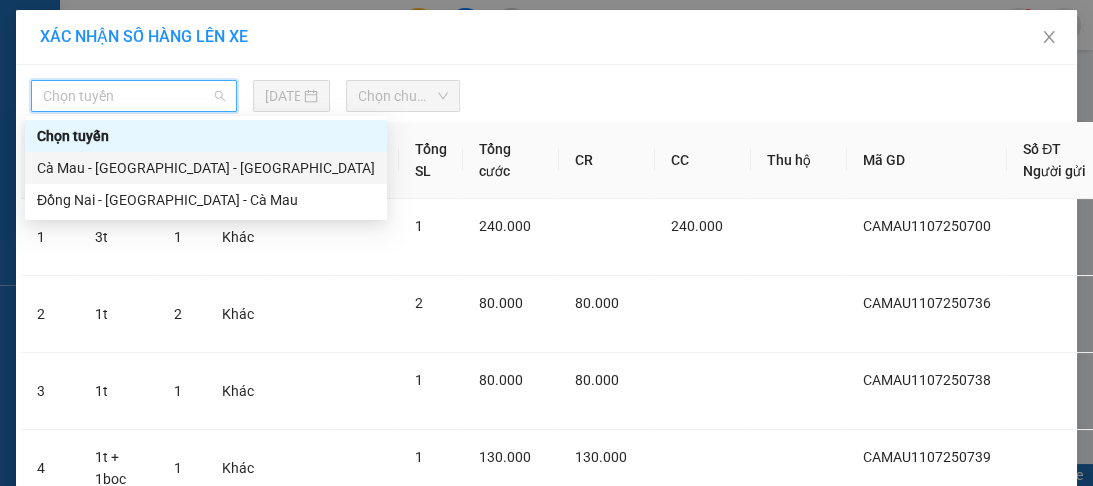 click on "Cà Mau - [GEOGRAPHIC_DATA] - [GEOGRAPHIC_DATA]" at bounding box center (206, 168) 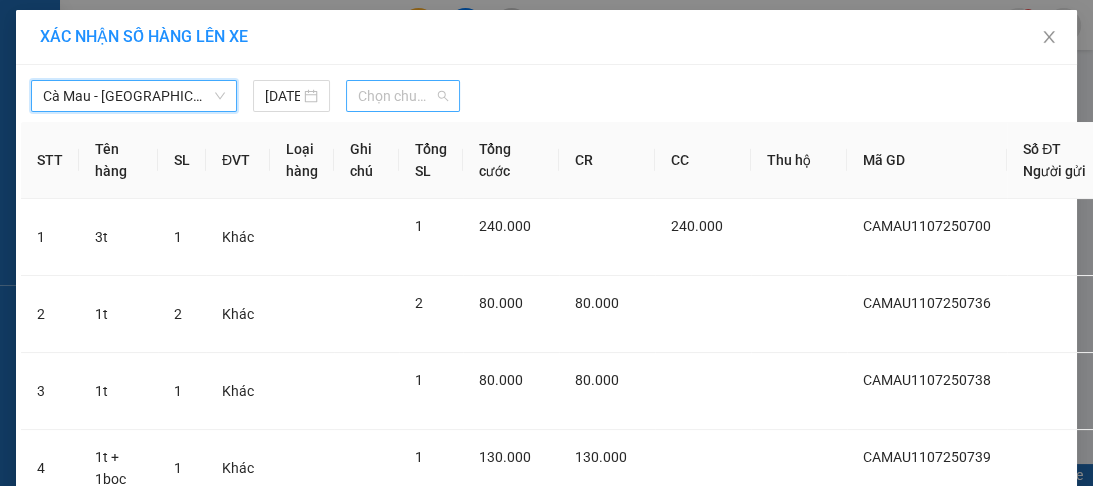 click on "Chọn chuyến" at bounding box center (403, 96) 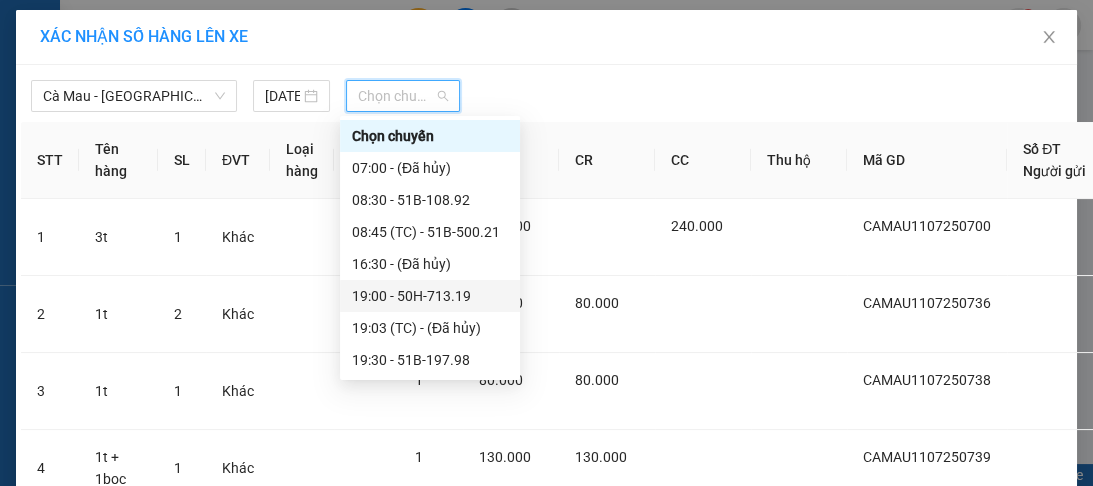 click on "19:00     - 50H-713.19" at bounding box center (430, 296) 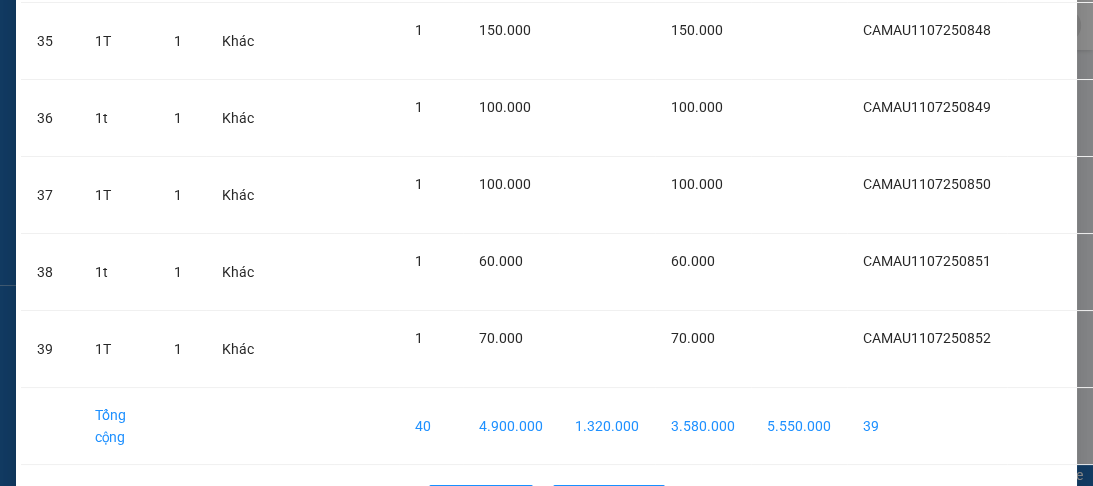 scroll, scrollTop: 2976, scrollLeft: 0, axis: vertical 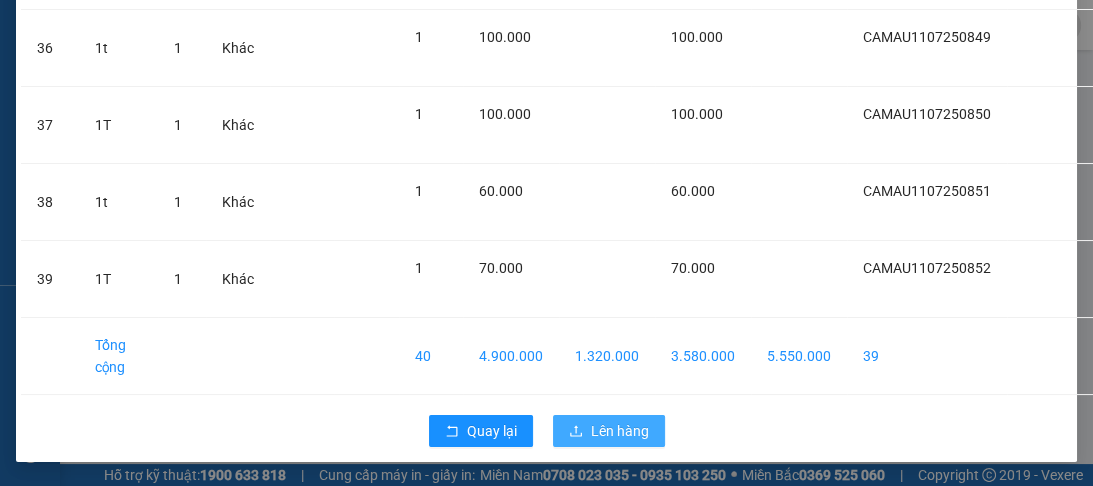 click on "Lên hàng" at bounding box center (620, 431) 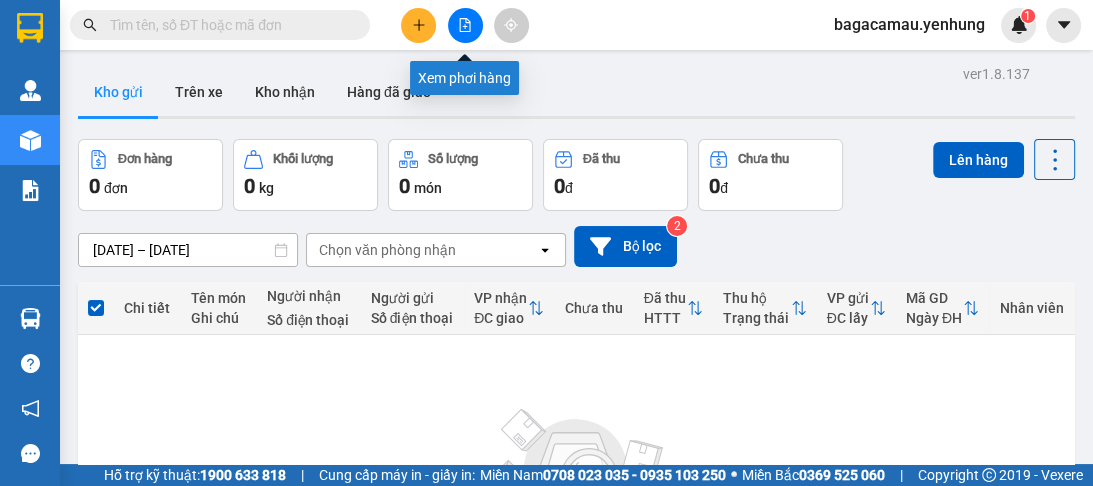 click 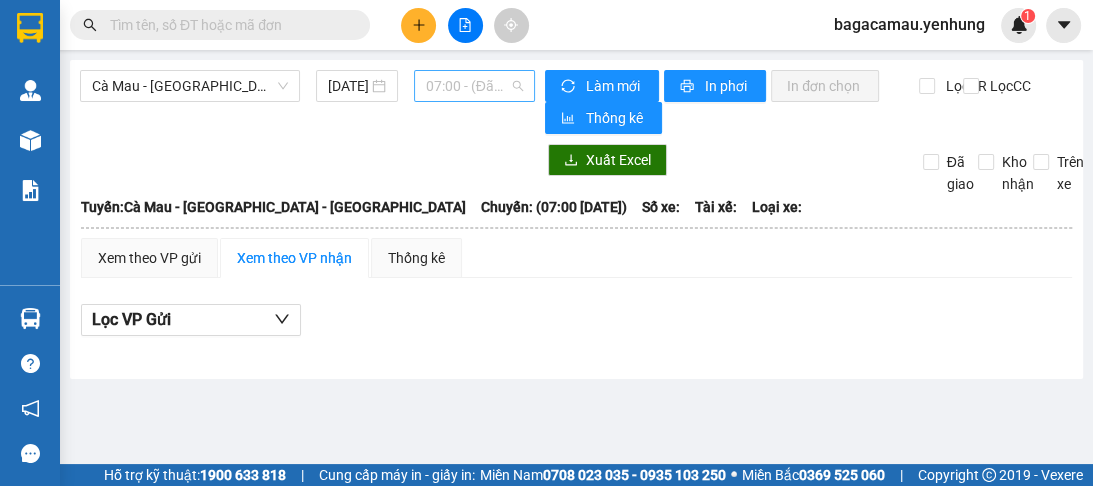 click on "07:00     - (Đã hủy)" at bounding box center (474, 86) 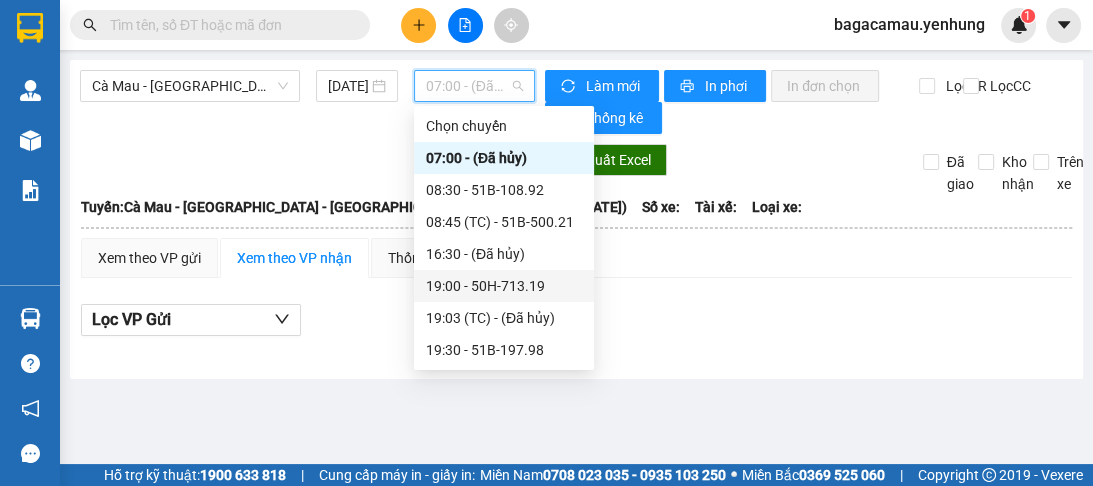 click on "19:00     - 50H-713.19" at bounding box center (504, 286) 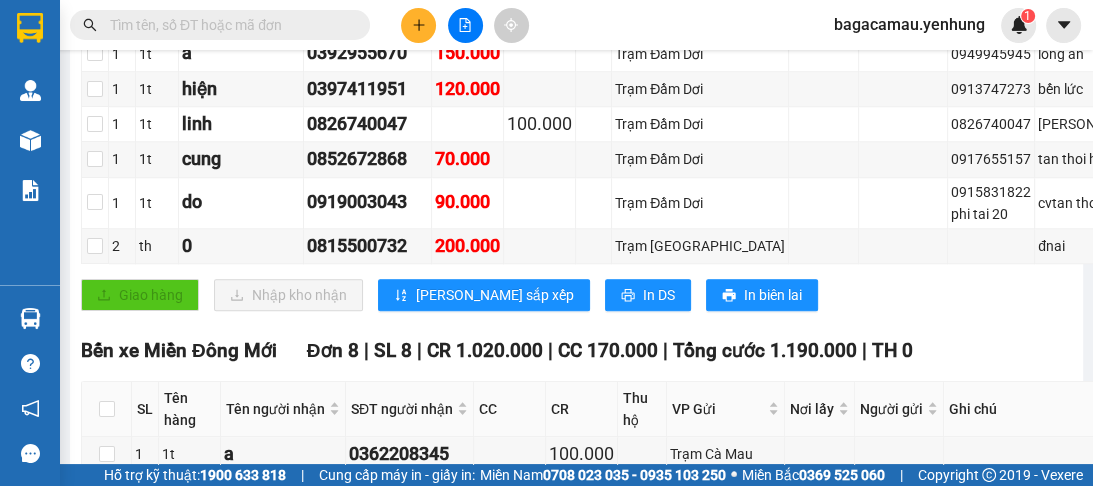 scroll, scrollTop: 1440, scrollLeft: 0, axis: vertical 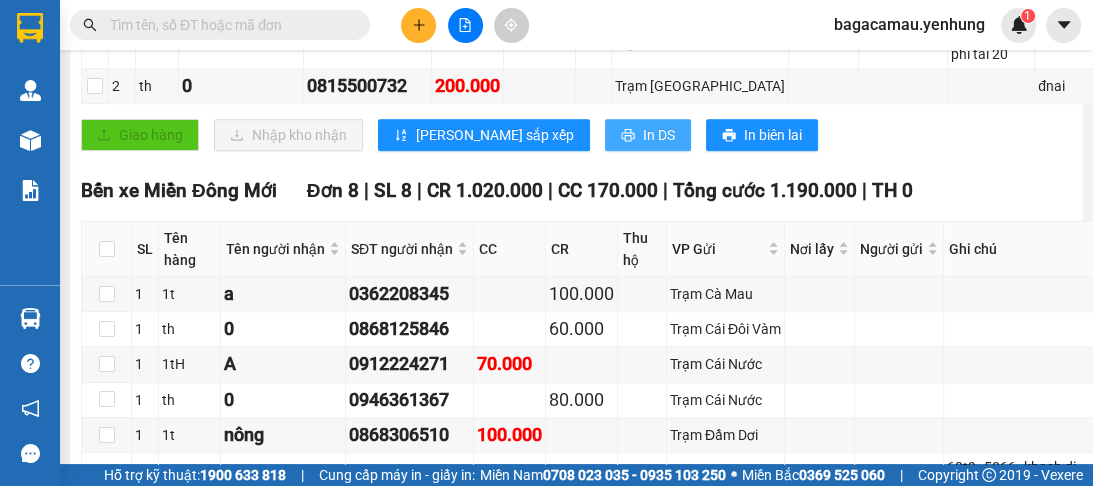 click on "In DS" at bounding box center (659, 135) 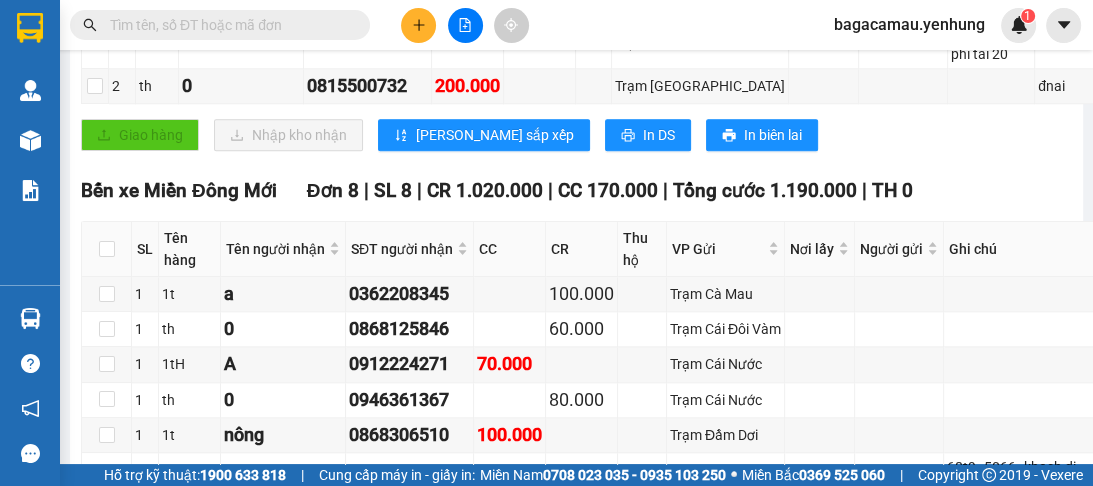 click on "Giao dọc đường Đơn   29 | SL   30 | CR   1.430.000 | CC   2.180.000 | Tổng cước   3.610.000 | TH   0 SL Tên hàng Tên người nhận SĐT người nhận CC CR Thu hộ VP Gửi Nơi lấy Người gửi Ghi chú ĐC Giao Ký nhận                             1 1t a 0828693986 40.000 Trạm Cà Mau   cầu b thuận 1 3t a 0392955670 240.000 Trạm Cà Mau   long an 1 1t a 0909167610 80.000 Trạm Cà Mau   cv quang trung 1 1t  A 0949017924 80.000 Trạm Cà Mau   thanh thanh 1 1T A 0338085866 130.000 Trạm Cà Mau   GÒ DƯA 1 1T A 0833777147 150.000 Trạm Cà Mau   ĐN 1 th 0 0947917110 120.000 Trạm Cái Đôi Vàm   đnai 1 th 0 0777686472 100.000 Trạm Cái Đôi Vàm   đnai 1 th 0 0777662765 60.000 Trạm Cái Đôi Vàm   hương lộ 2 1 th 0 0899312045 100.000 Trạm Cái Đôi Vàm   đnai 1 th a 0856909844 150.000 Trạm Cái Nước   đnai 1 xe 0 0398242816 500.000 Trạm Cái Nước   đnai 1 th 0 0845343066 120.000 Trạm Cái Nước   ngã 3 thái lan 1 1t" at bounding box center (629, -444) 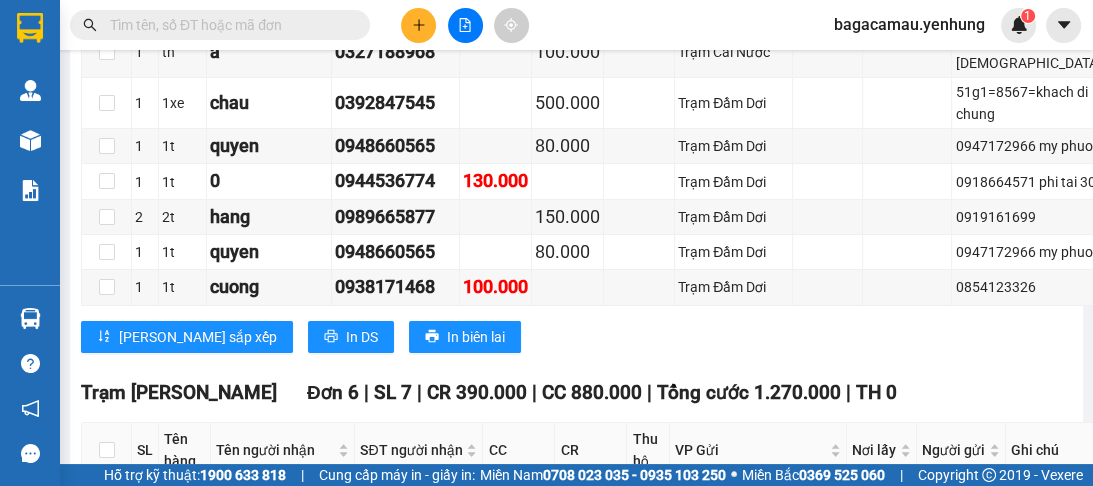 scroll, scrollTop: 5440, scrollLeft: 0, axis: vertical 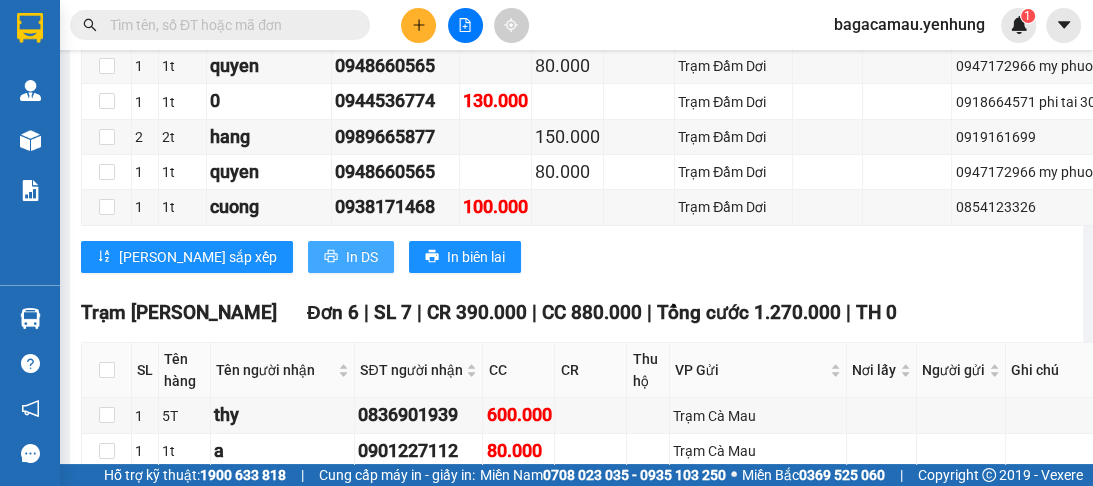 click 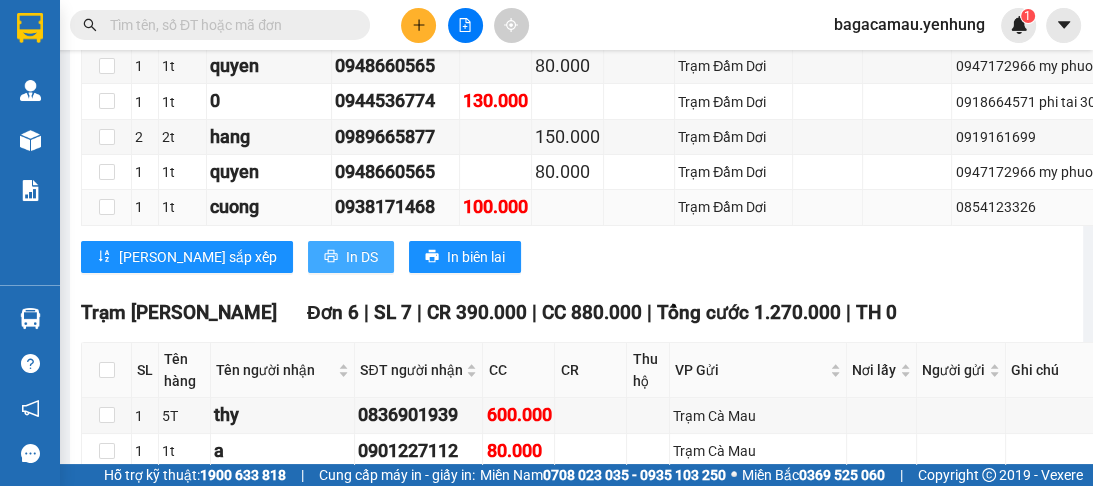scroll, scrollTop: 0, scrollLeft: 0, axis: both 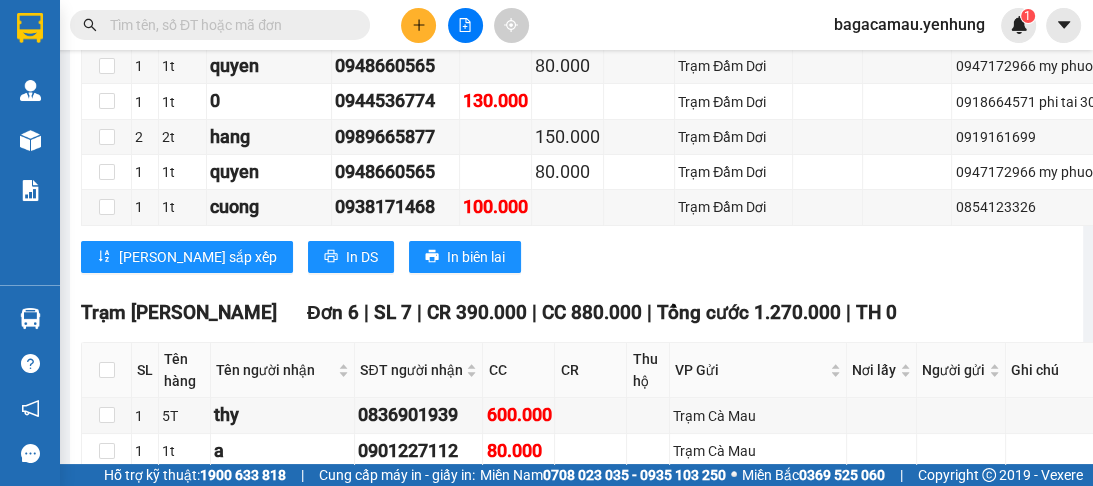 click on "Lưu sắp xếp In DS In biên lai" at bounding box center [629, 257] 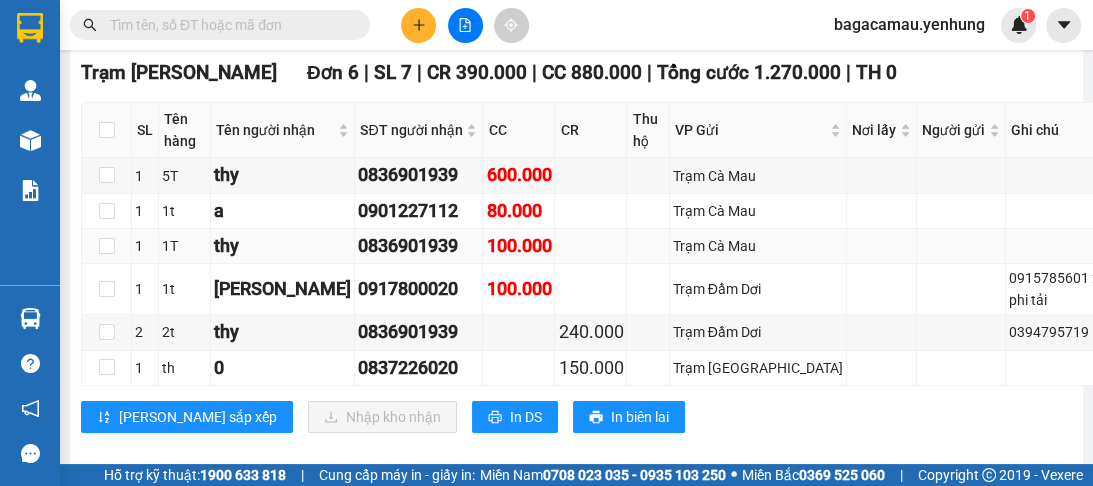 scroll, scrollTop: 5828, scrollLeft: 0, axis: vertical 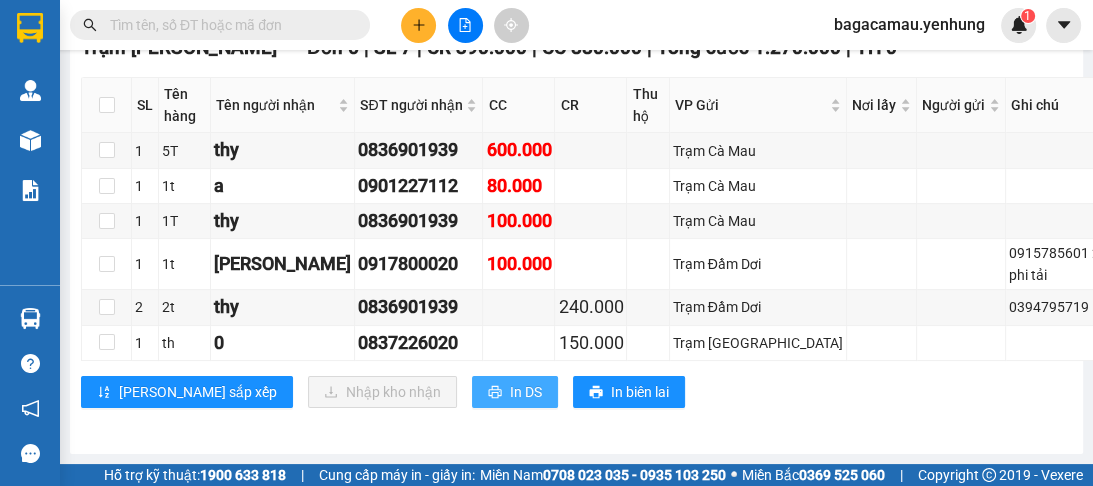 click on "In DS" at bounding box center (526, 392) 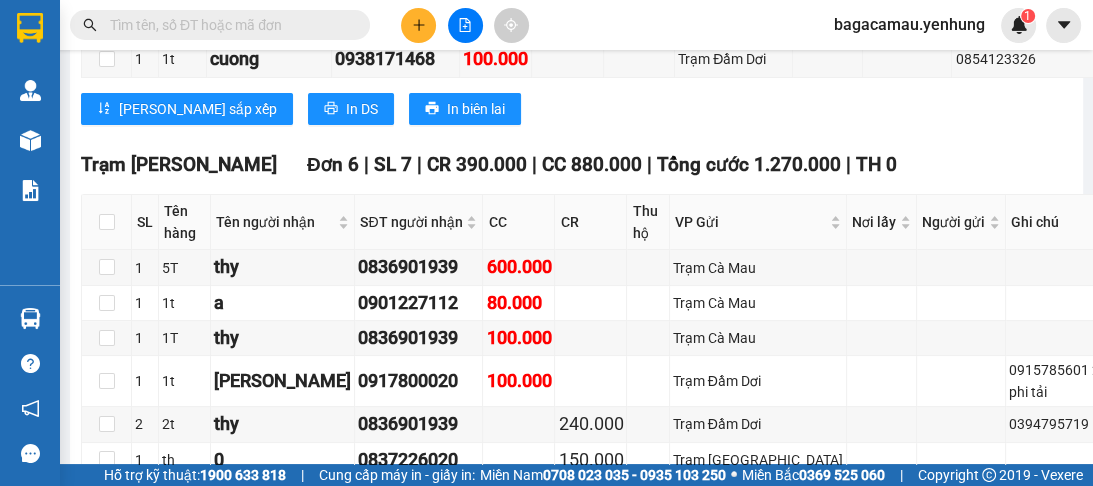 scroll, scrollTop: 5508, scrollLeft: 0, axis: vertical 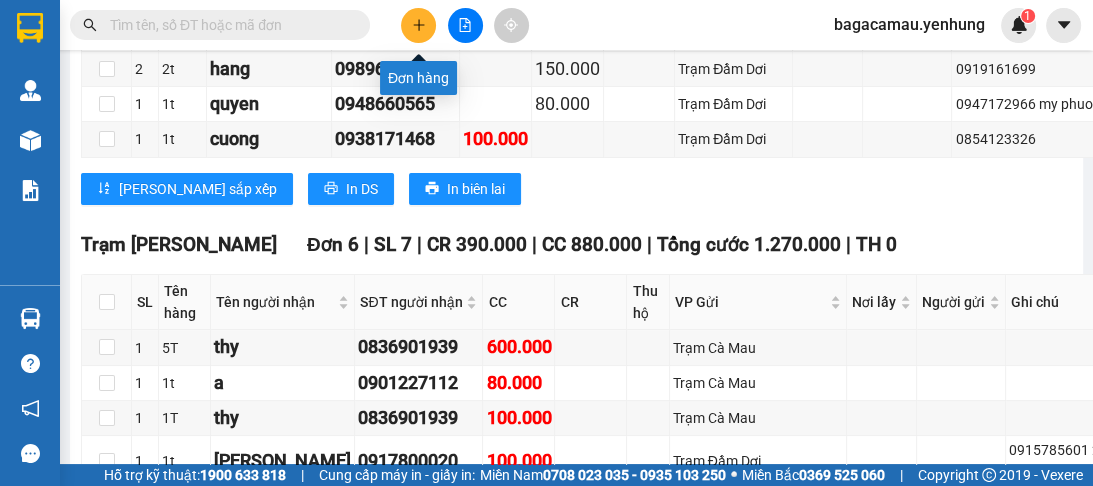 click 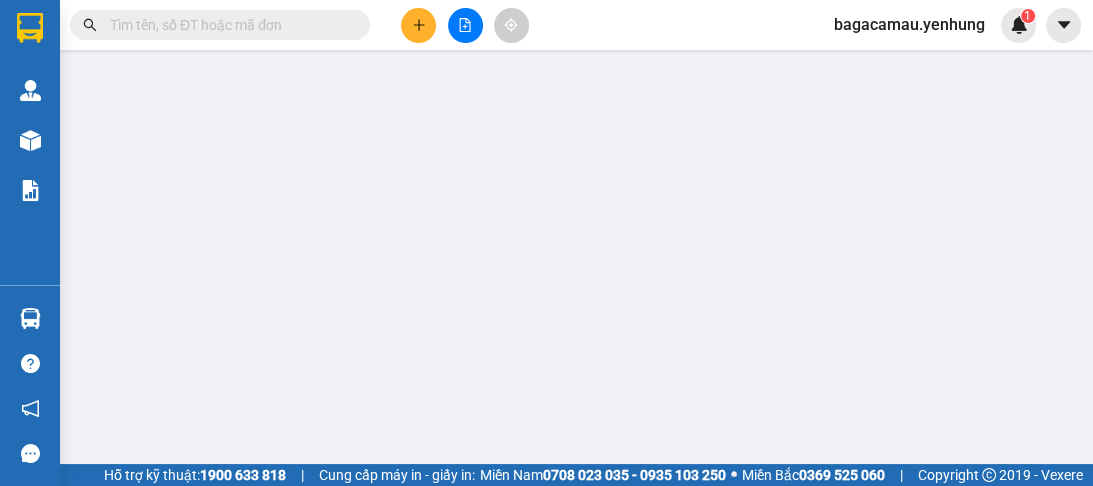 scroll, scrollTop: 0, scrollLeft: 0, axis: both 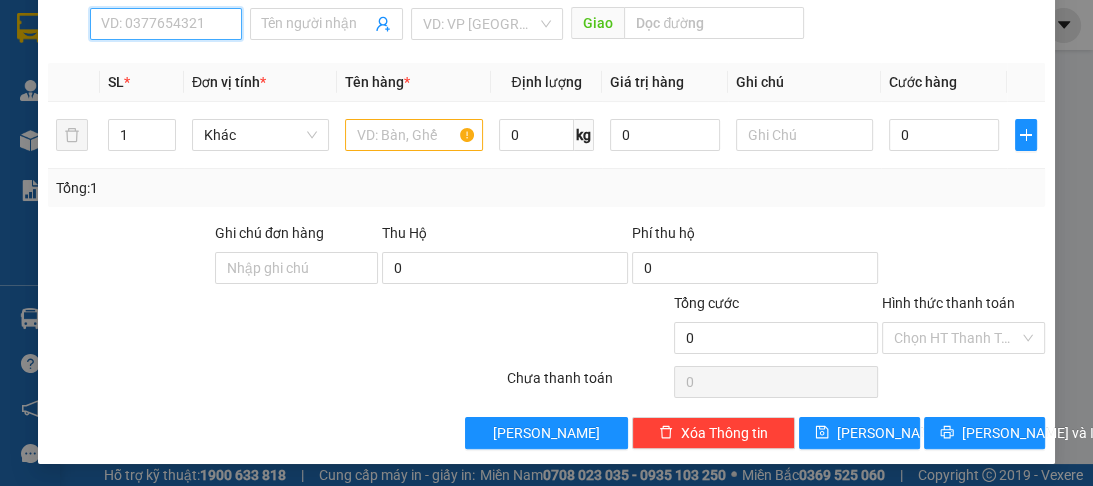 click on "SĐT Người Nhận  *" at bounding box center [166, 24] 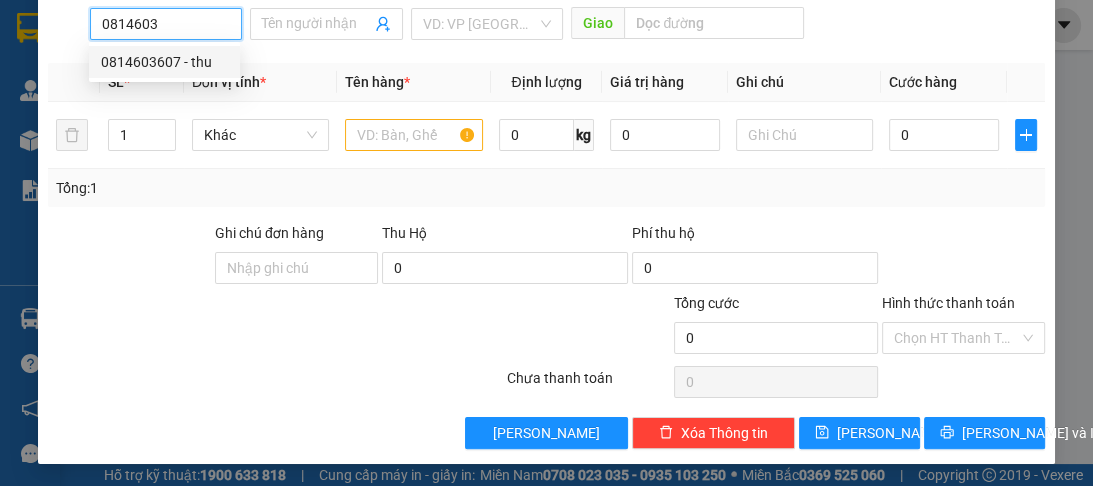 click on "0814603607 - thu" at bounding box center [164, 62] 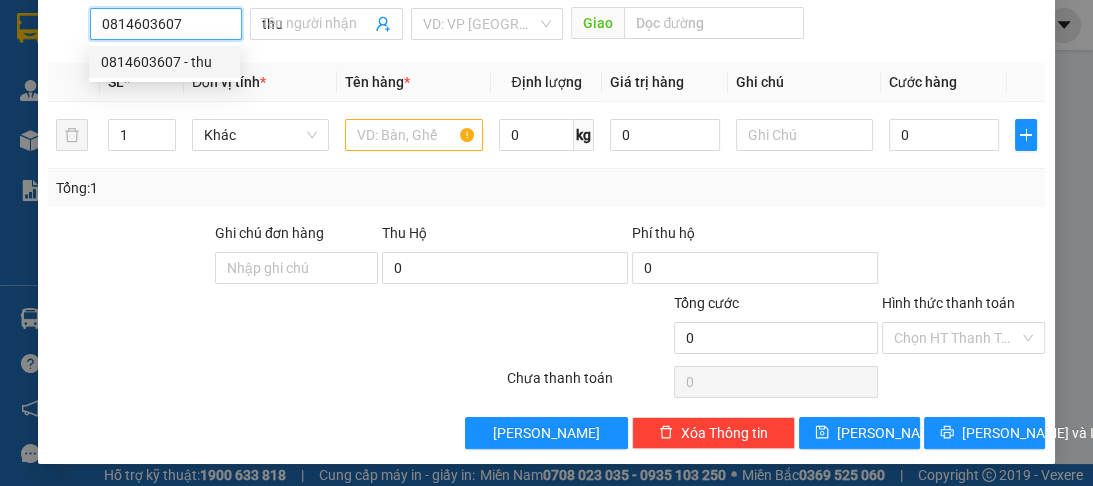 type on "60.000" 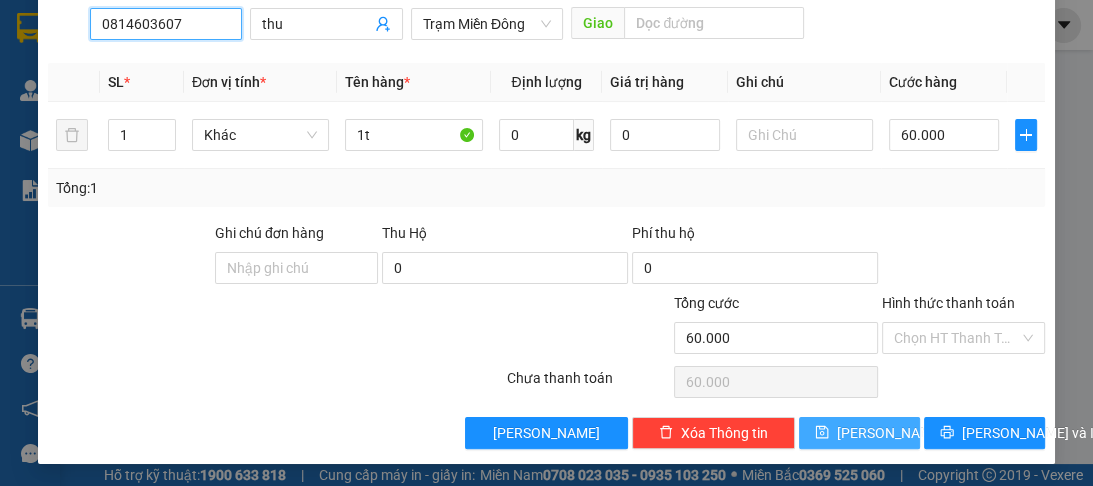 type on "0814603607" 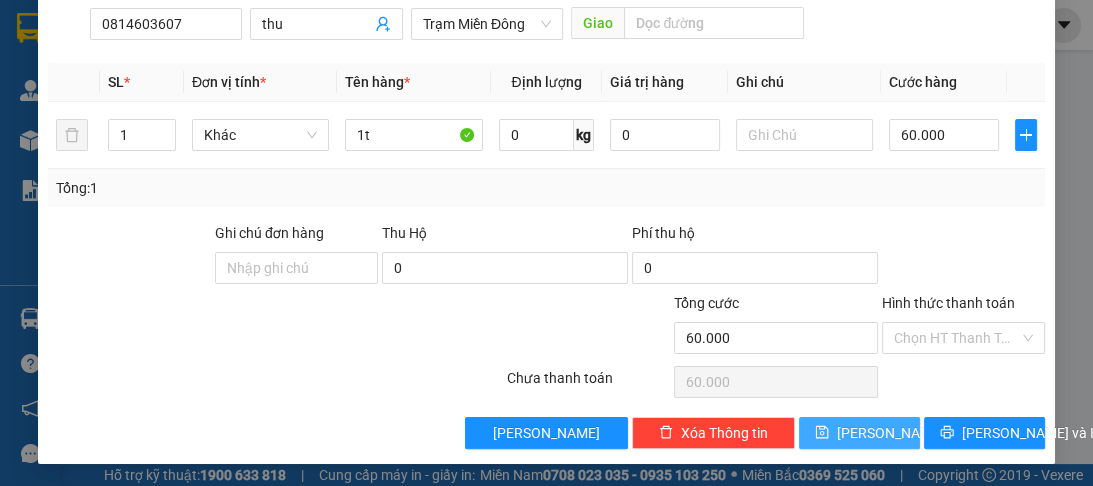 click on "Lưu" at bounding box center (890, 433) 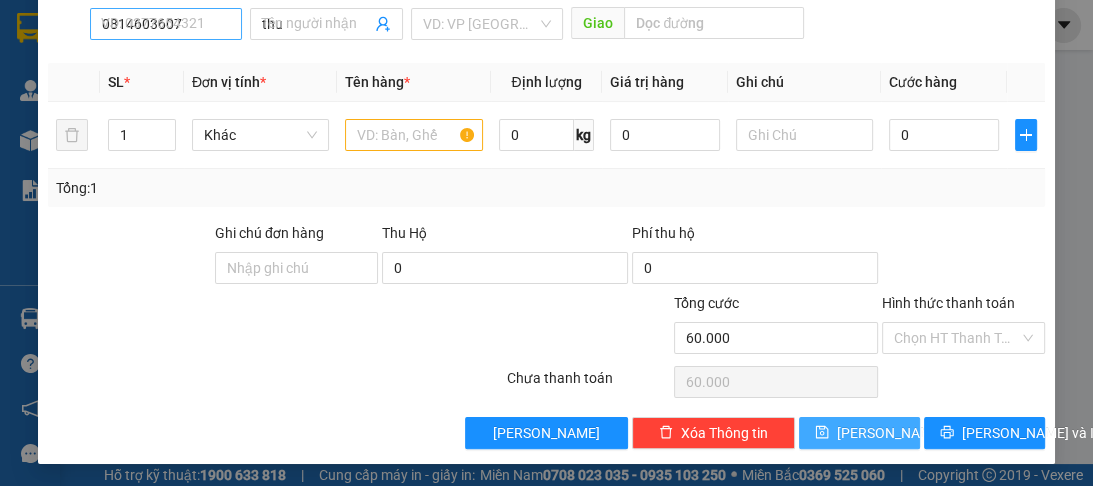 type 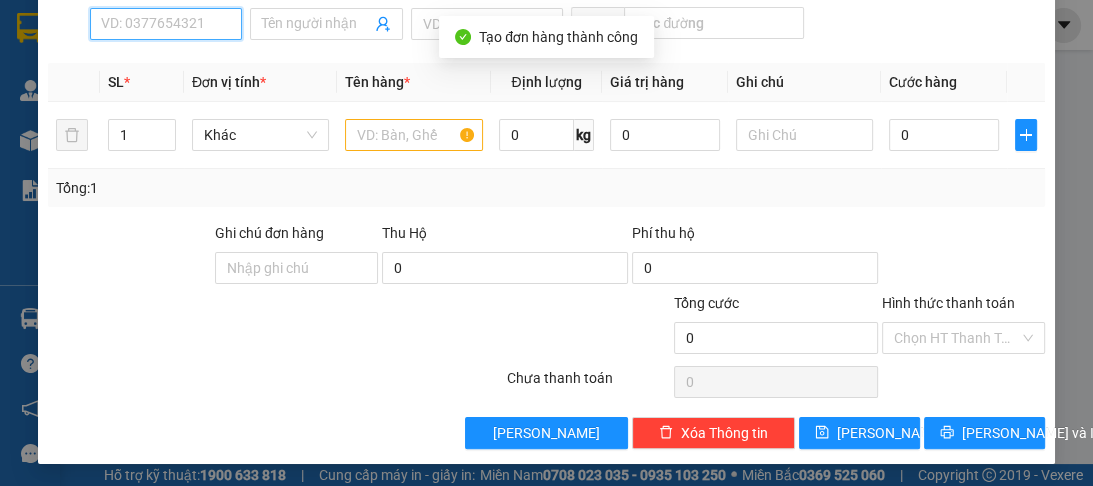 click on "SĐT Người Nhận  *" at bounding box center (166, 24) 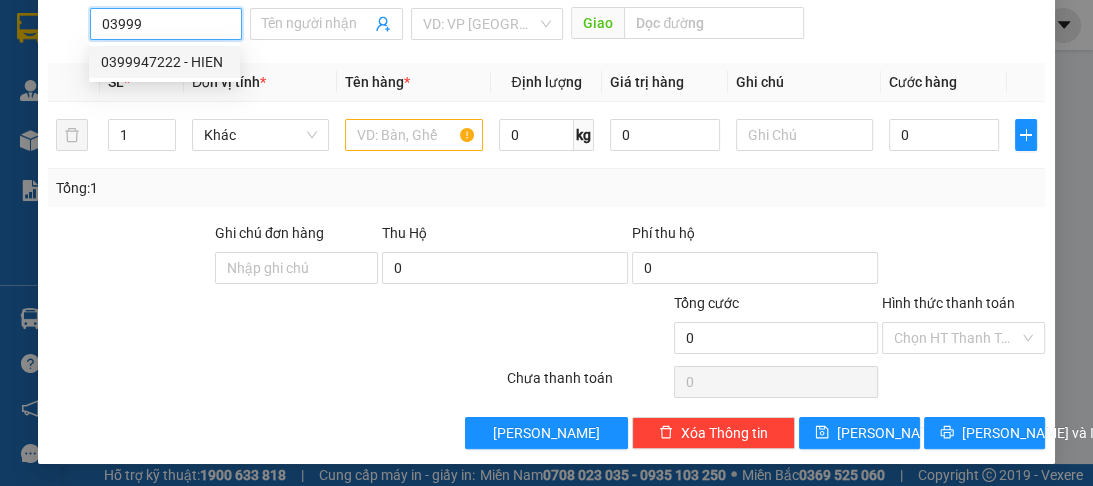 click on "0399947222 - HIEN" at bounding box center [164, 62] 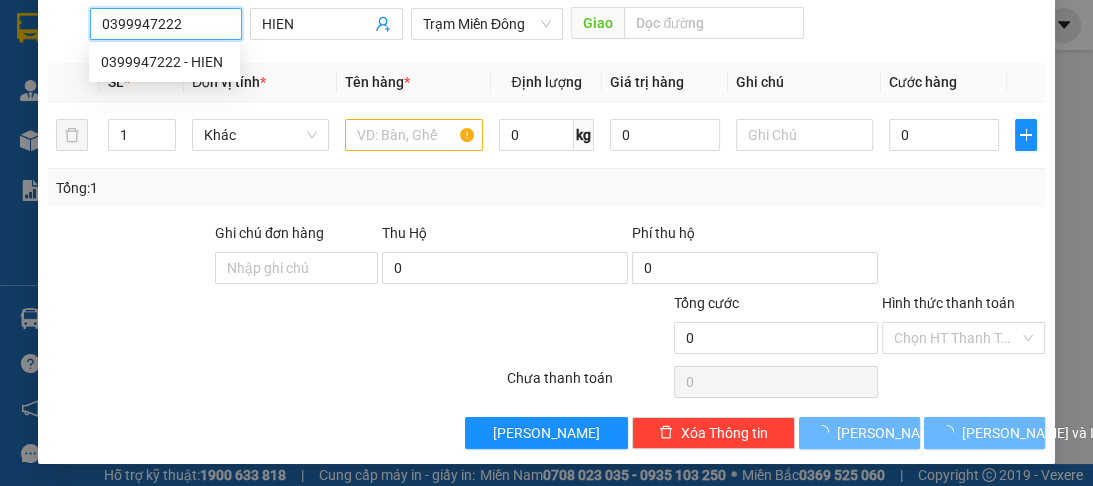 type on "50.000" 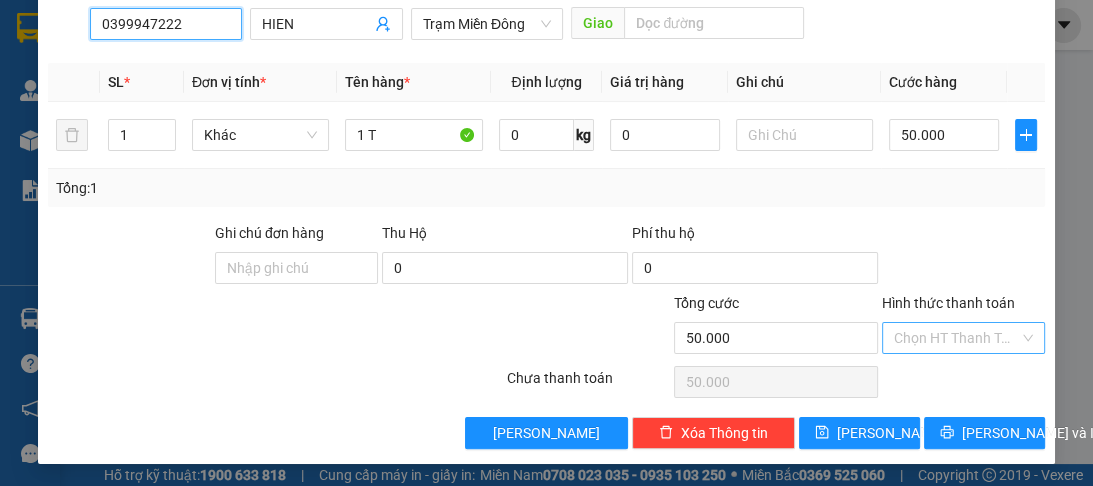 type on "0399947222" 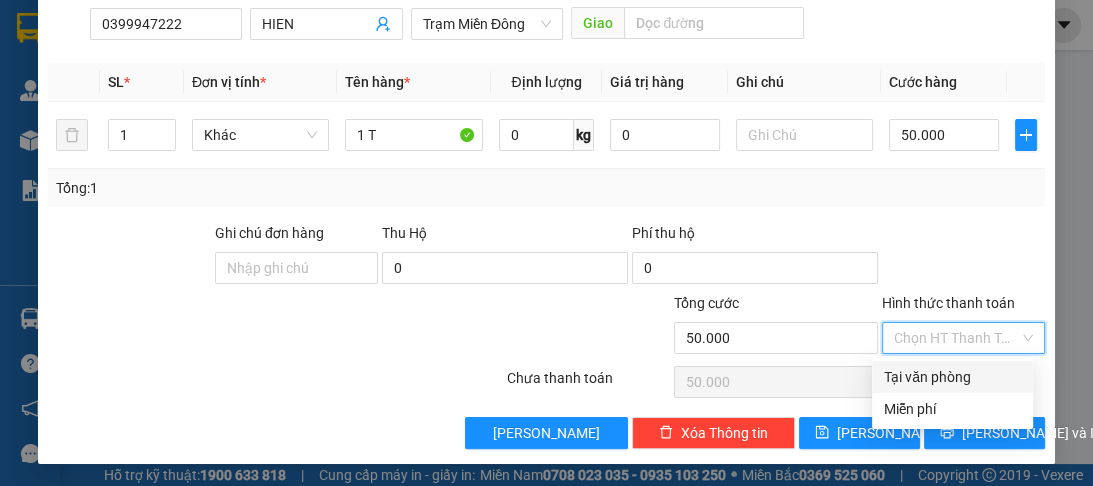 click on "Hình thức thanh toán" at bounding box center [956, 338] 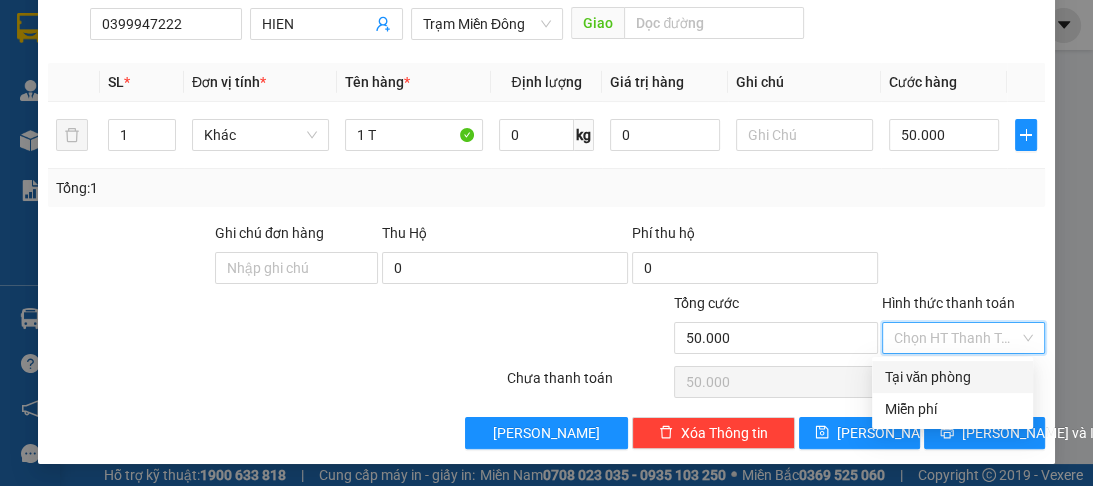 click on "Tại văn phòng" at bounding box center [952, 377] 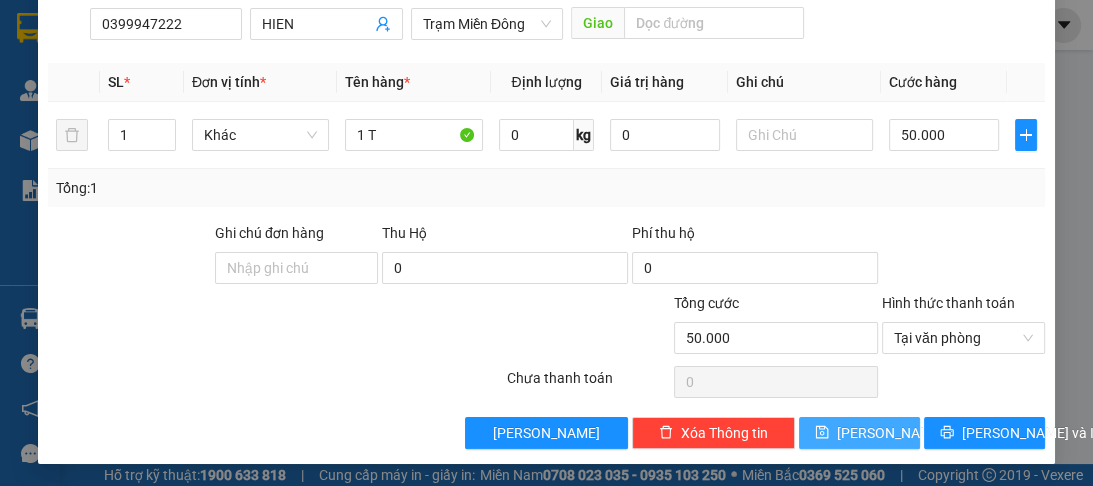 click on "Lưu" at bounding box center (859, 433) 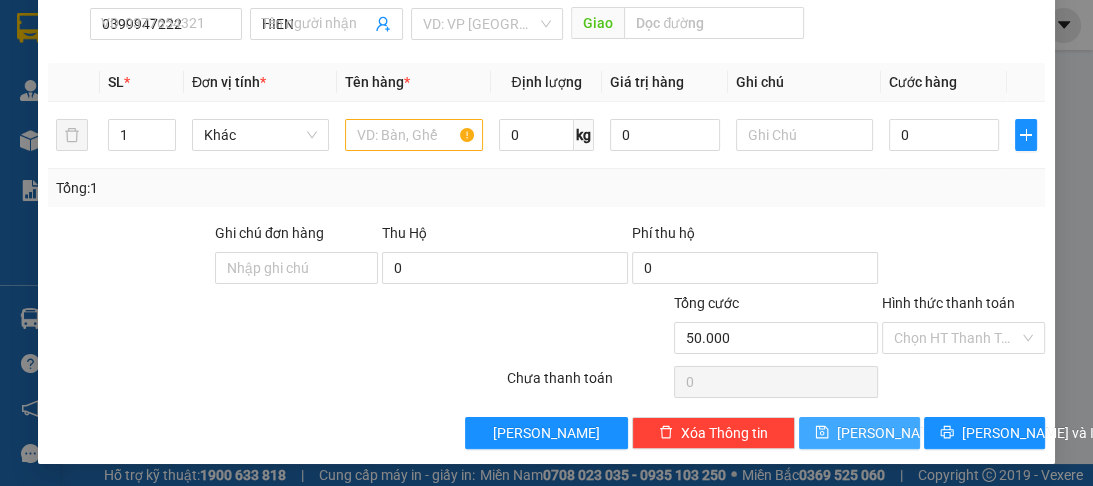 type 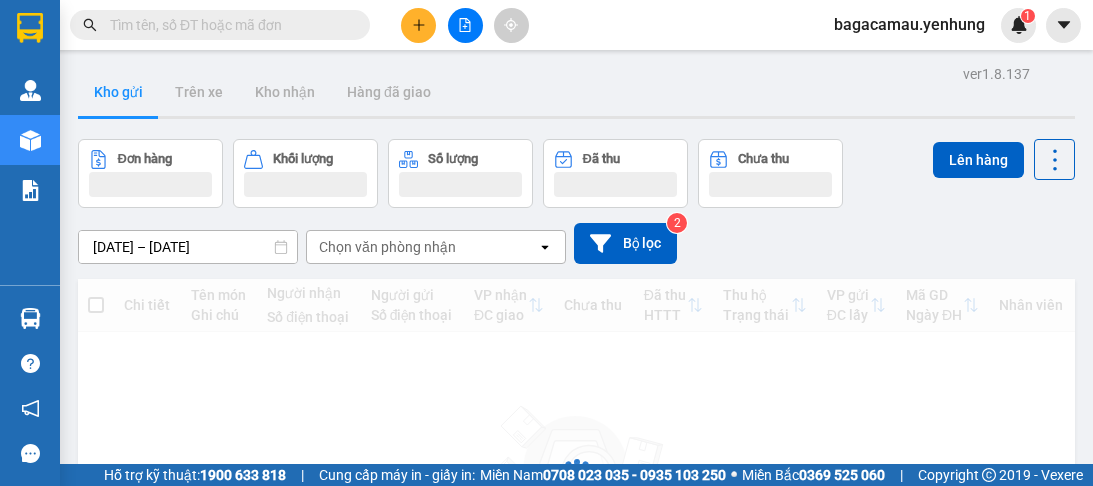 scroll, scrollTop: 0, scrollLeft: 0, axis: both 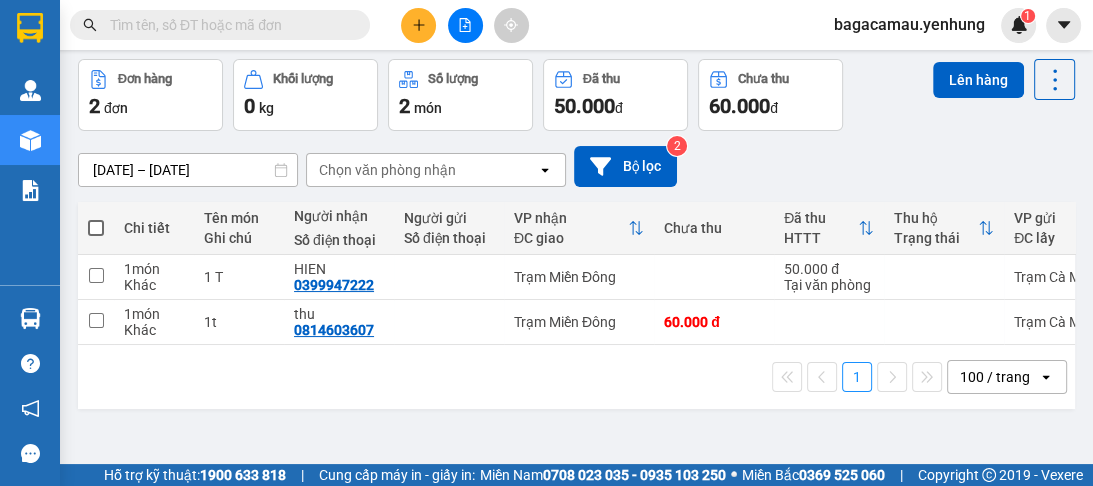 click at bounding box center (96, 228) 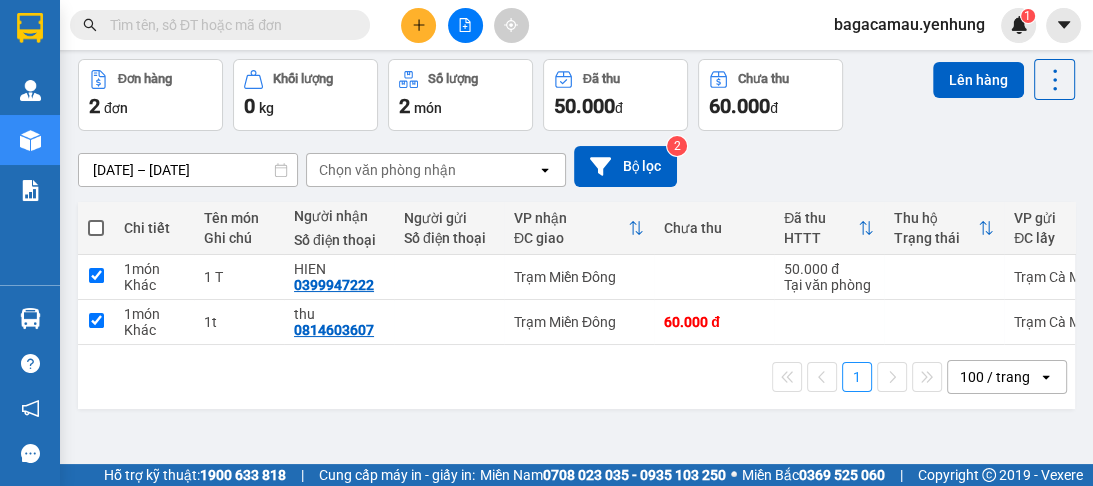 checkbox on "true" 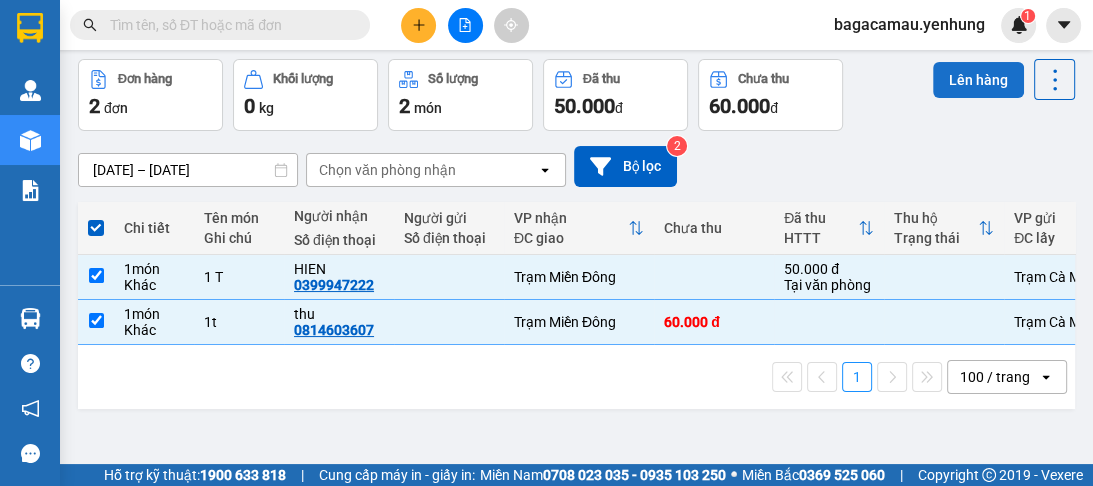 click on "Lên hàng" at bounding box center (978, 80) 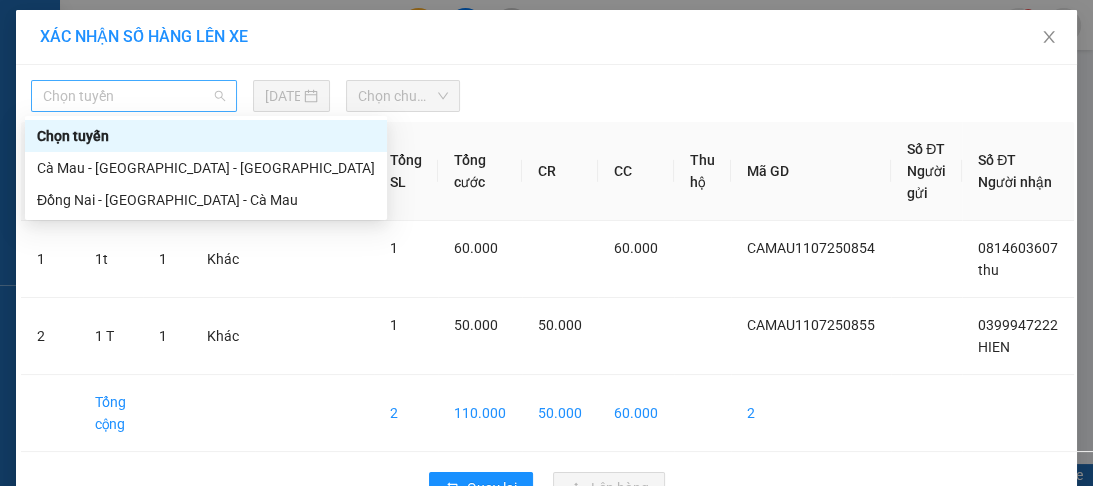 click on "Chọn tuyến" at bounding box center [134, 96] 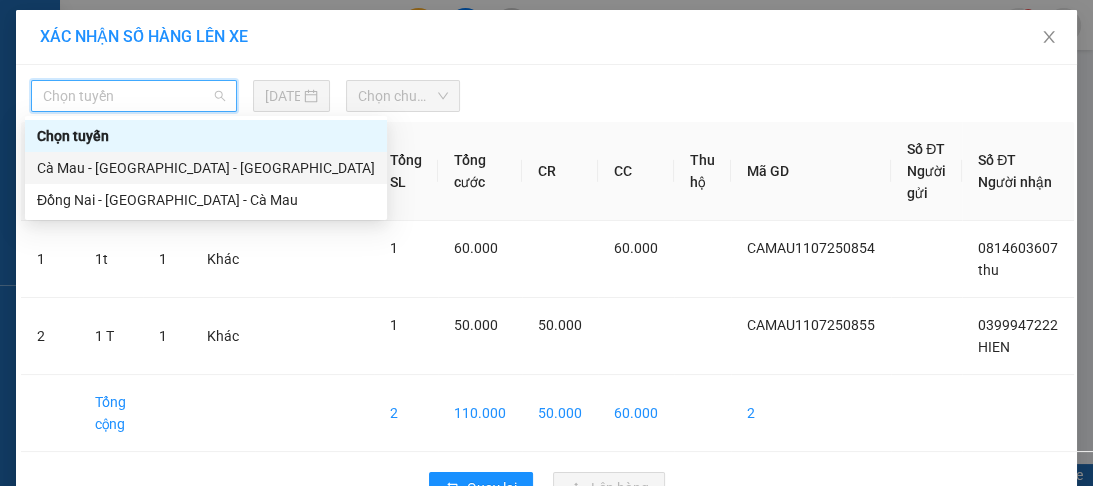 drag, startPoint x: 179, startPoint y: 168, endPoint x: 372, endPoint y: 84, distance: 210.48753 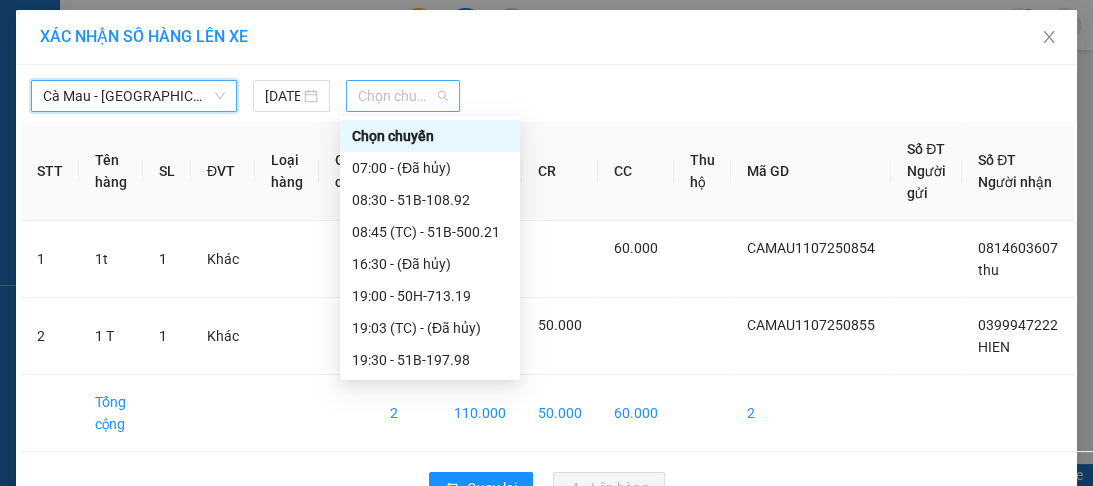 click on "Chọn chuyến" at bounding box center [403, 96] 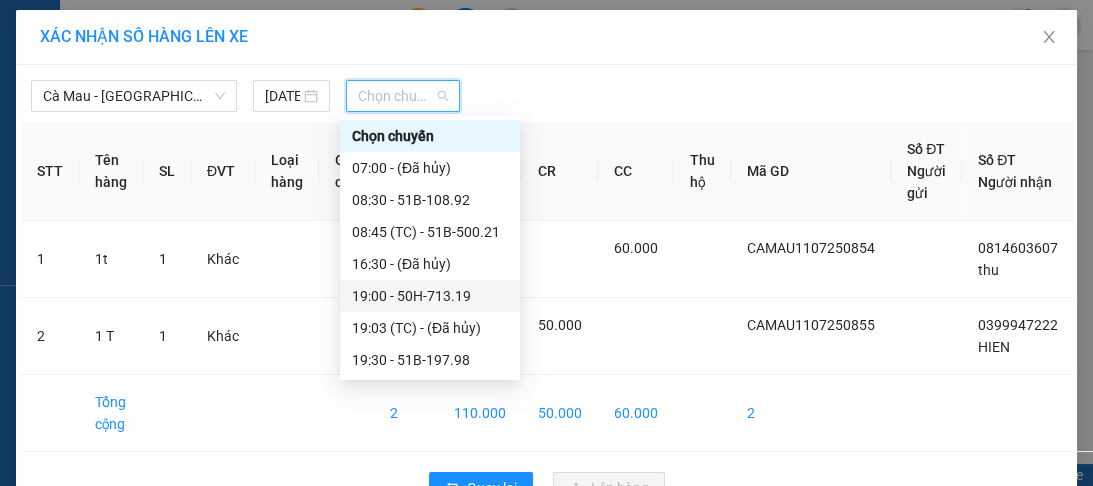 click on "19:00     - 50H-713.19" at bounding box center [430, 296] 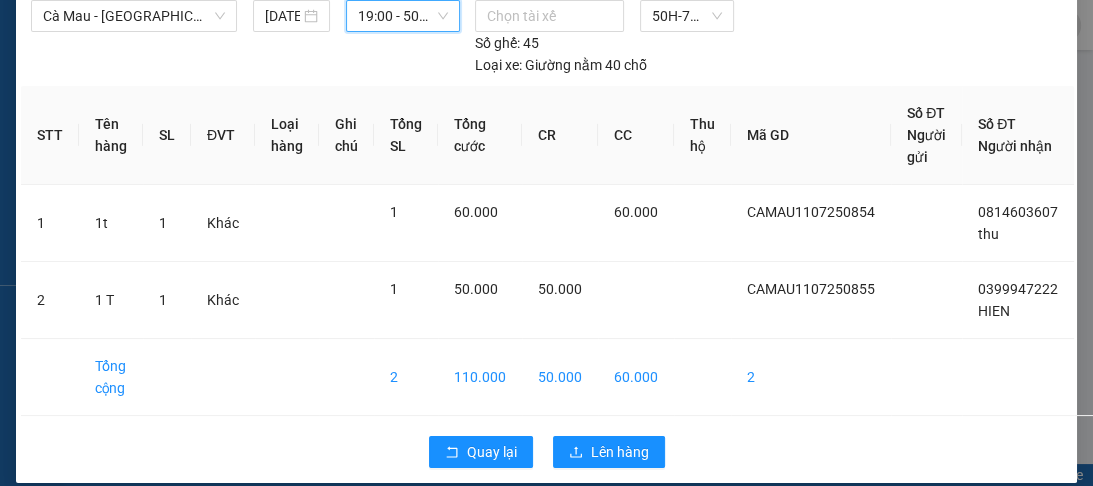 scroll, scrollTop: 100, scrollLeft: 0, axis: vertical 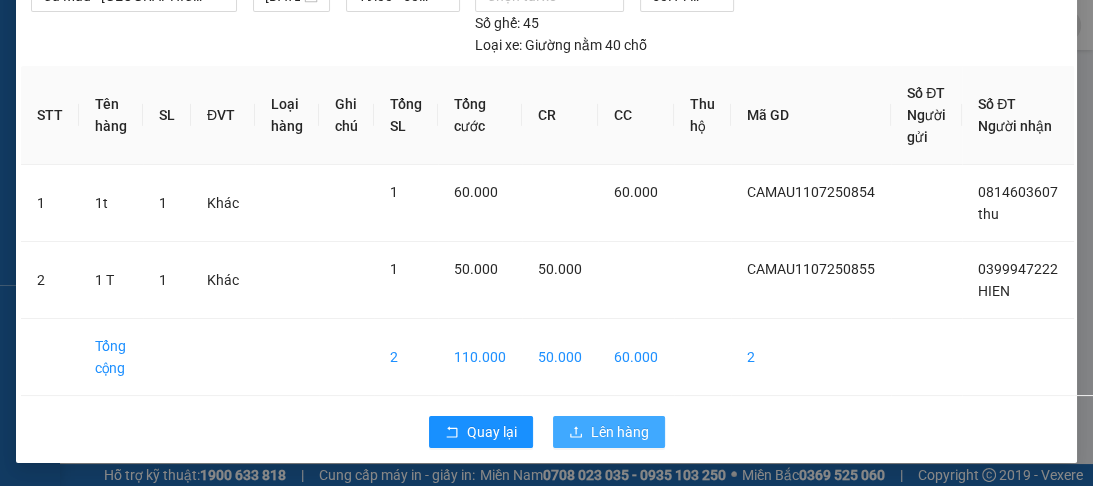 click on "Lên hàng" at bounding box center [609, 432] 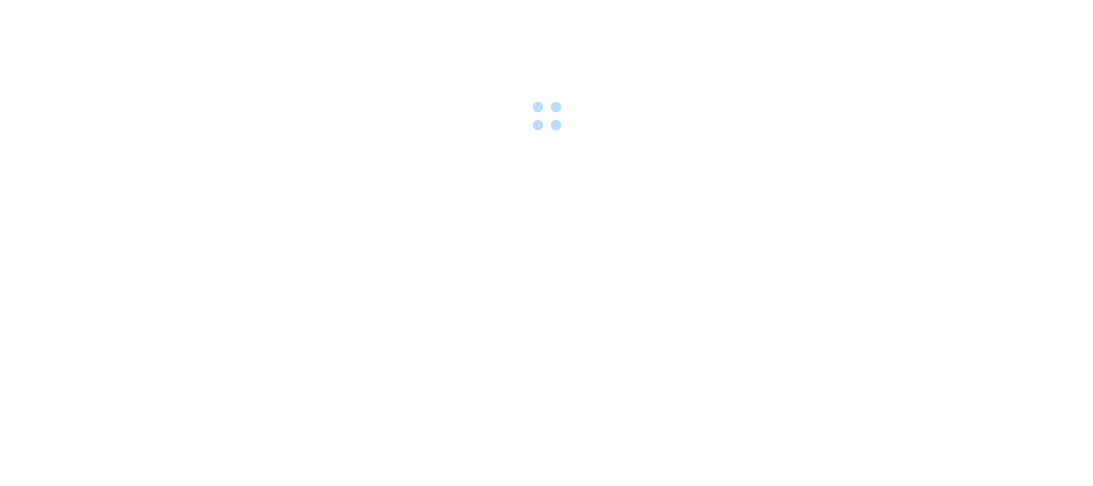 scroll, scrollTop: 0, scrollLeft: 0, axis: both 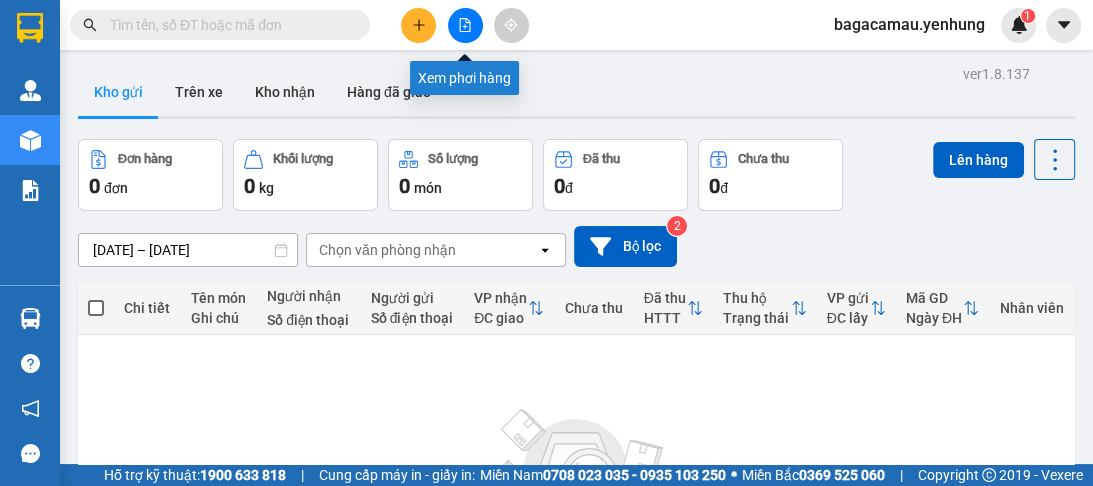 click at bounding box center [465, 25] 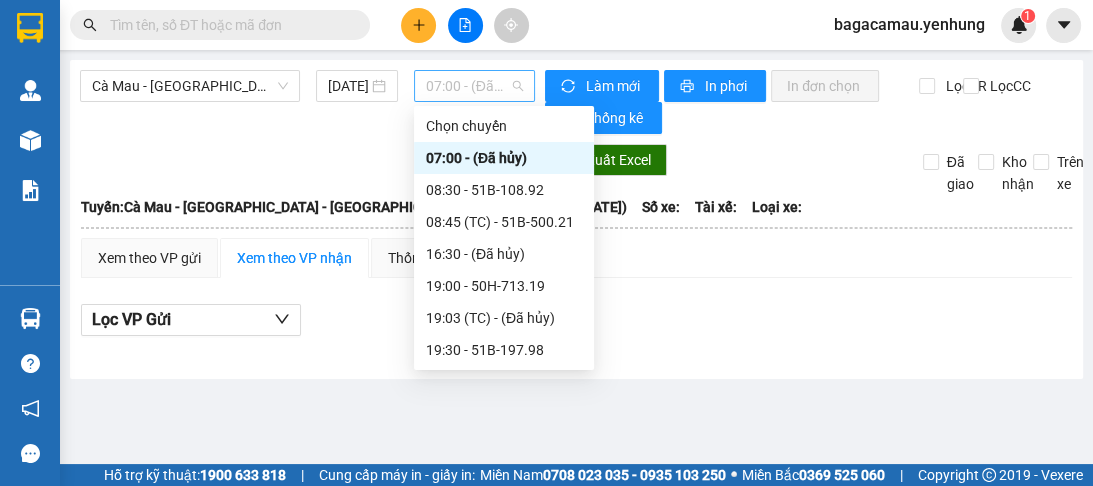 click on "07:00     - (Đã hủy)" at bounding box center [474, 86] 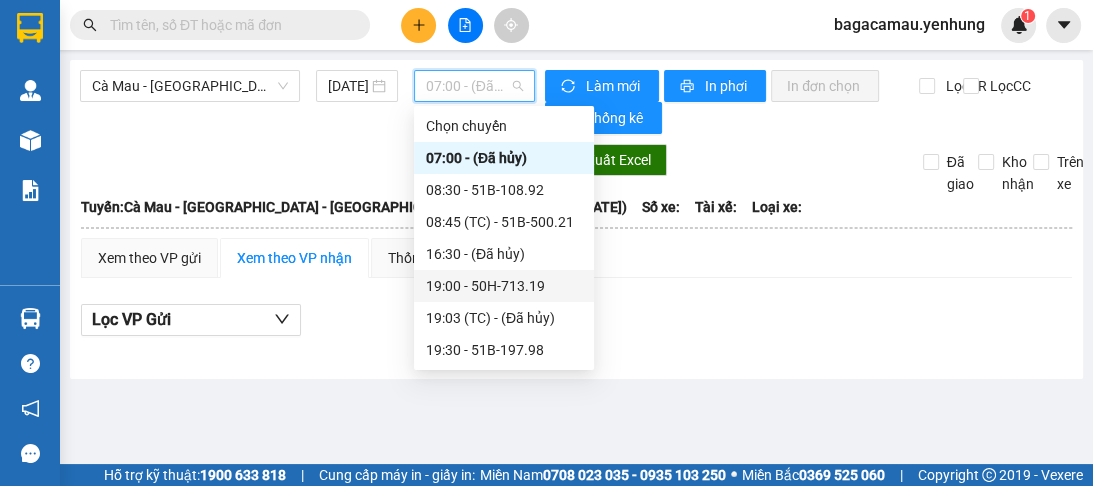 click on "19:00     - 50H-713.19" at bounding box center (504, 286) 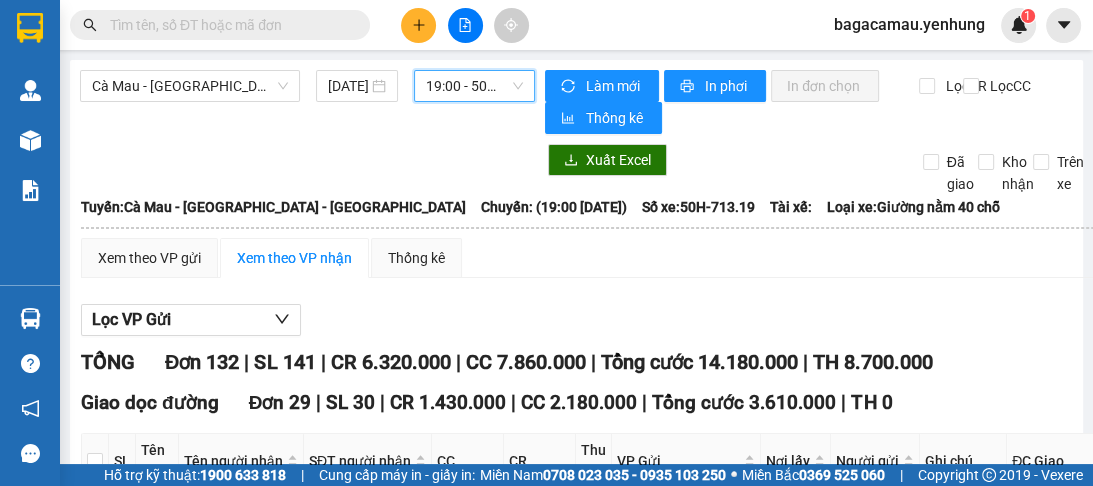 scroll, scrollTop: 160, scrollLeft: 0, axis: vertical 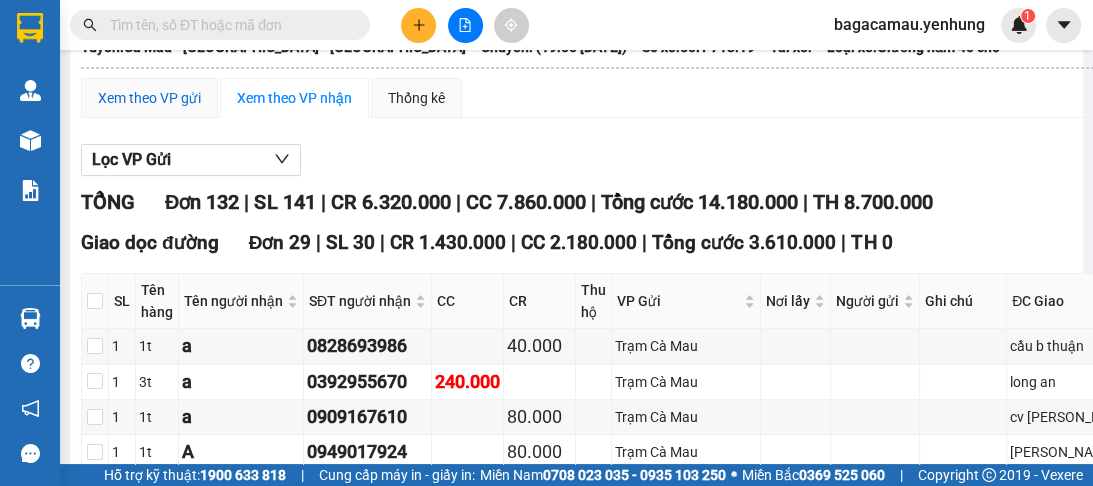click on "Xem theo VP gửi" at bounding box center [149, 98] 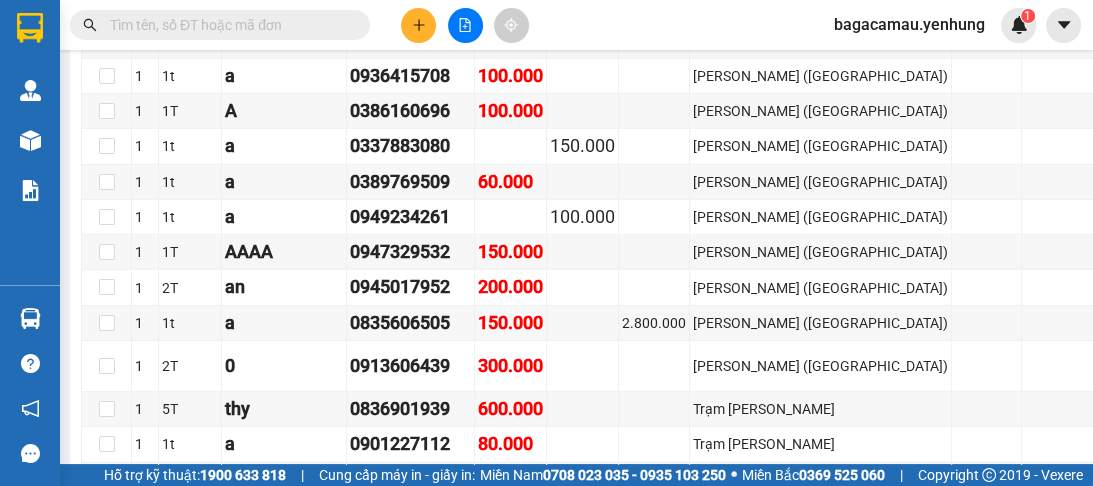 scroll, scrollTop: 3920, scrollLeft: 0, axis: vertical 